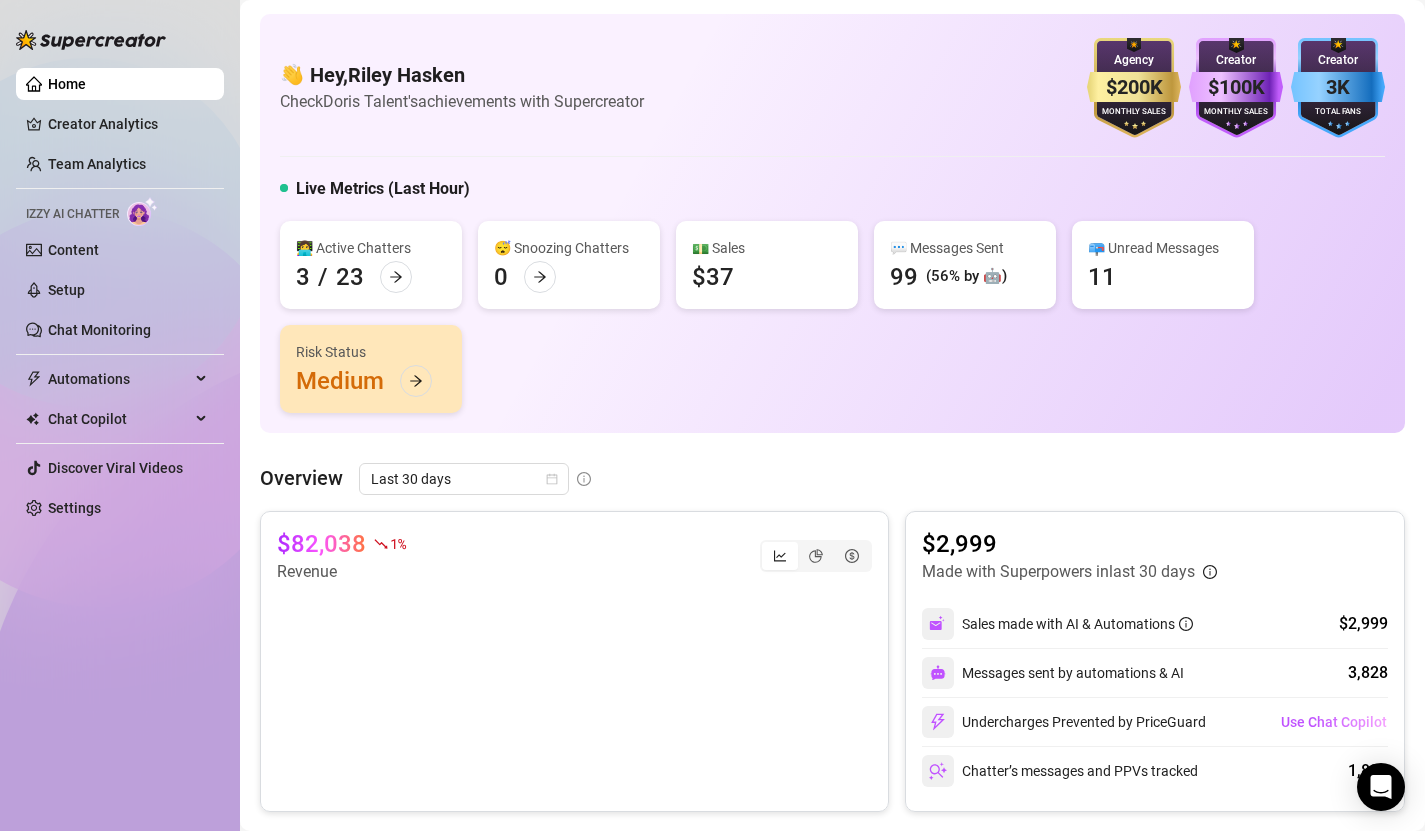 scroll, scrollTop: 0, scrollLeft: 0, axis: both 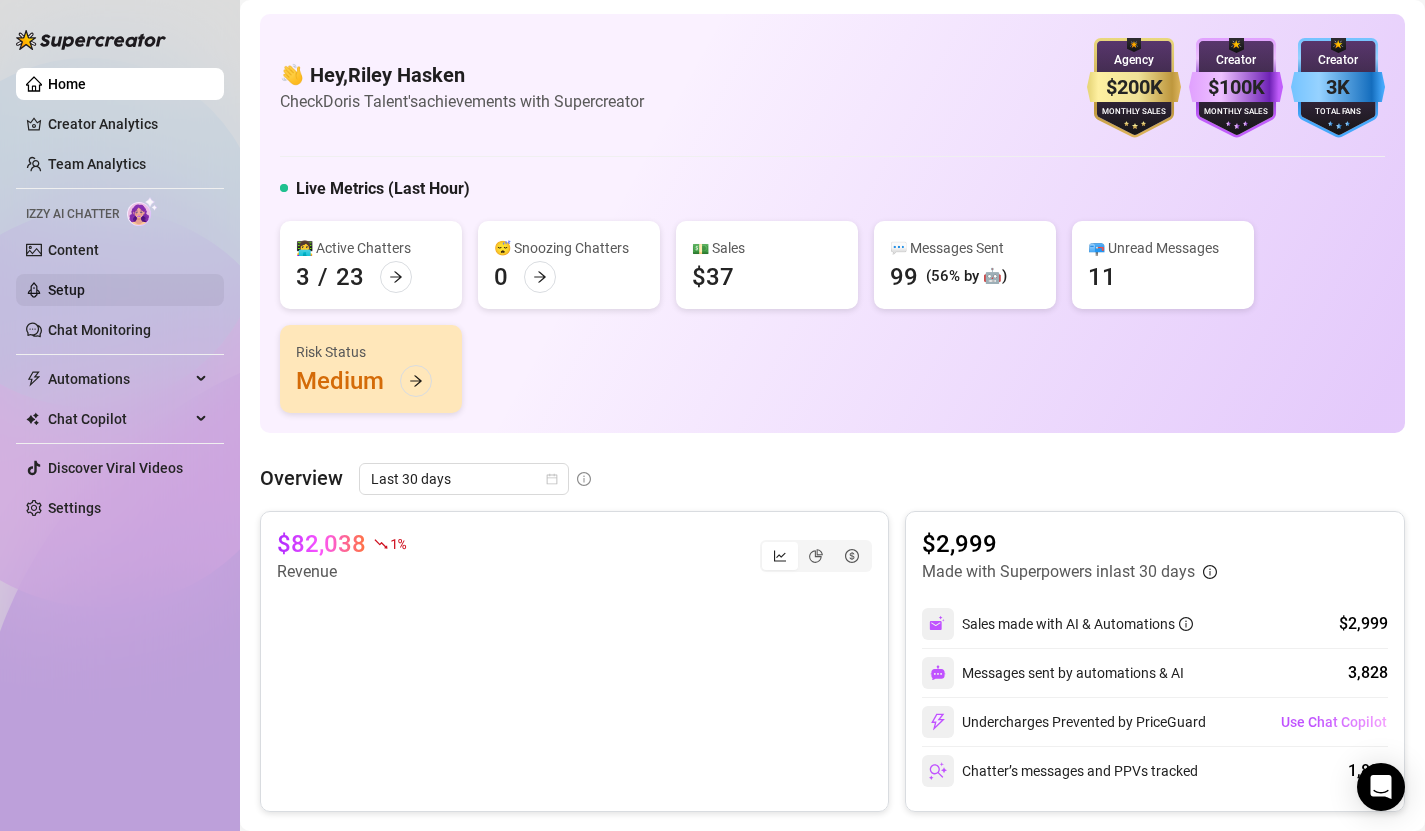click on "Setup" at bounding box center [66, 290] 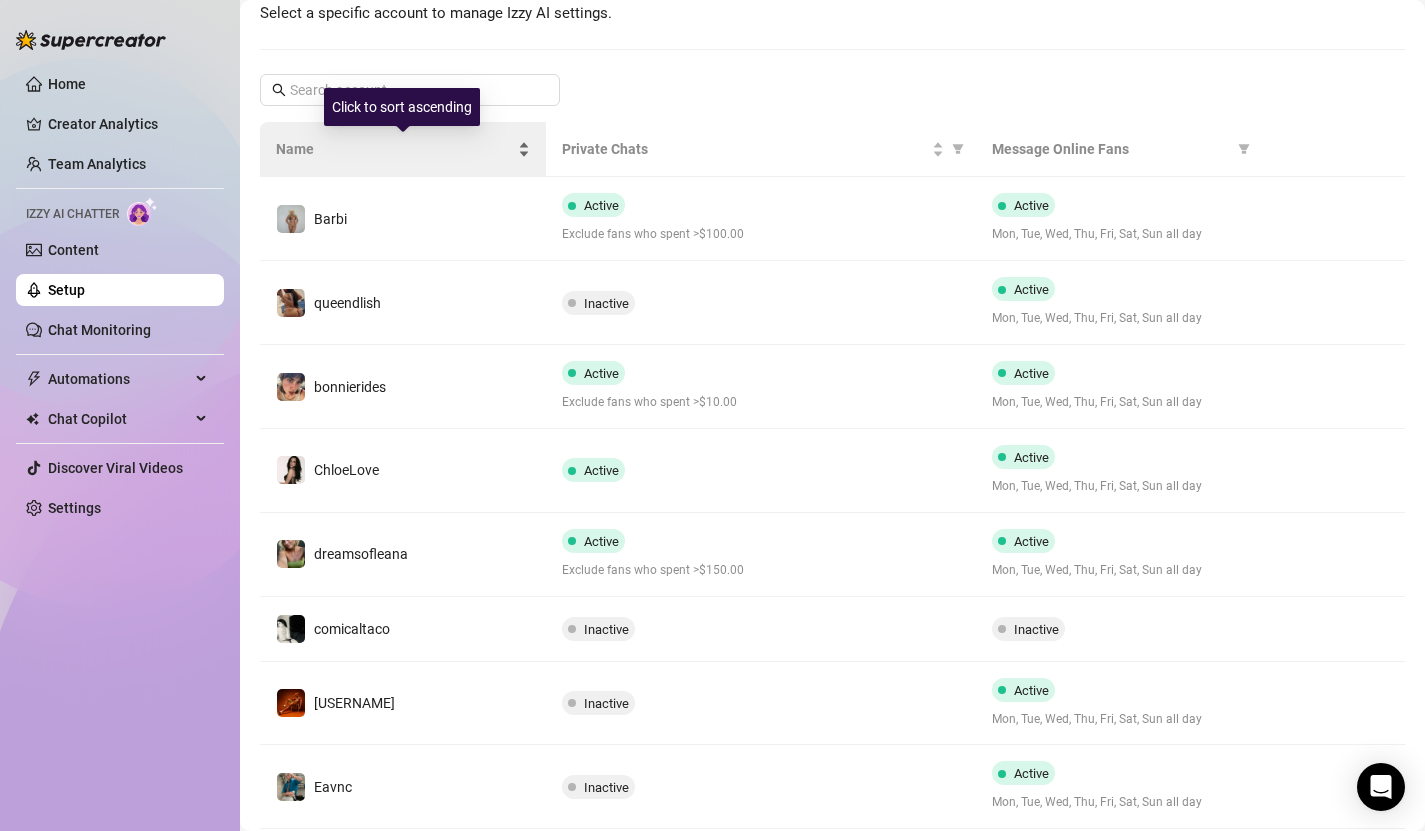 scroll, scrollTop: 320, scrollLeft: 0, axis: vertical 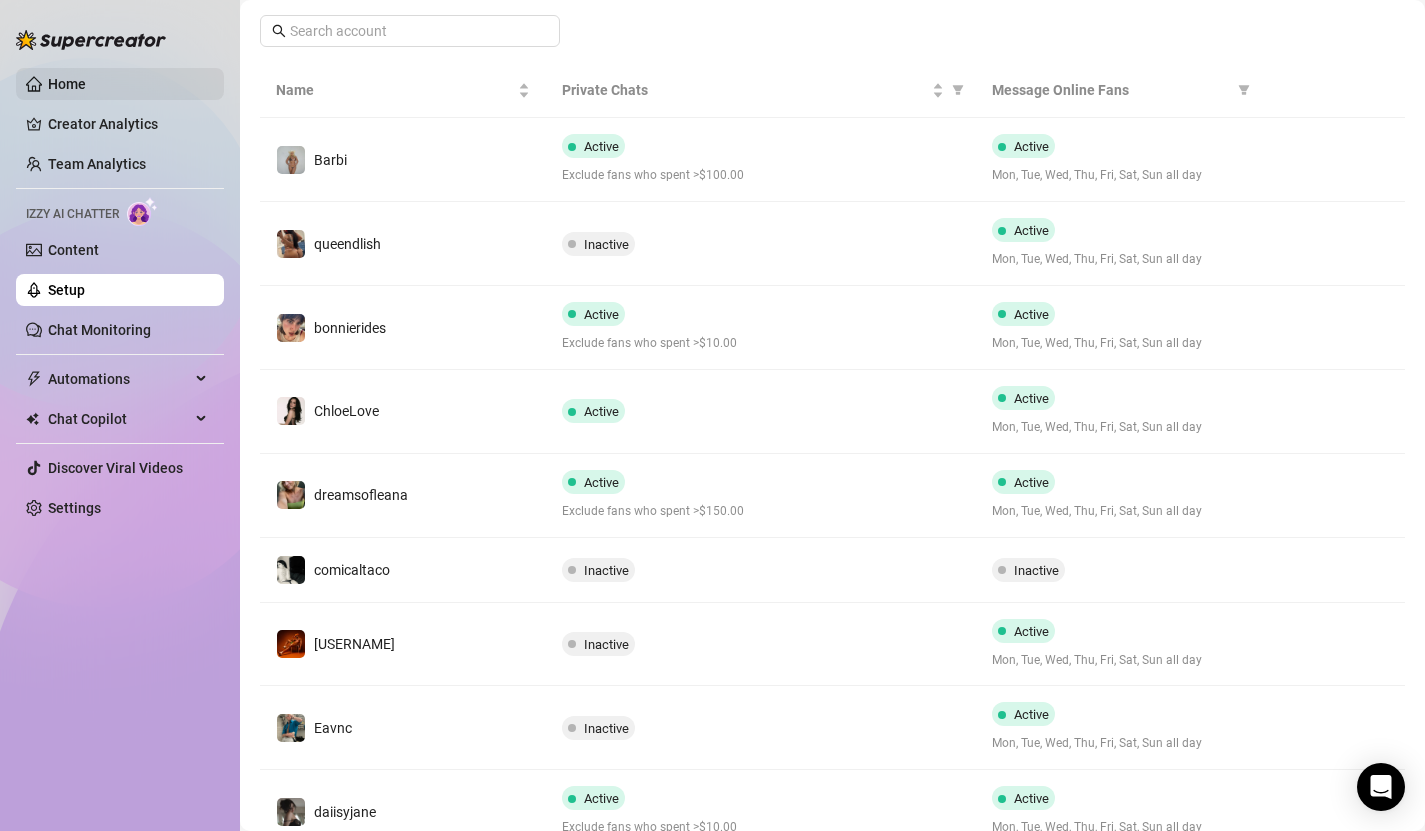 click on "Home" at bounding box center [67, 84] 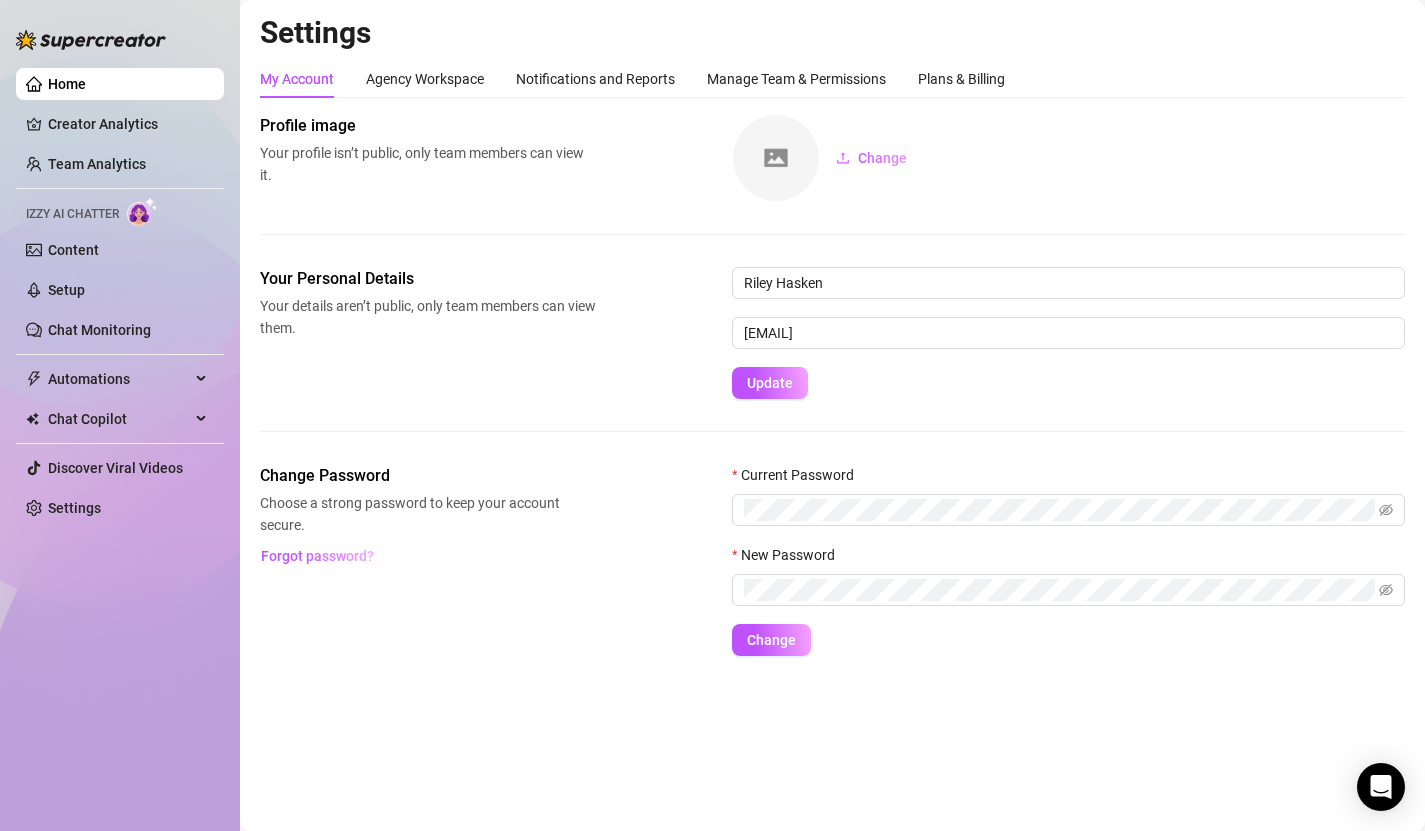 scroll, scrollTop: 0, scrollLeft: 0, axis: both 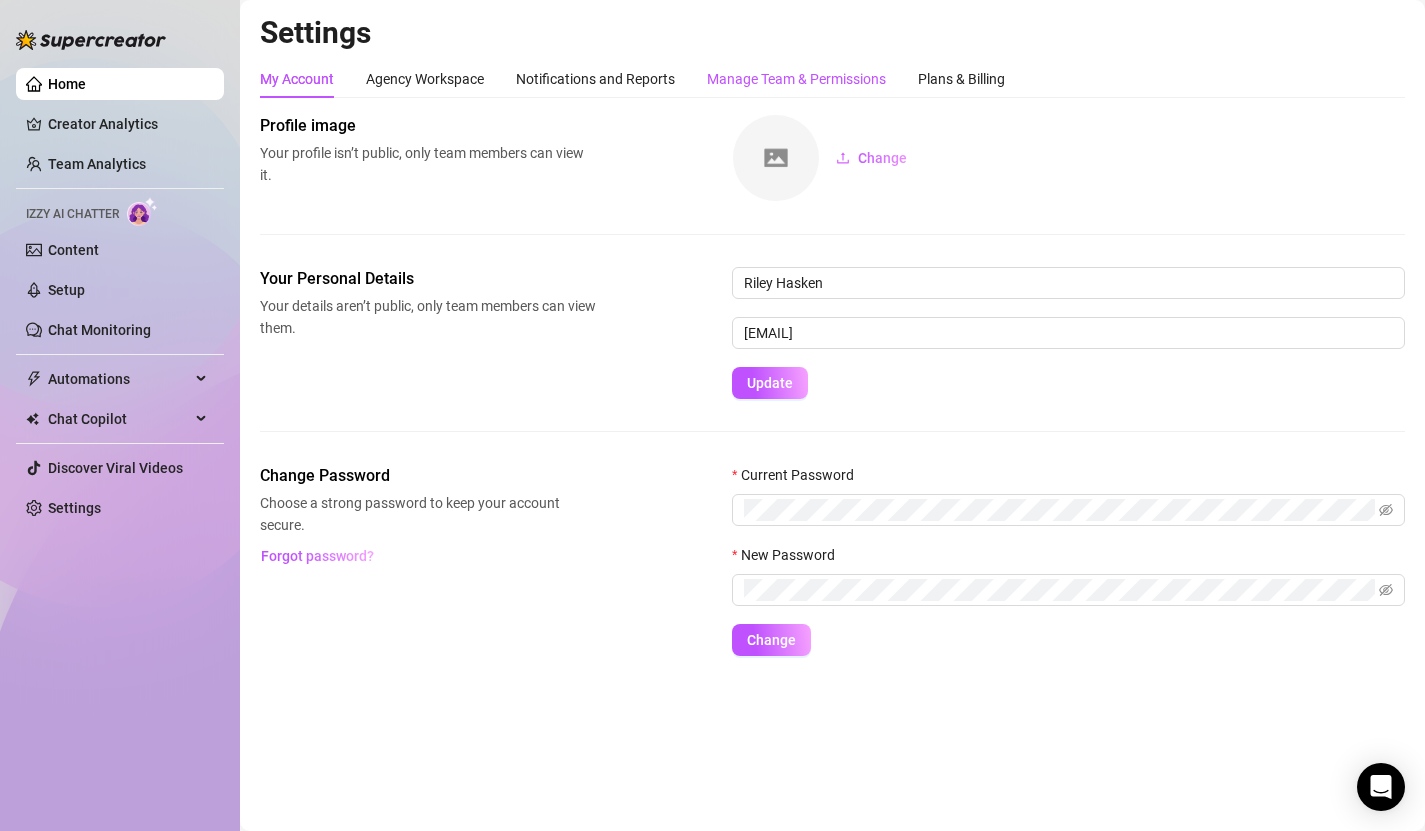 click on "Manage Team & Permissions" at bounding box center (796, 79) 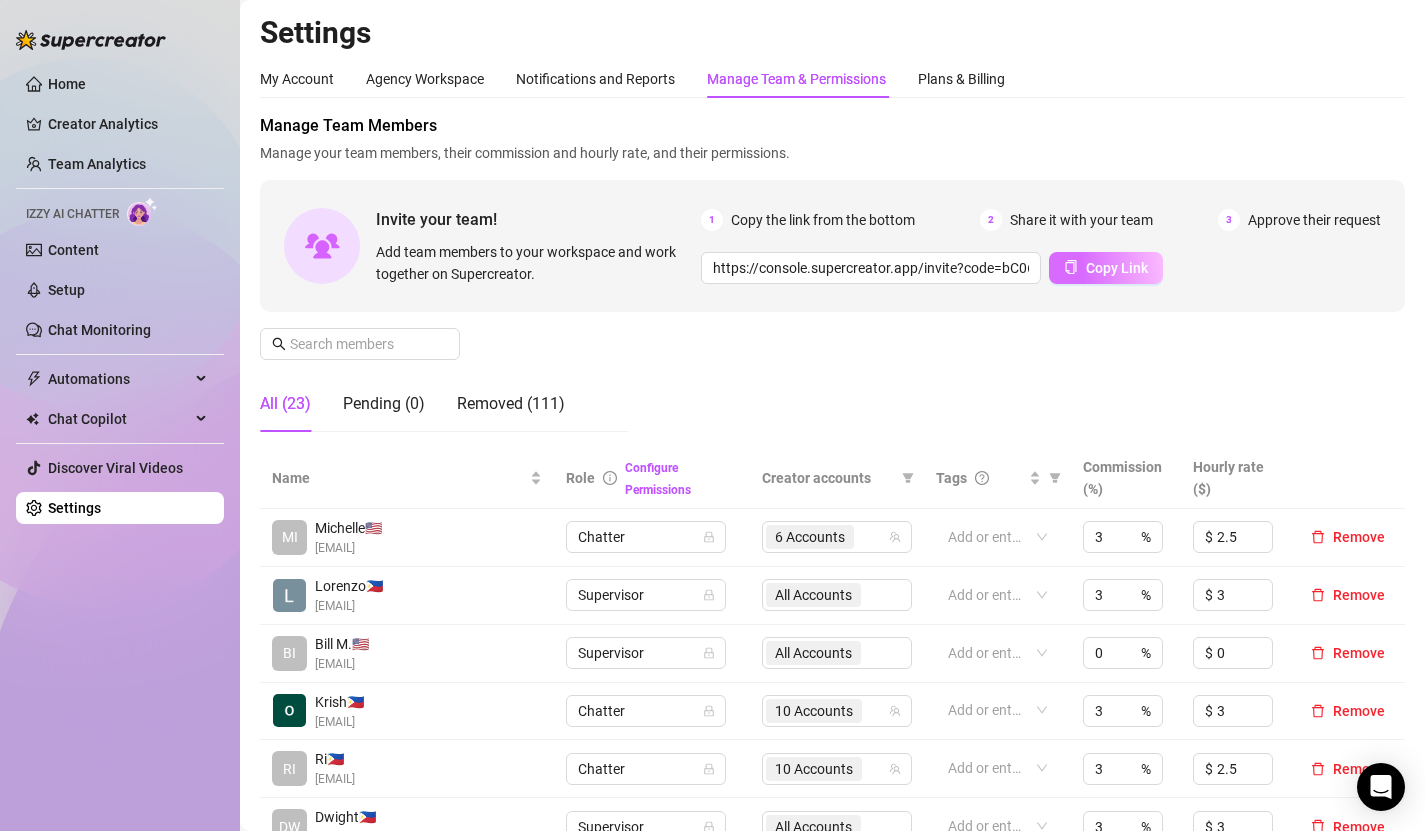 click on "Copy Link" at bounding box center (1117, 268) 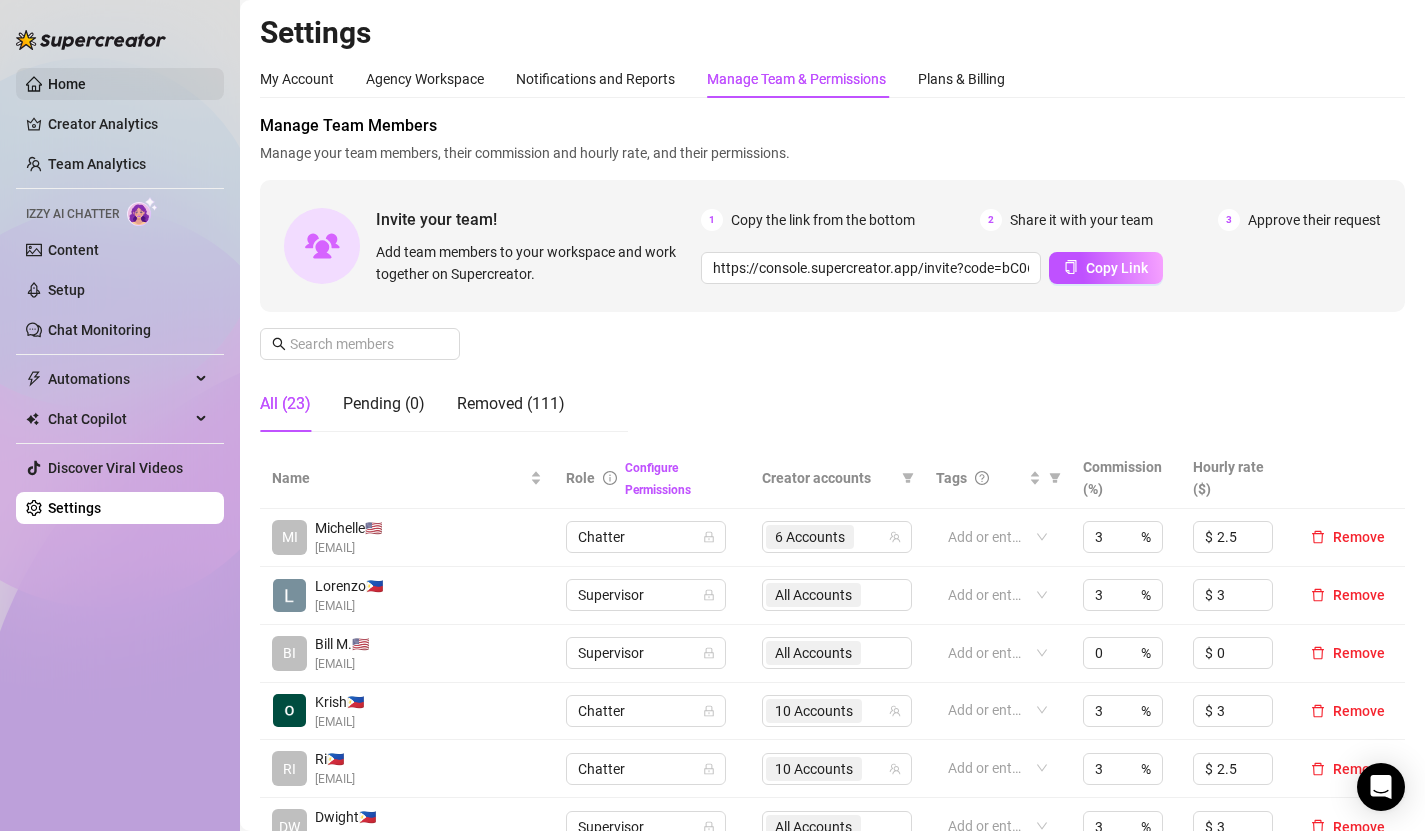 click on "Home" at bounding box center [67, 84] 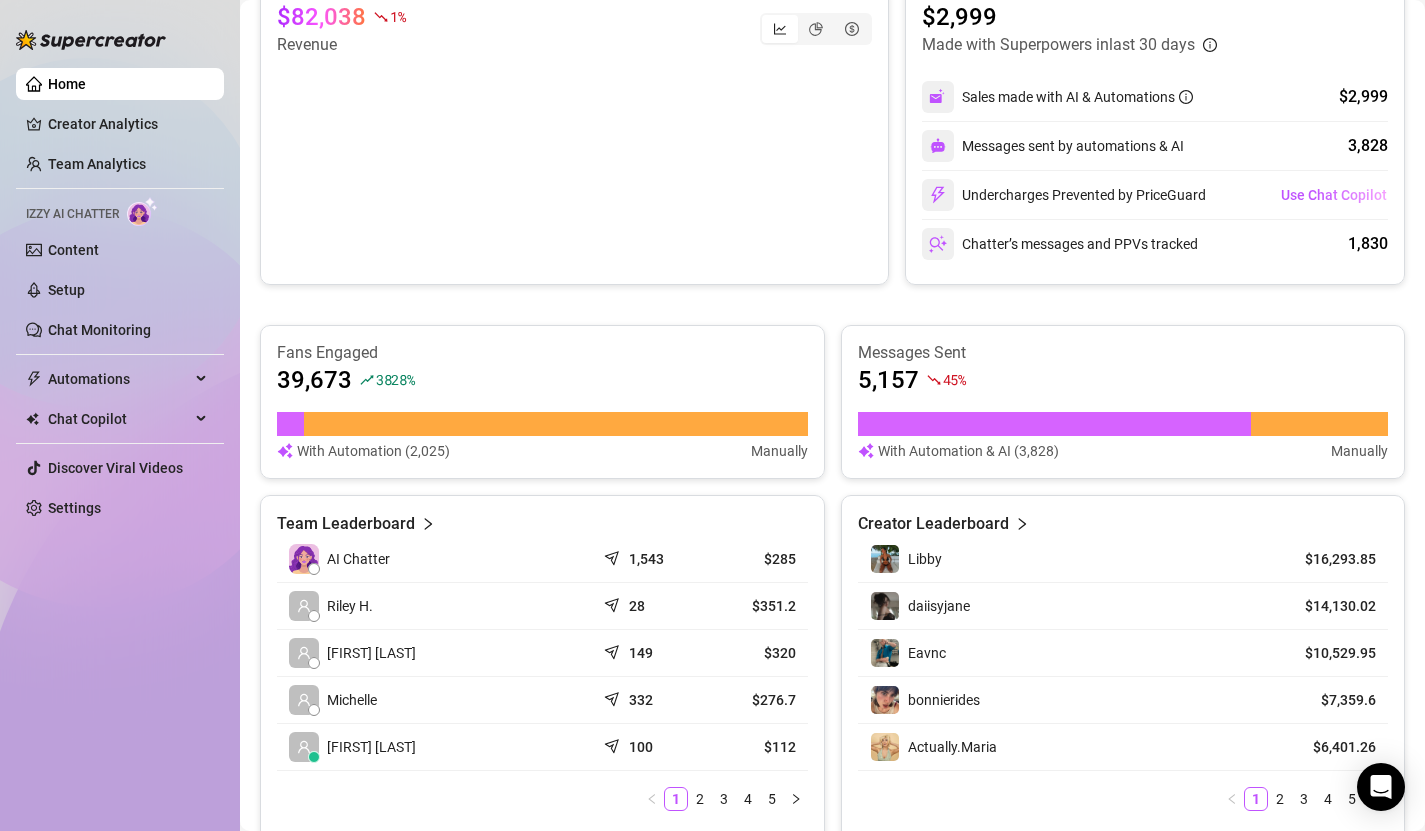 scroll, scrollTop: 0, scrollLeft: 0, axis: both 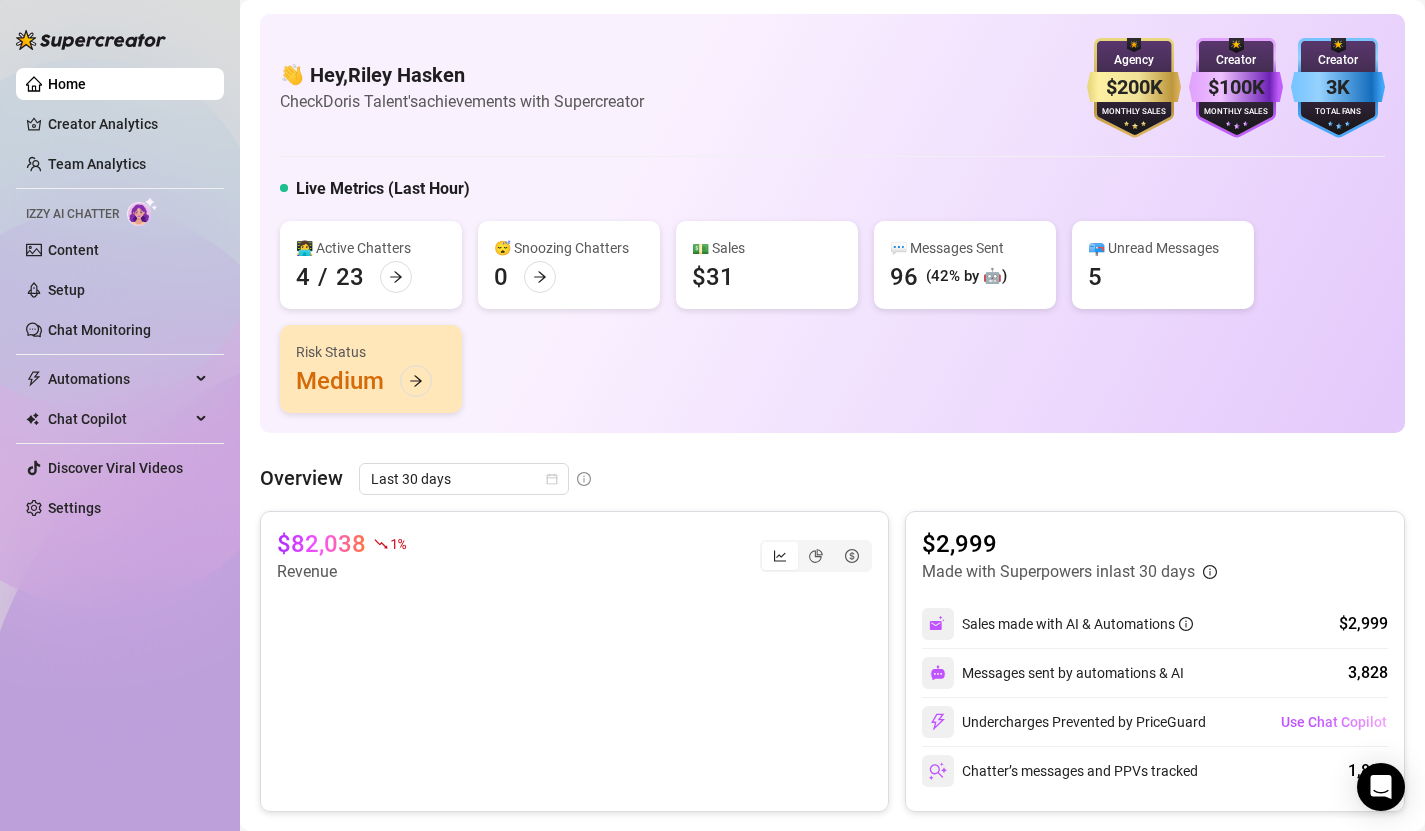 click on "👋 Hey, [FIRST] [LAST] Check [COMPANY]'s achievements with Supercreator $[NUMBER]K Agency Monthly Sales $[NUMBER]K Creator Monthly Sales [NUMBER]K Creator Total Fans" at bounding box center (832, 88) 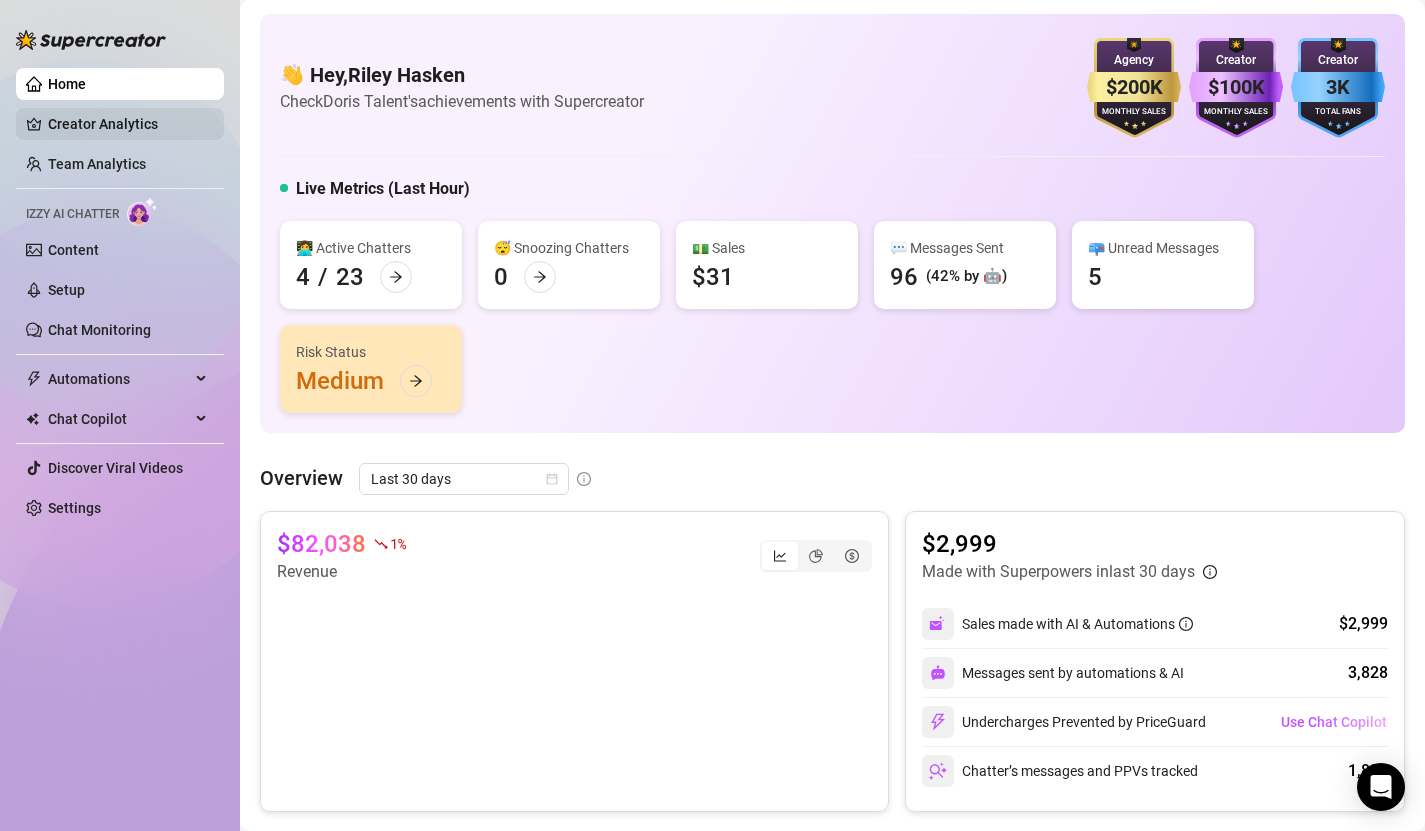 click on "Creator Analytics" at bounding box center (128, 124) 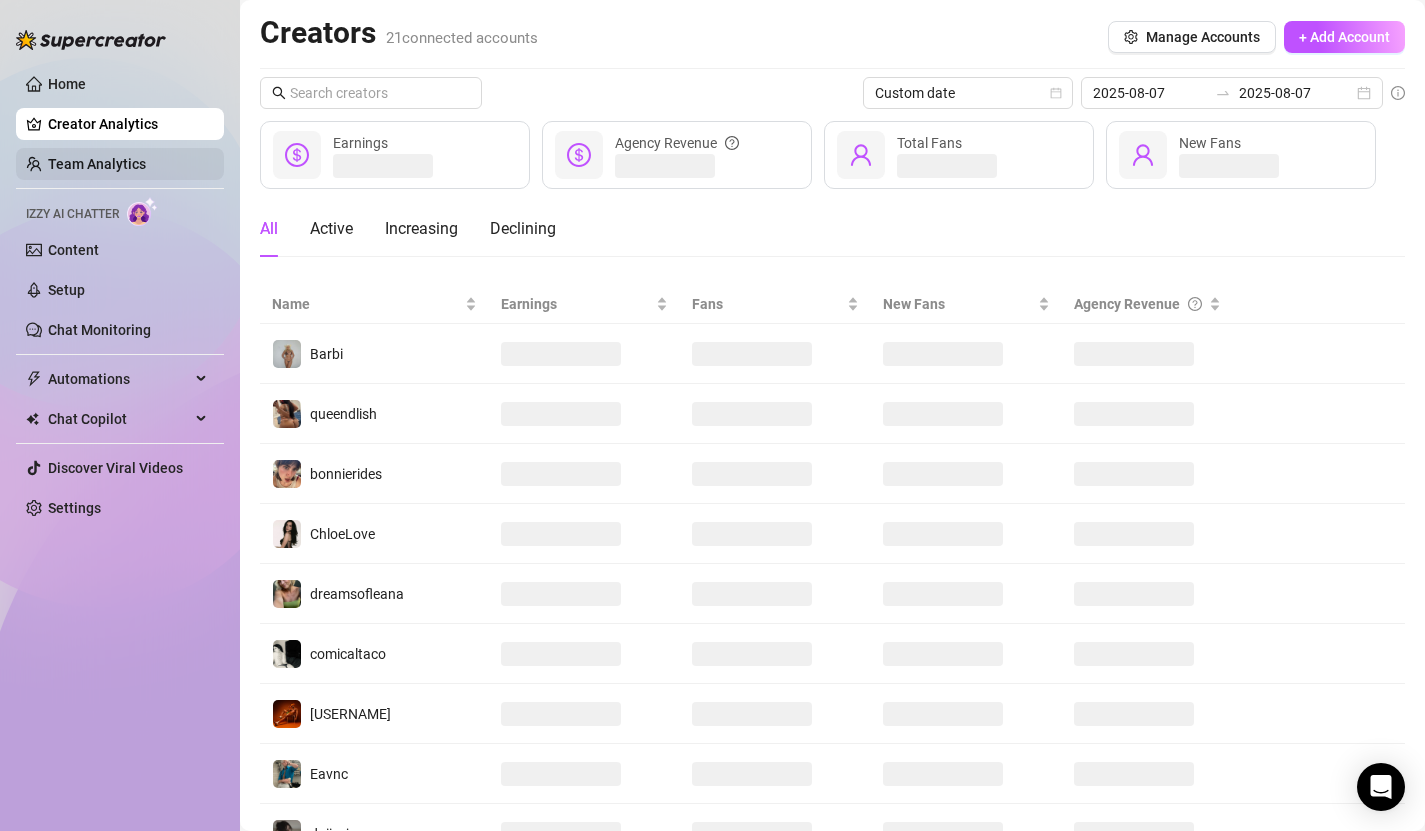 click on "Team Analytics" at bounding box center (97, 164) 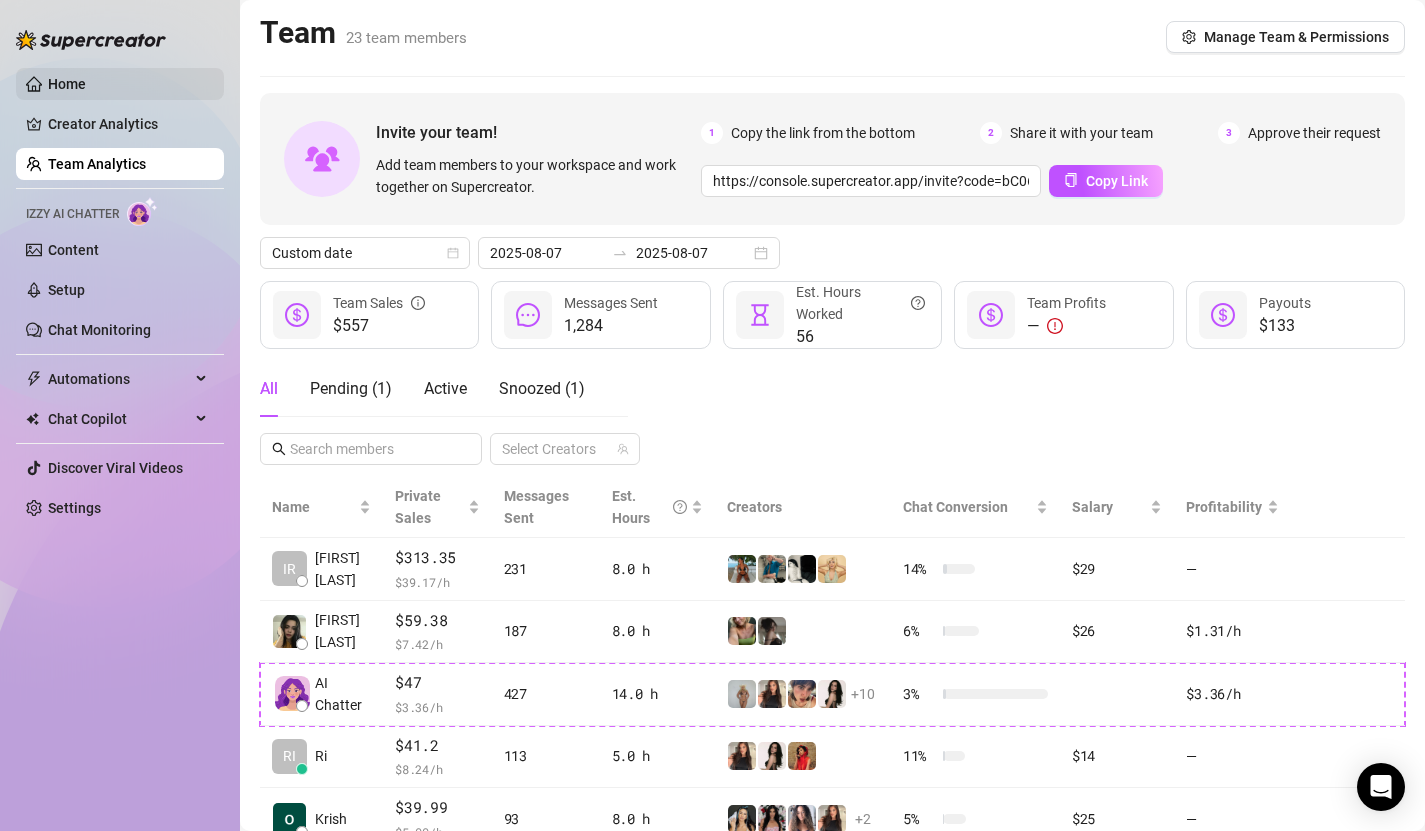 click on "Home" at bounding box center (67, 84) 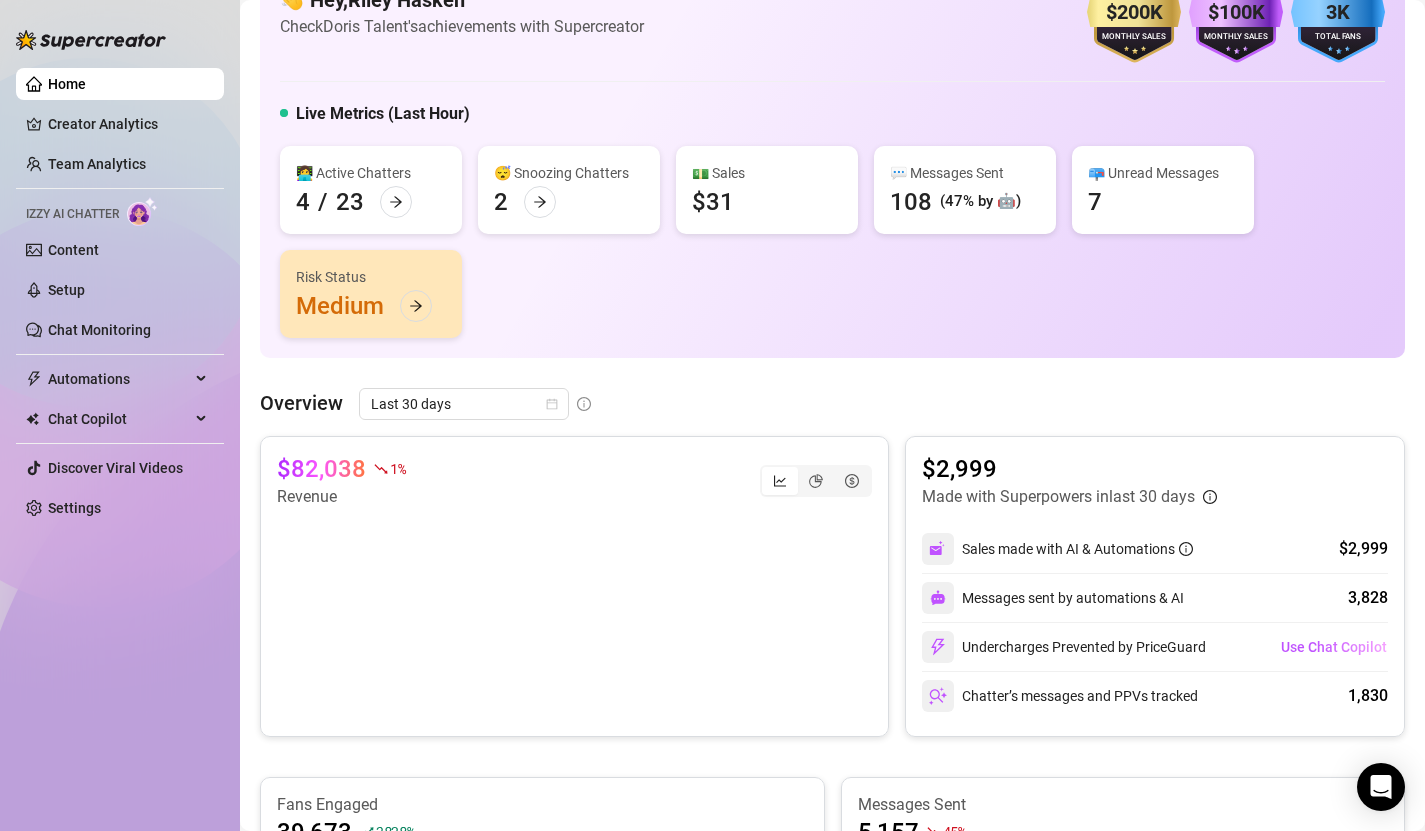 scroll, scrollTop: 0, scrollLeft: 0, axis: both 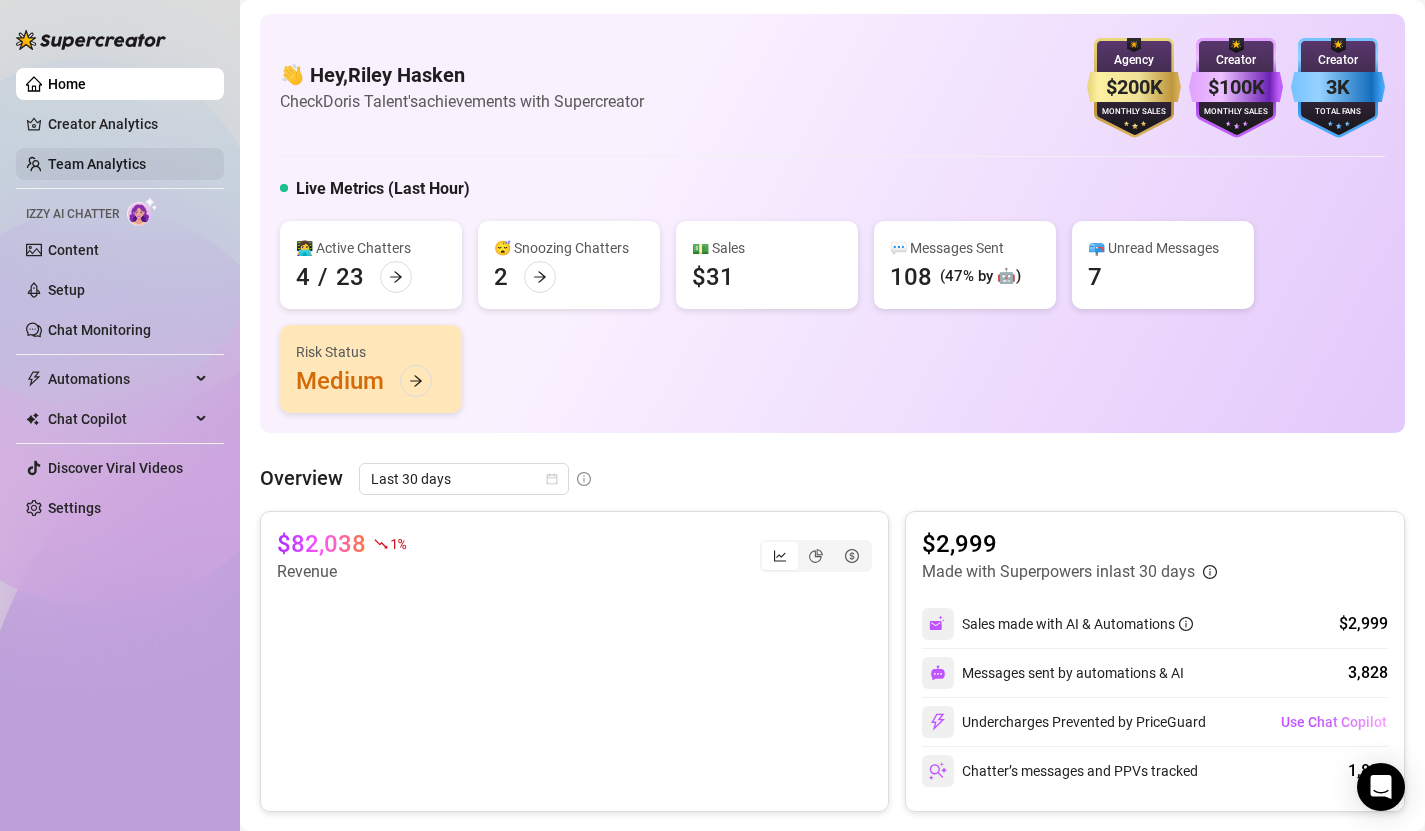 click on "Team Analytics" at bounding box center [97, 164] 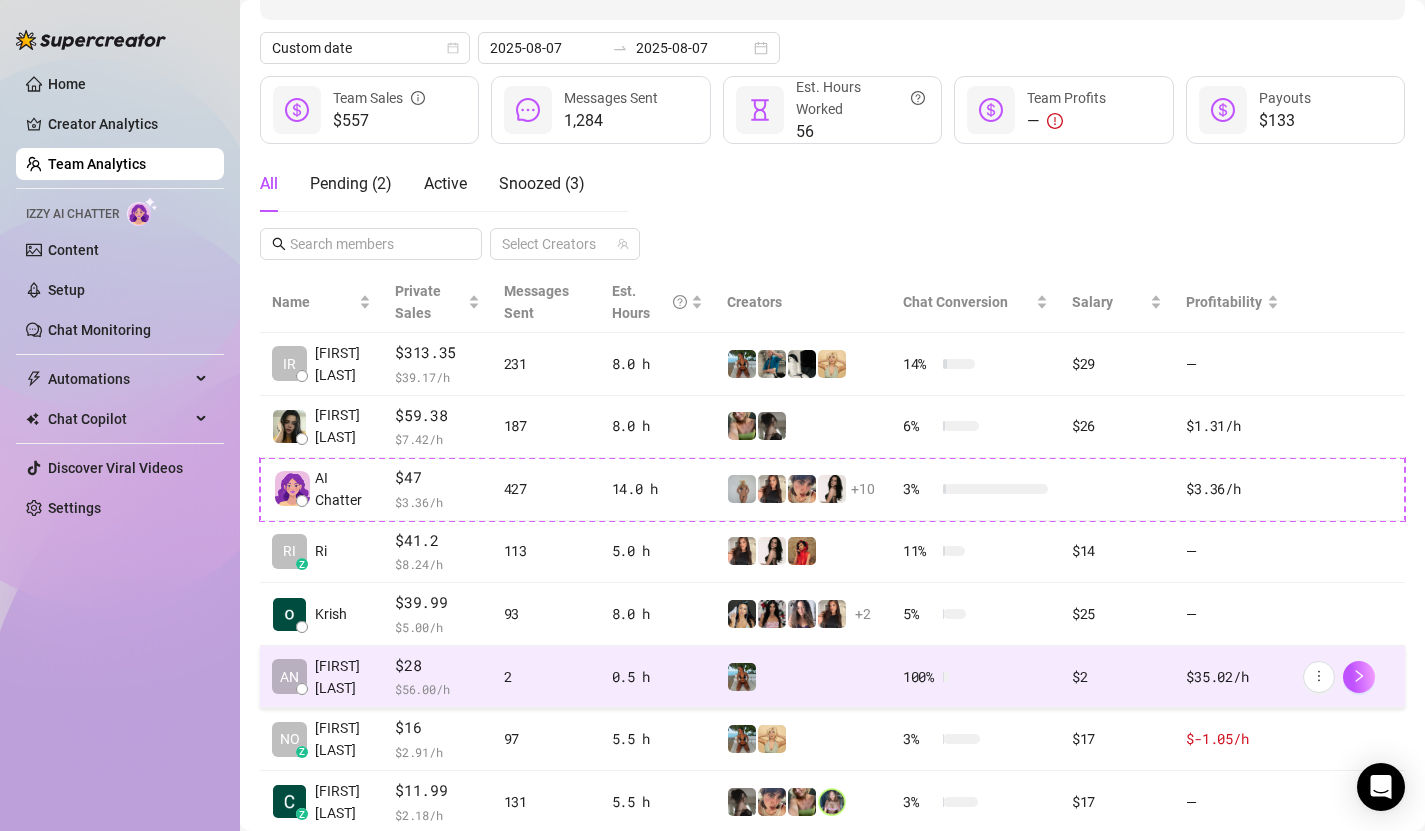 scroll, scrollTop: 0, scrollLeft: 0, axis: both 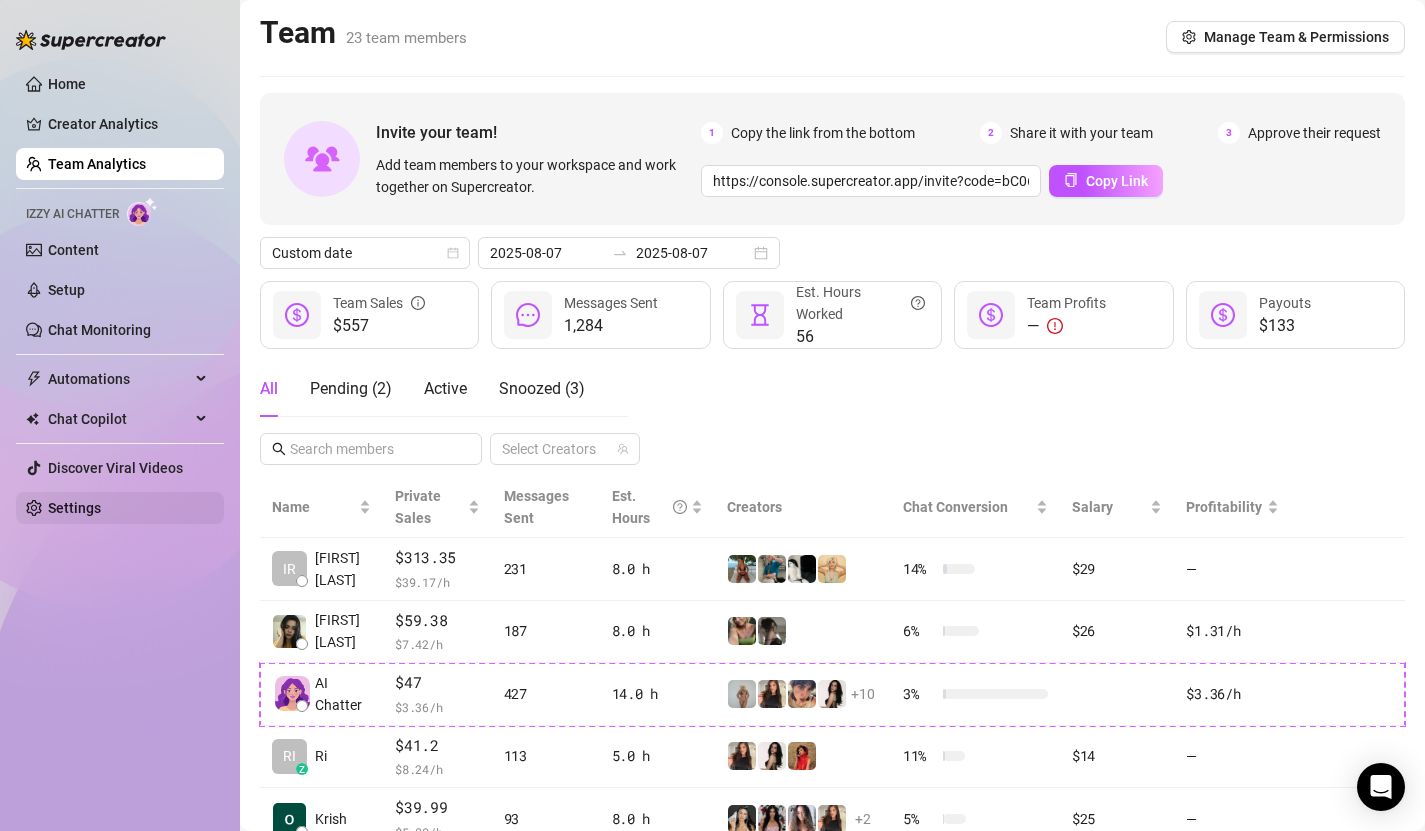 click on "Settings" at bounding box center [74, 508] 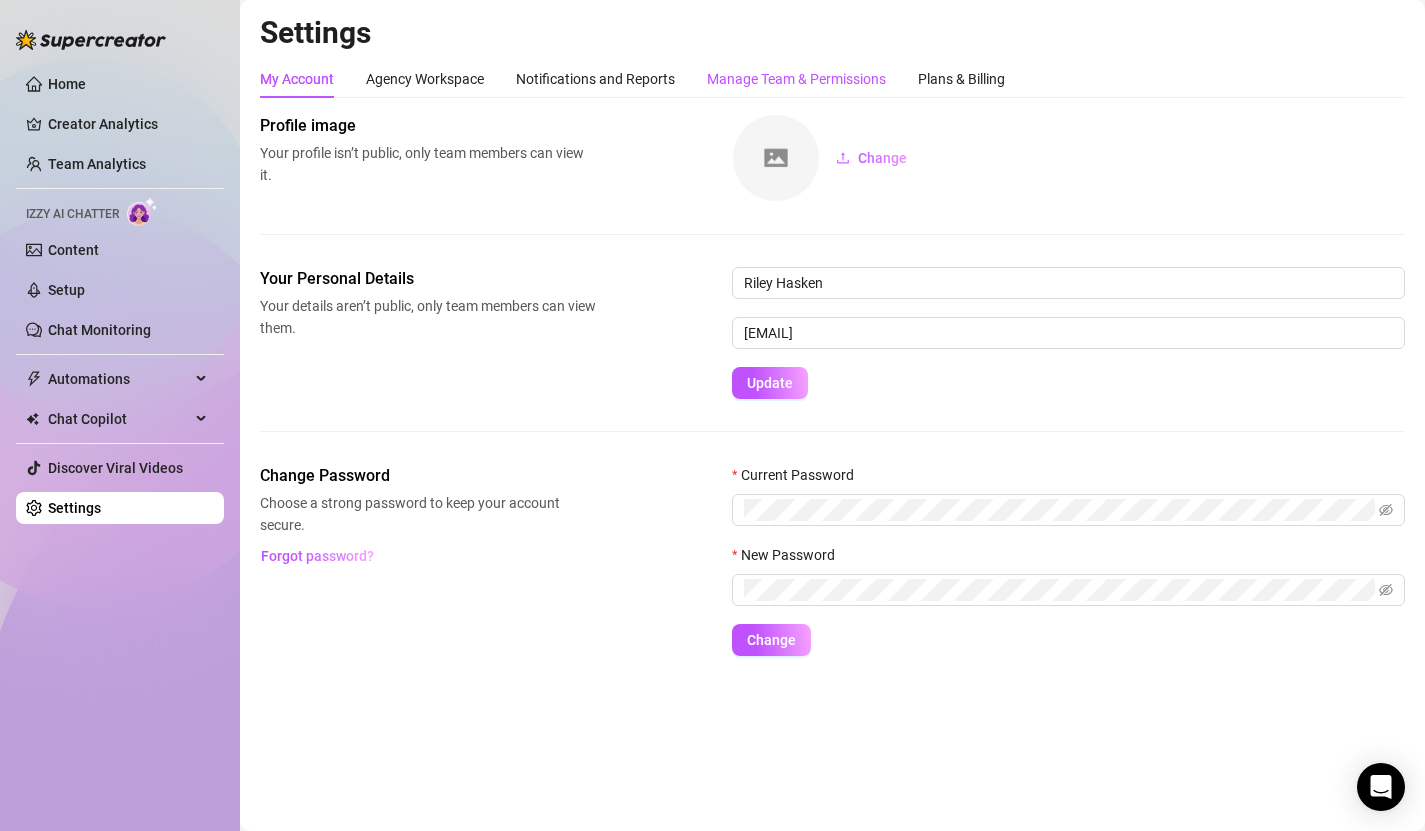 click on "Manage Team & Permissions" at bounding box center [796, 79] 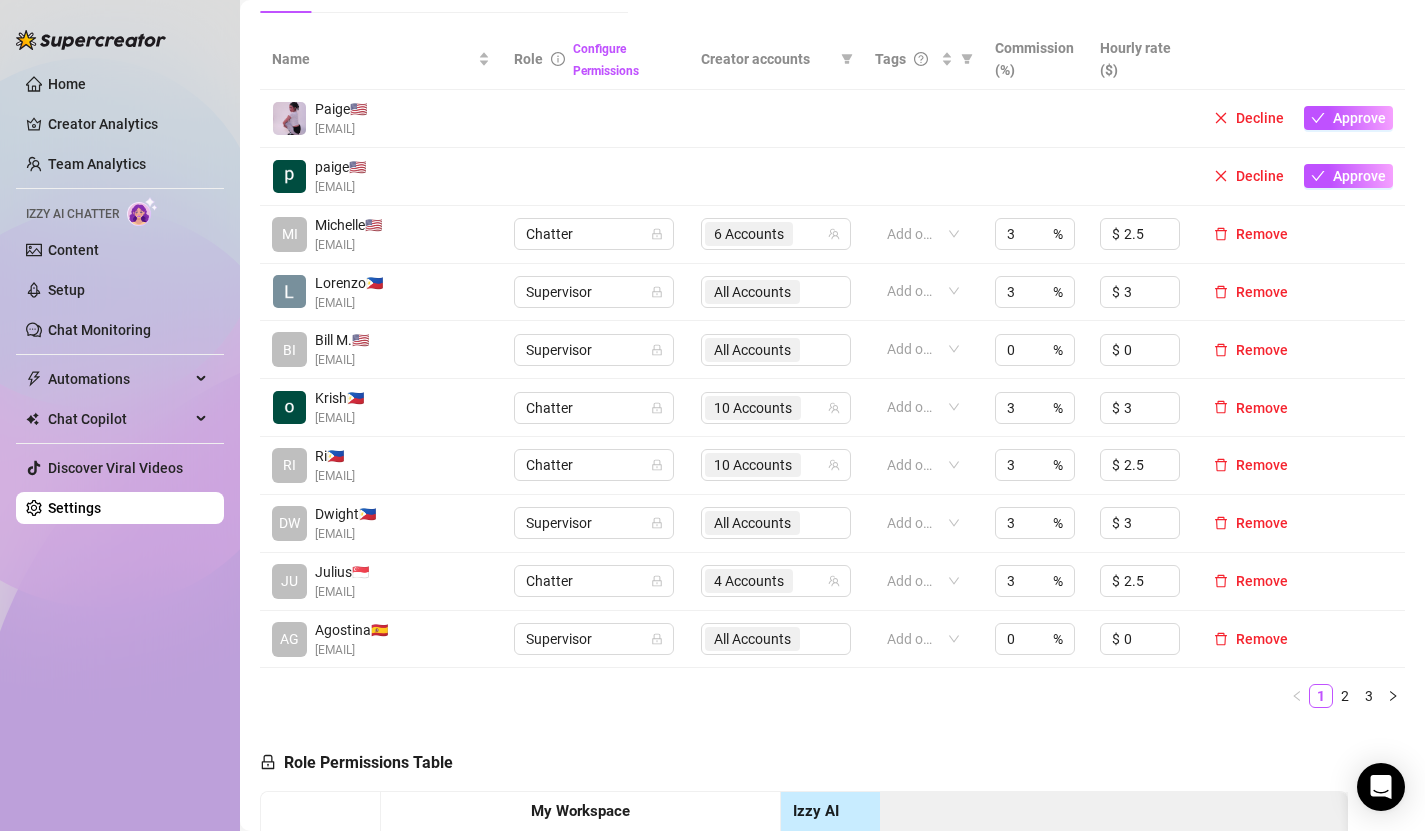scroll, scrollTop: 411, scrollLeft: 0, axis: vertical 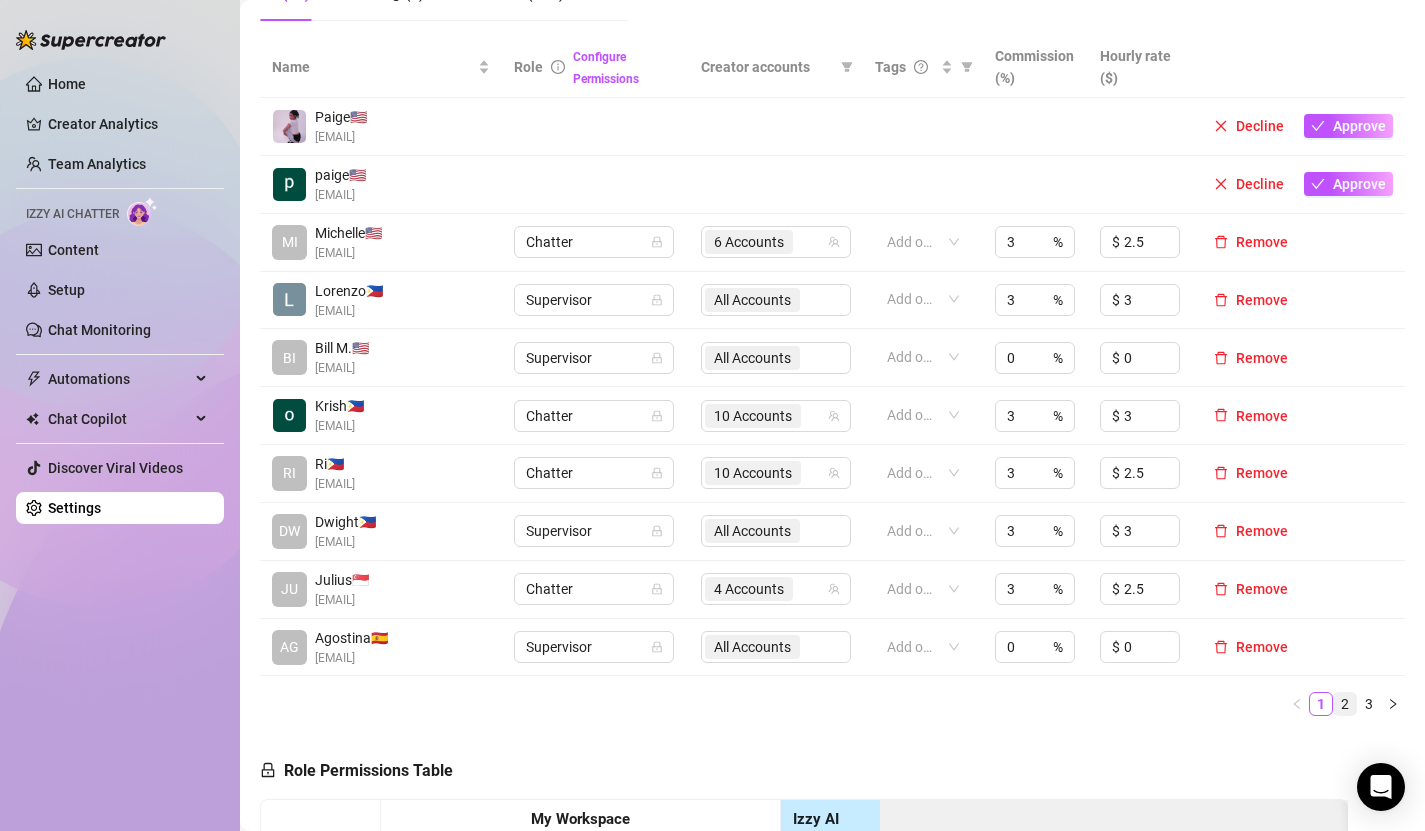 click on "2" at bounding box center [1345, 704] 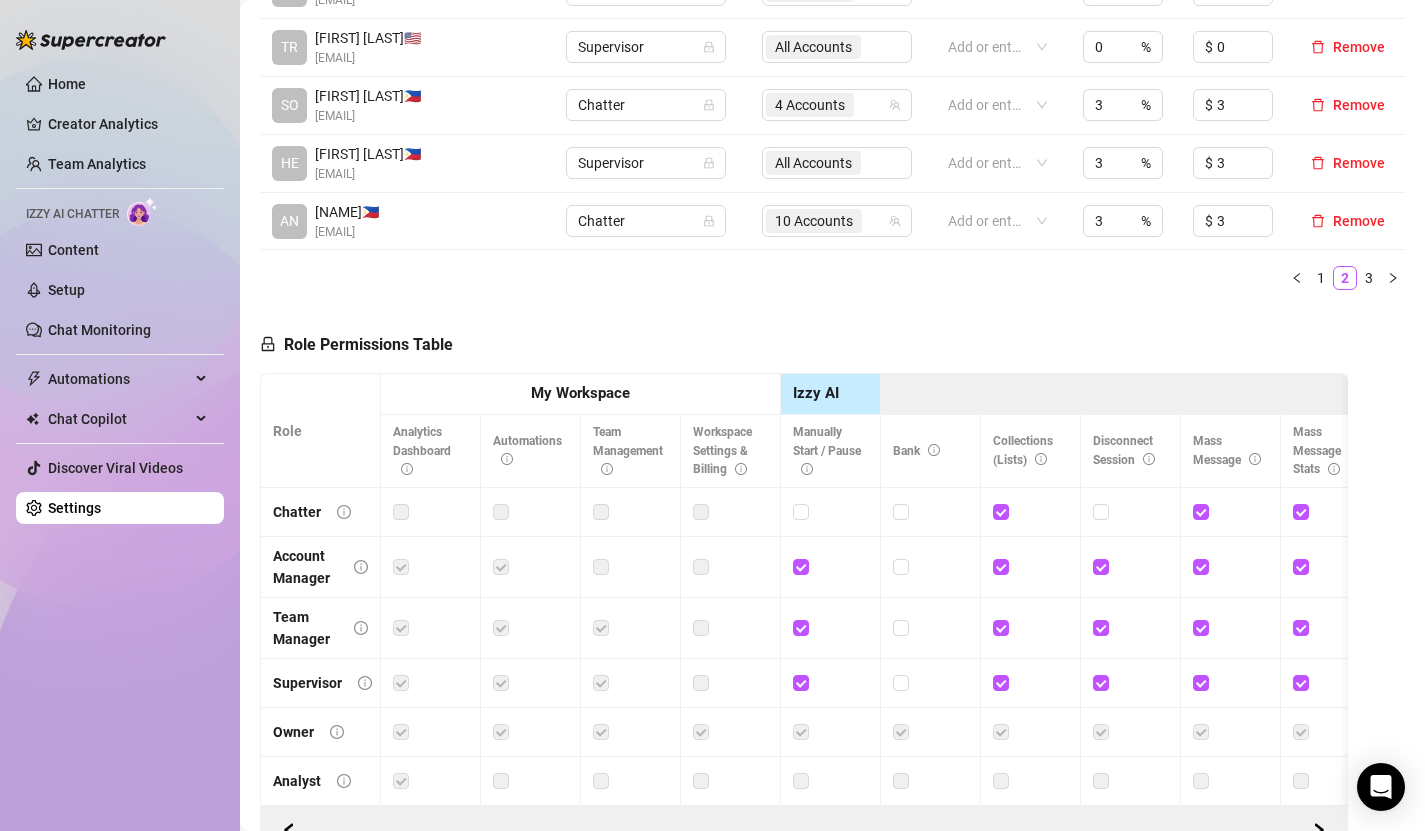 scroll, scrollTop: 945, scrollLeft: 0, axis: vertical 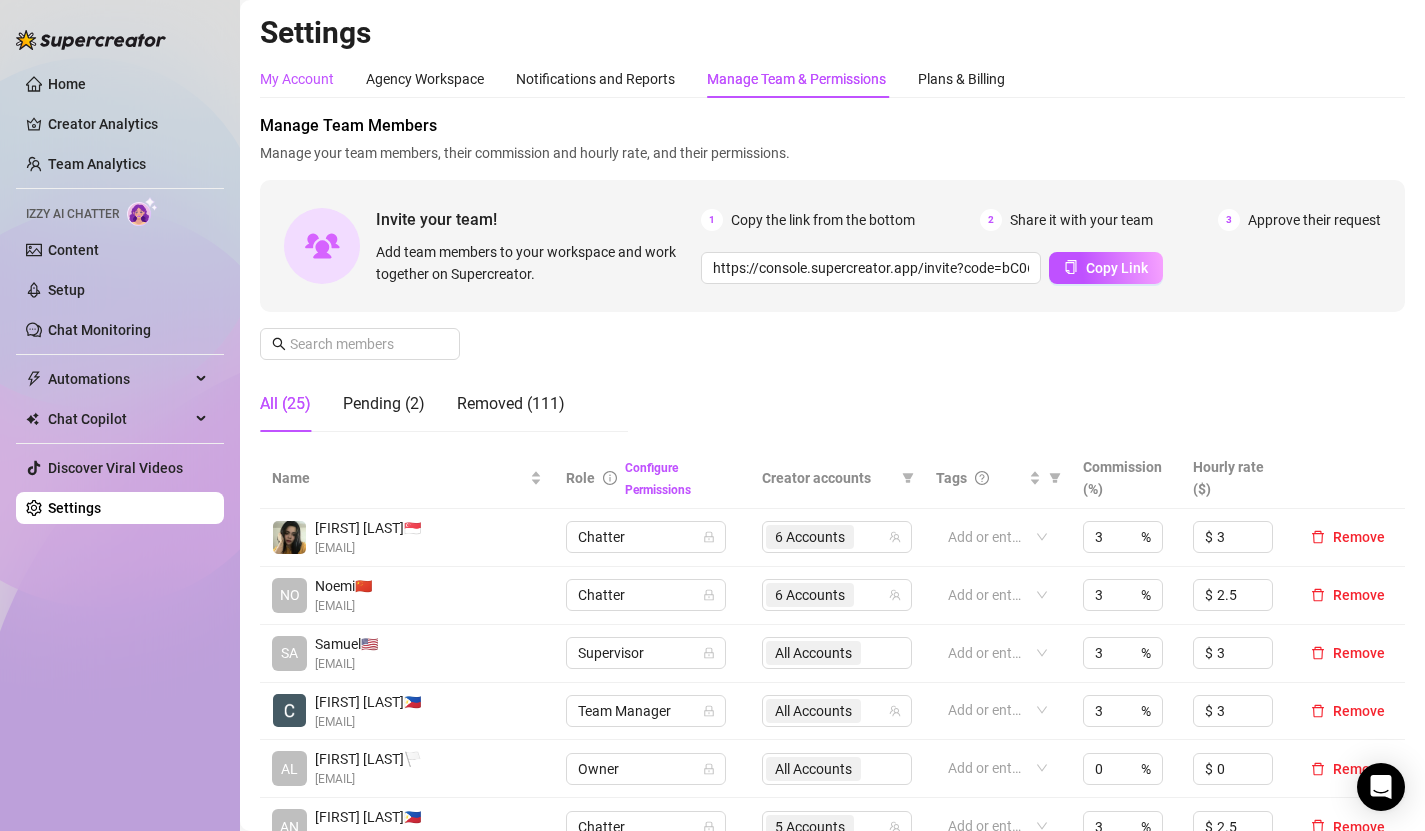 click on "My Account" at bounding box center [297, 79] 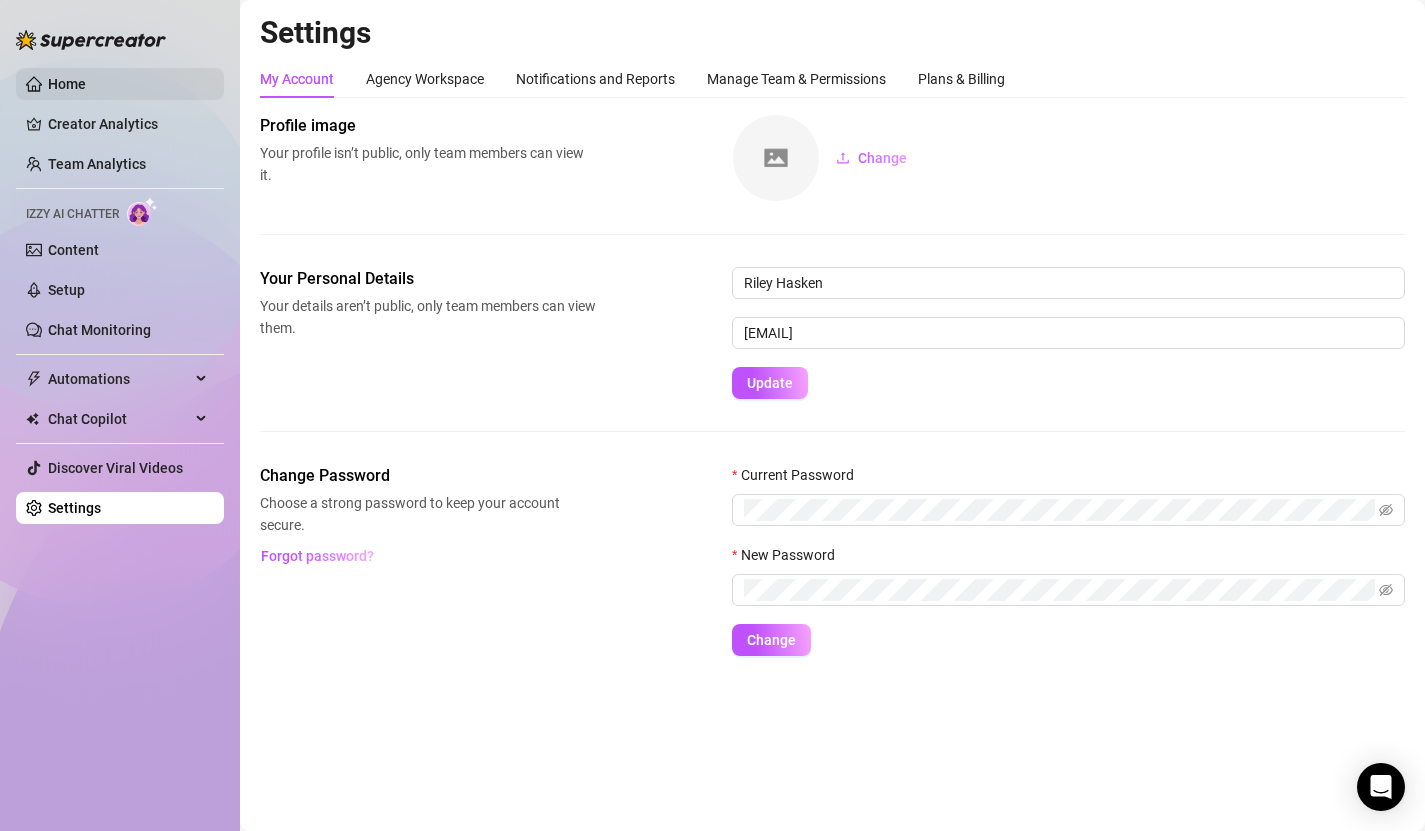 click on "Home" at bounding box center [67, 84] 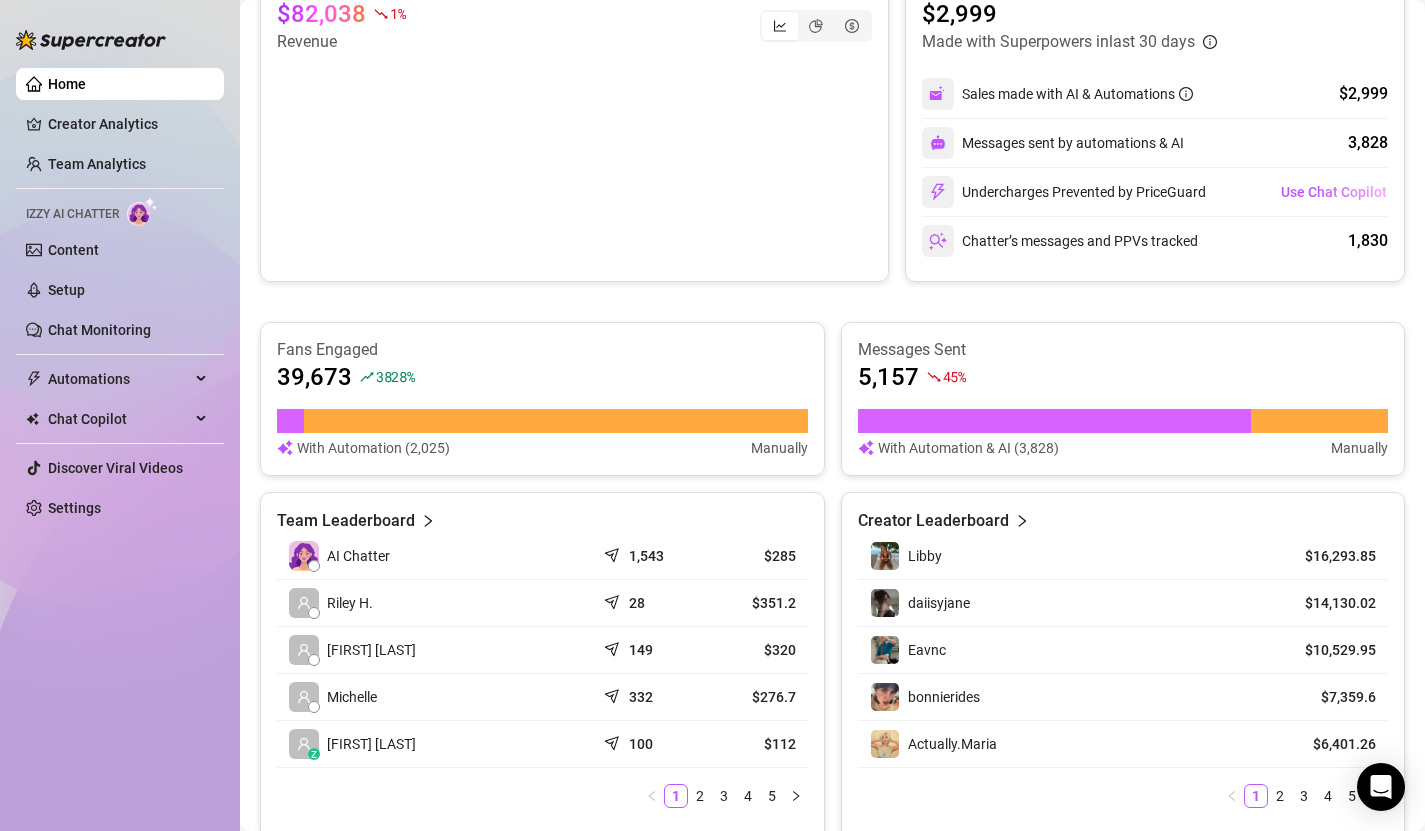scroll, scrollTop: 1044, scrollLeft: 0, axis: vertical 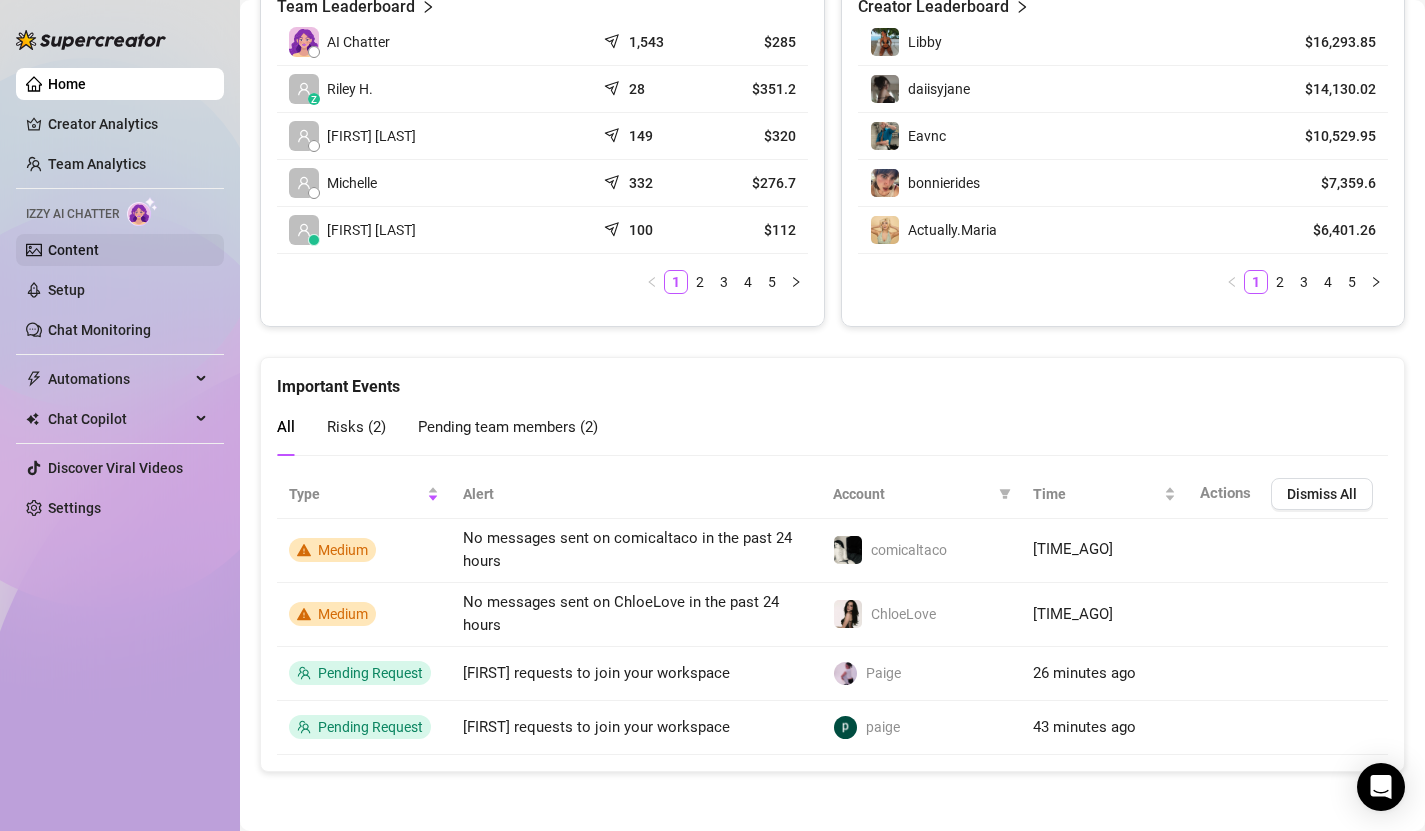 click on "Content" at bounding box center [73, 250] 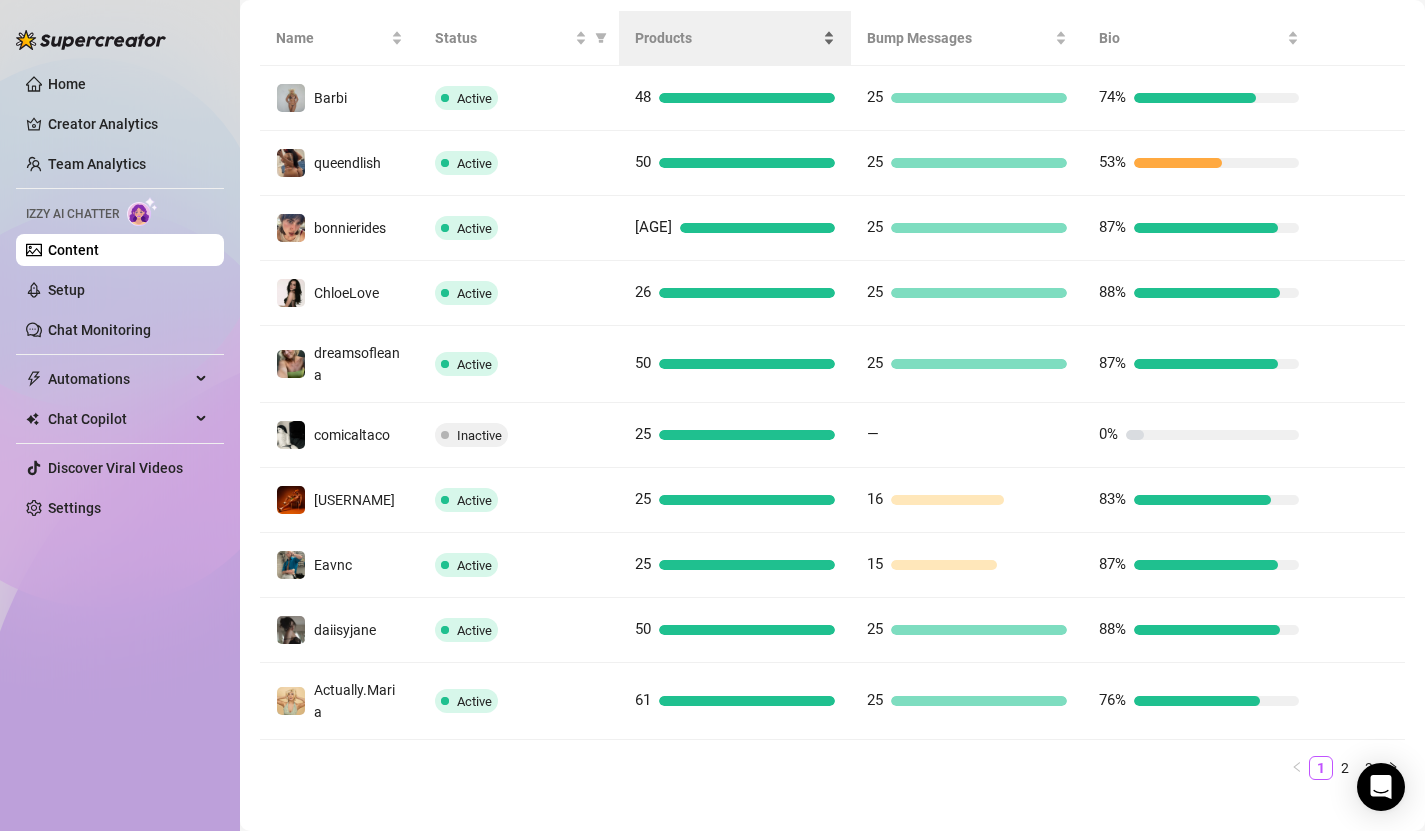 scroll, scrollTop: 409, scrollLeft: 0, axis: vertical 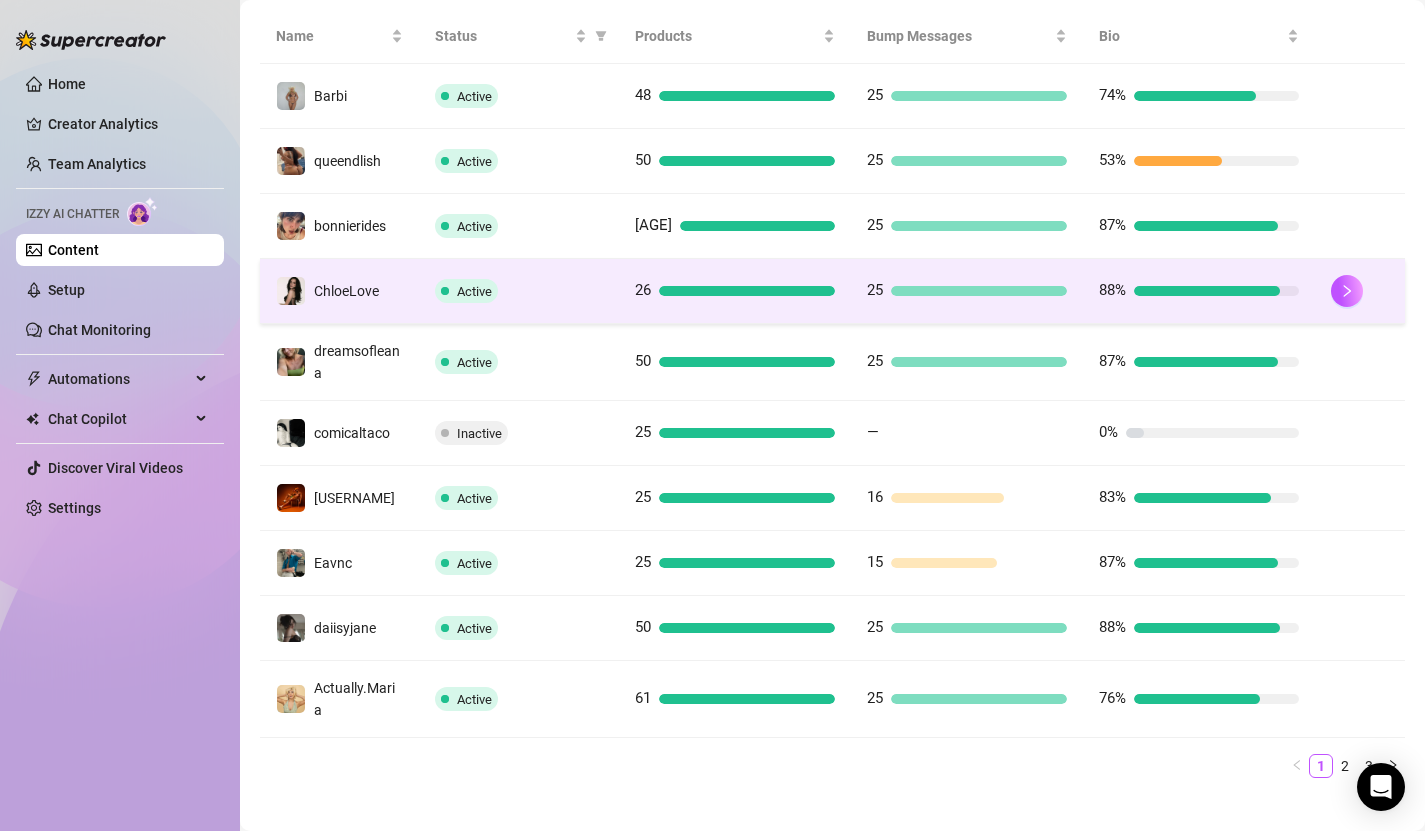 click at bounding box center [979, 291] 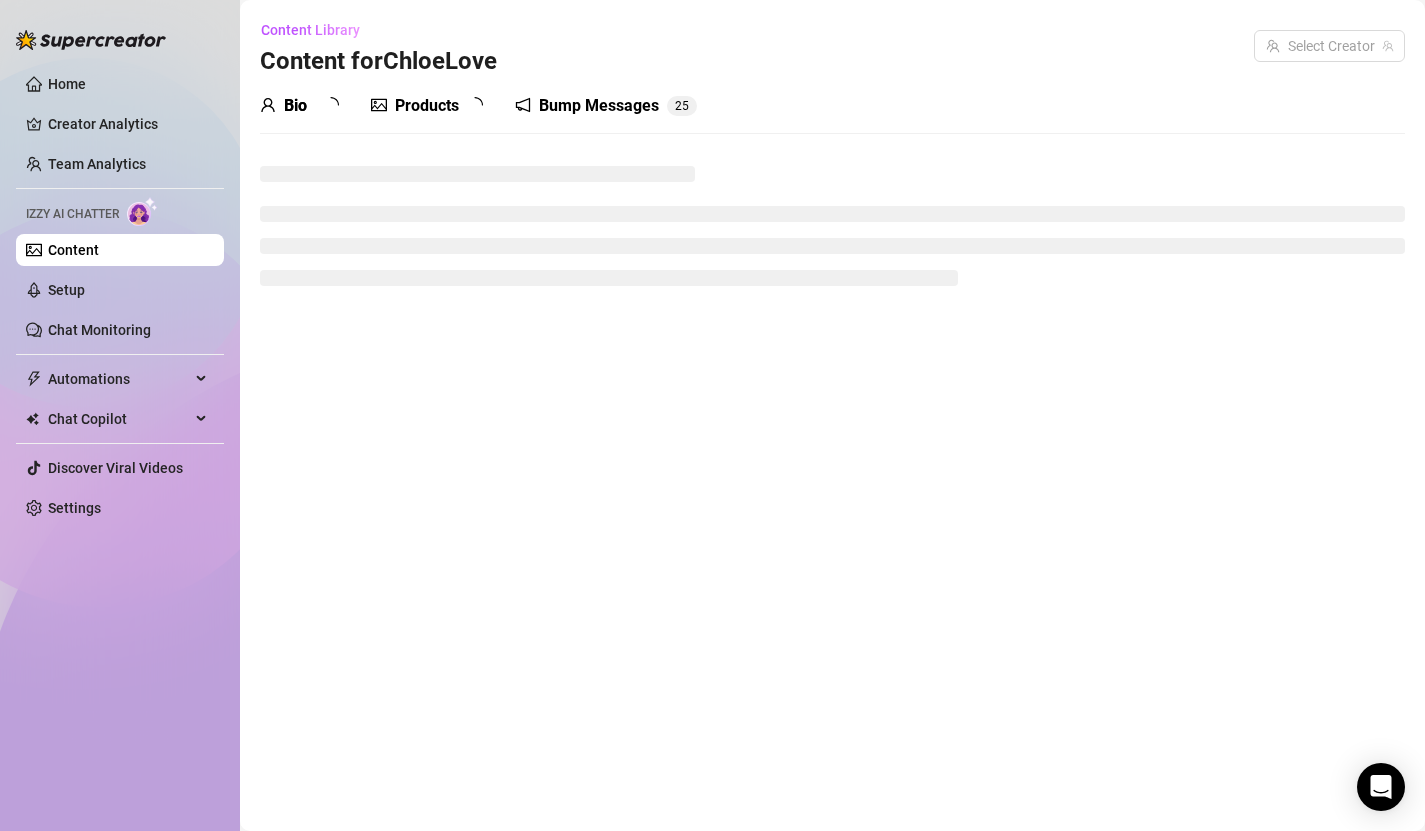 scroll, scrollTop: 0, scrollLeft: 0, axis: both 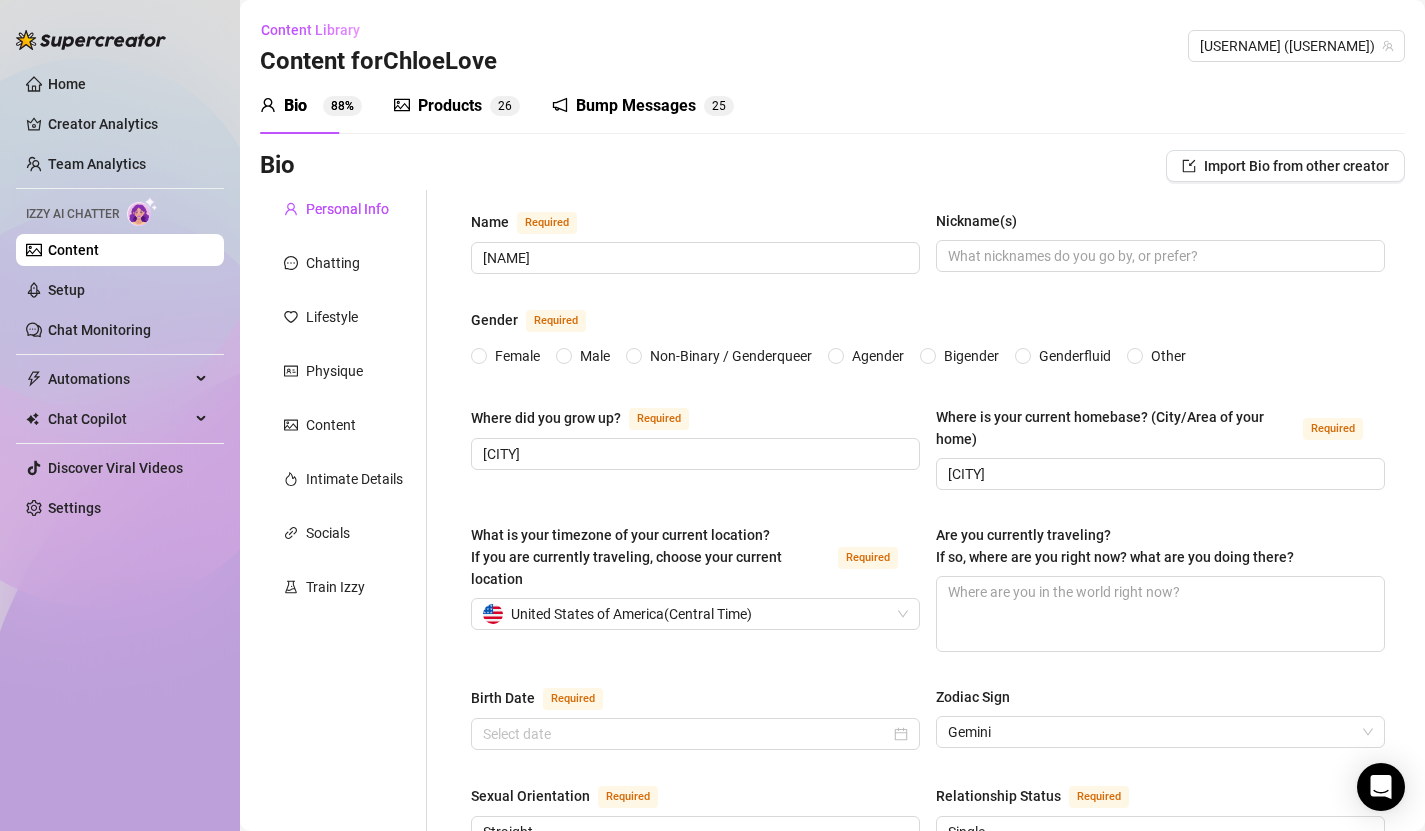 type 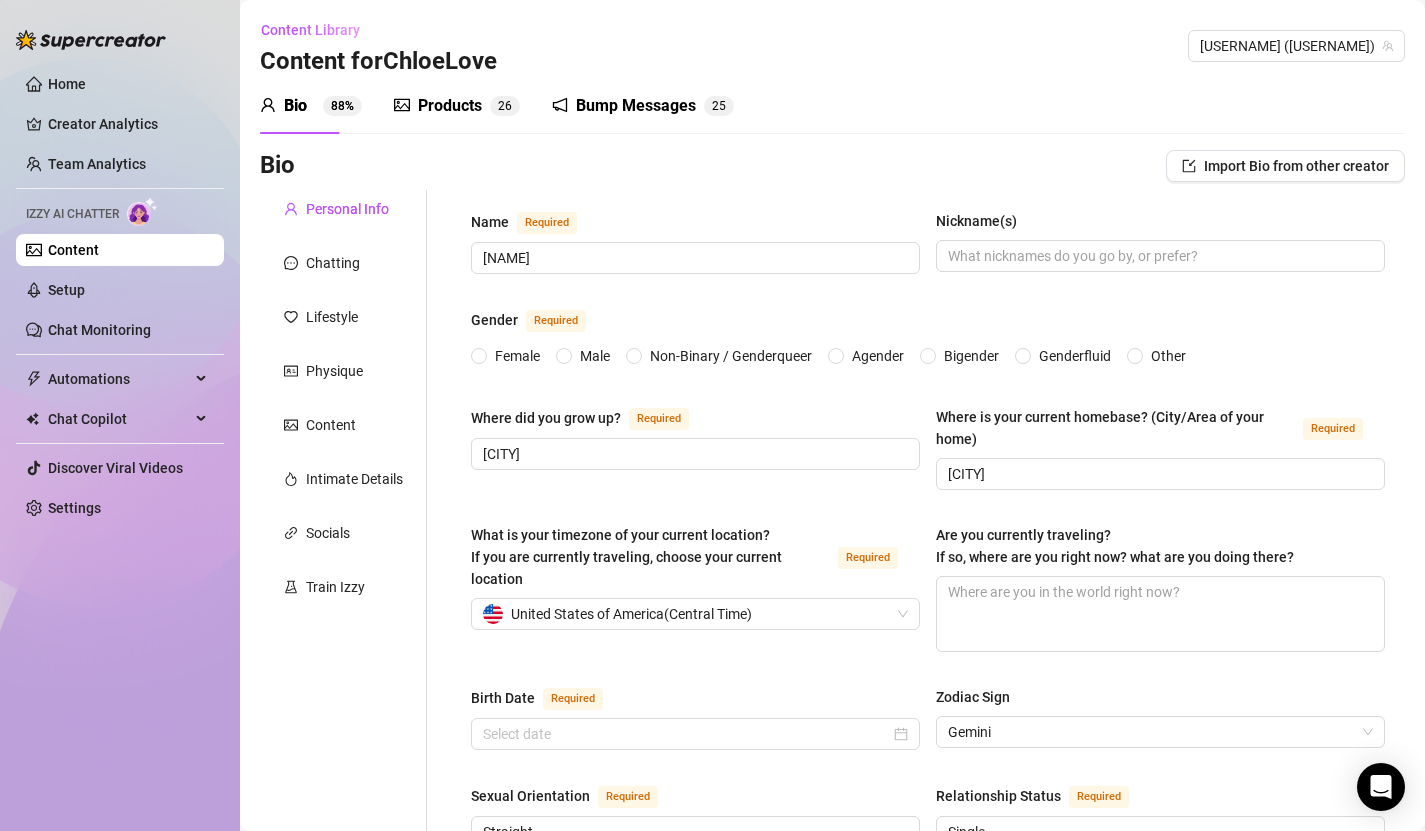 radio on "true" 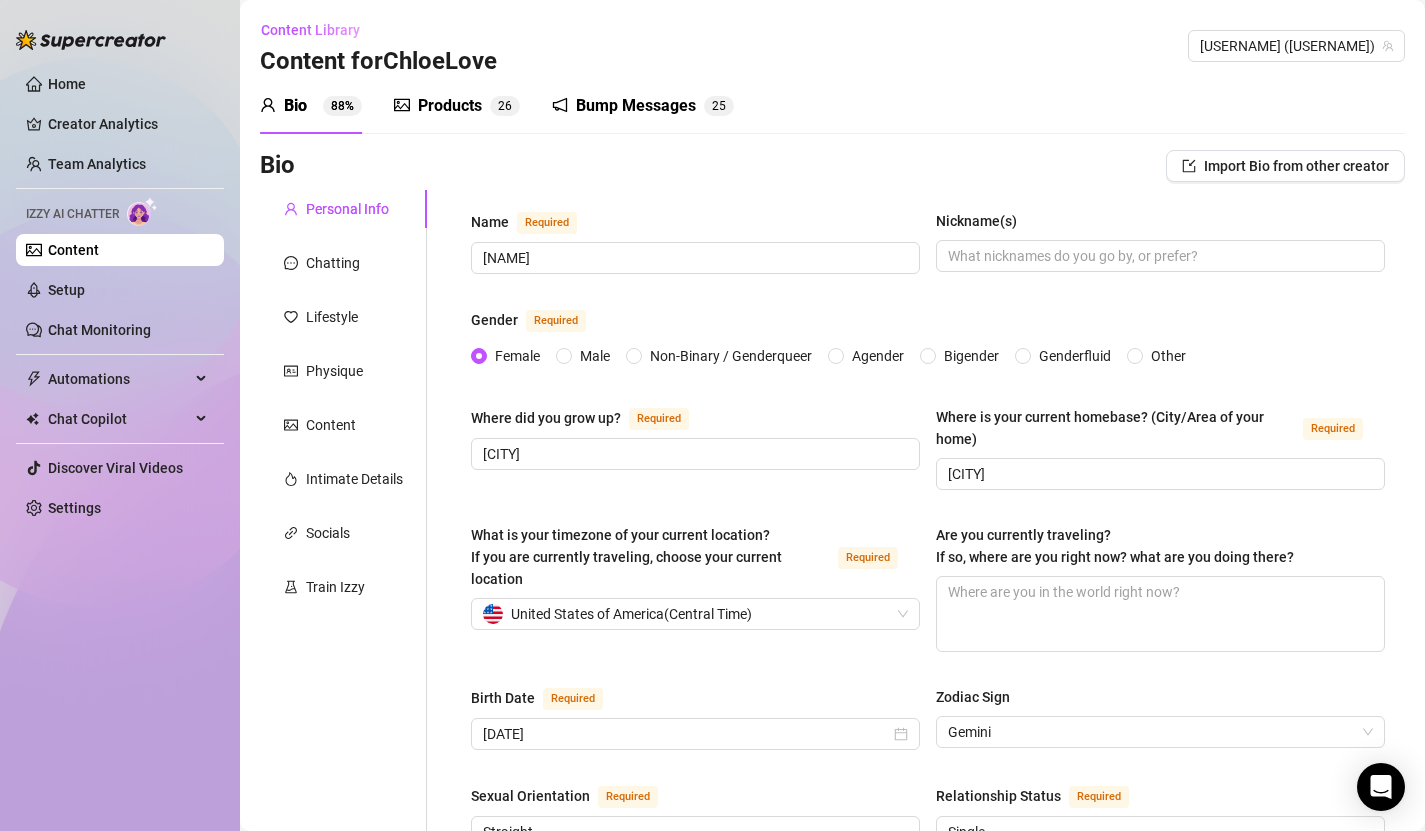 click on "Products" at bounding box center (450, 106) 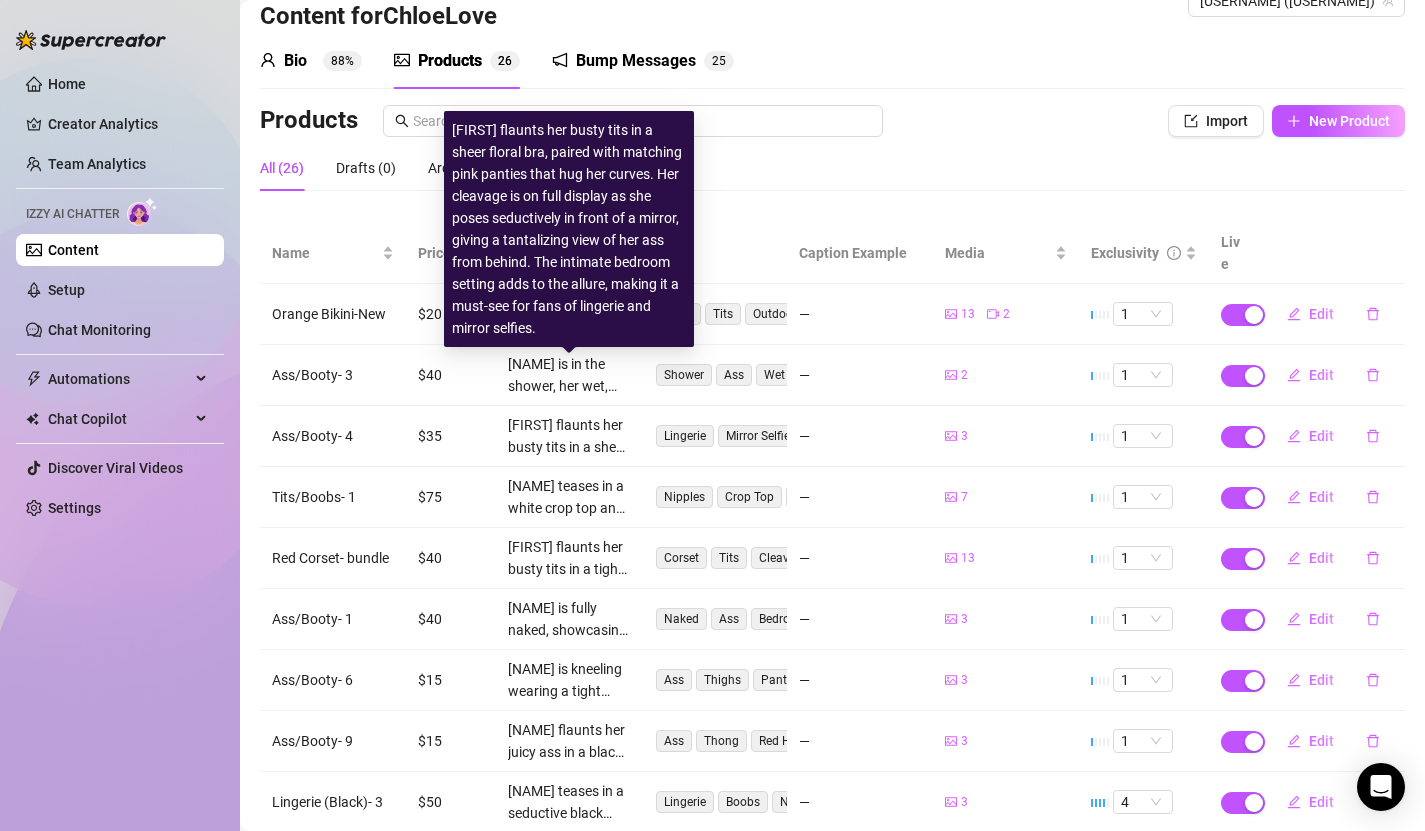 scroll, scrollTop: 32, scrollLeft: 0, axis: vertical 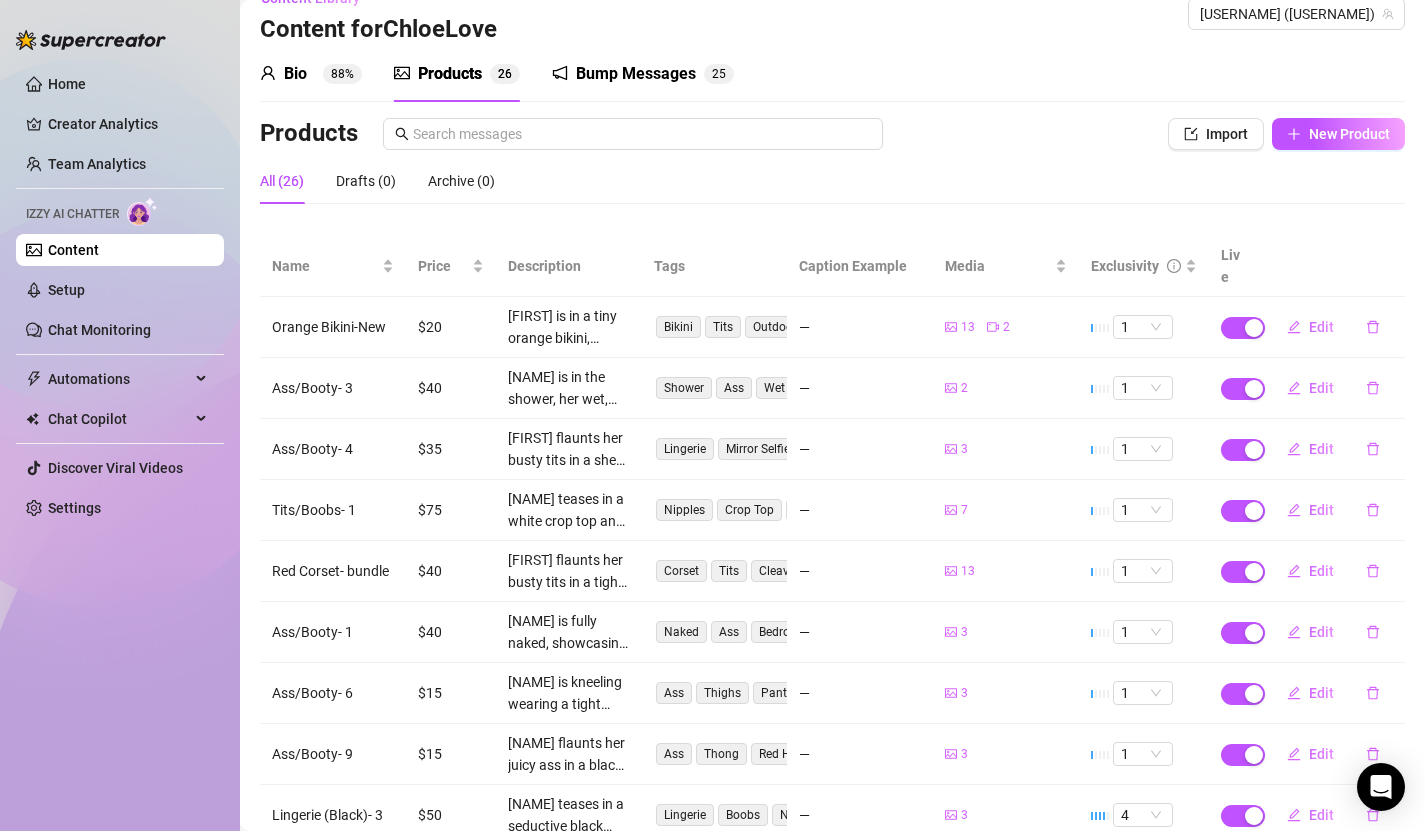 click on "Bump Messages" at bounding box center [636, 74] 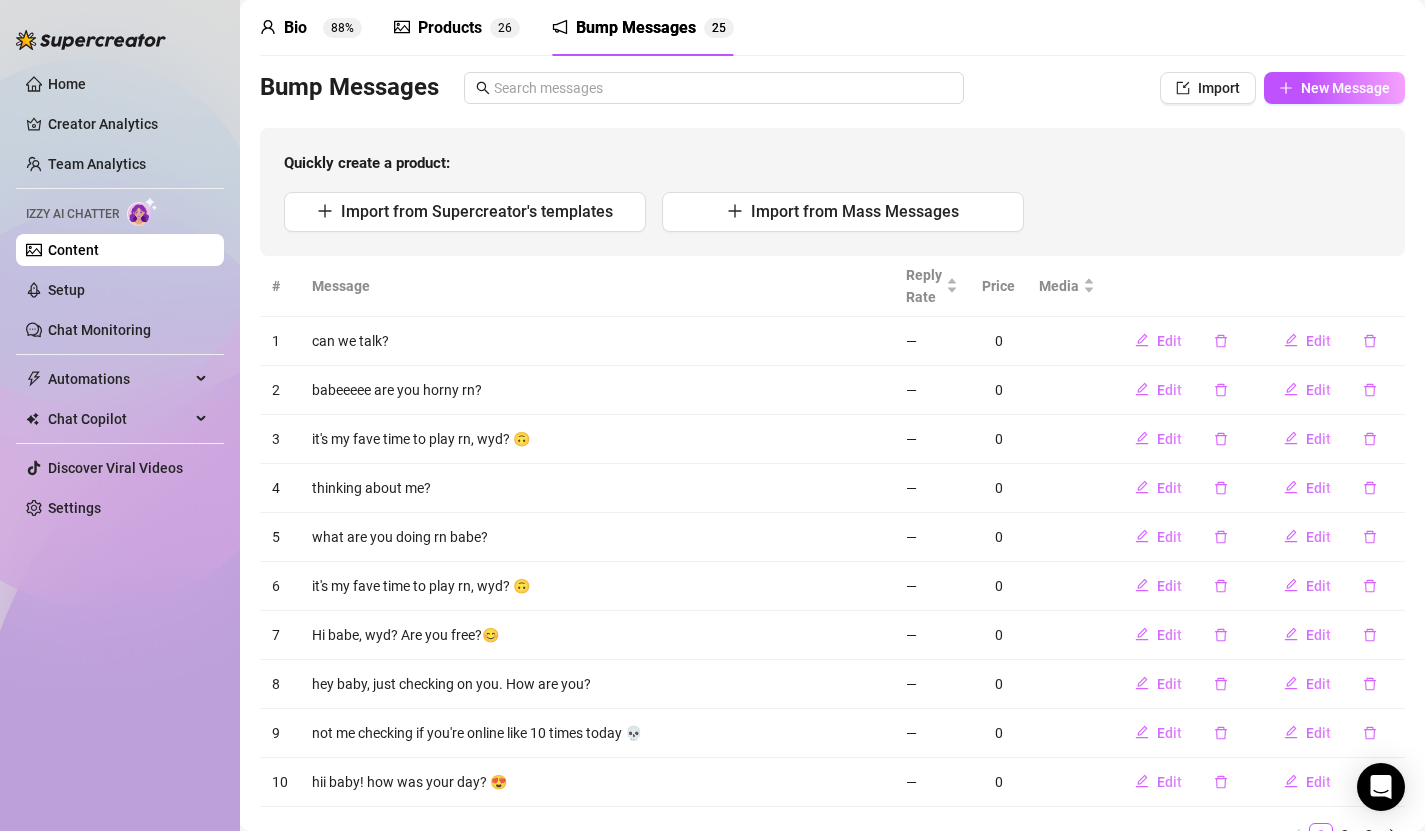 scroll, scrollTop: 0, scrollLeft: 0, axis: both 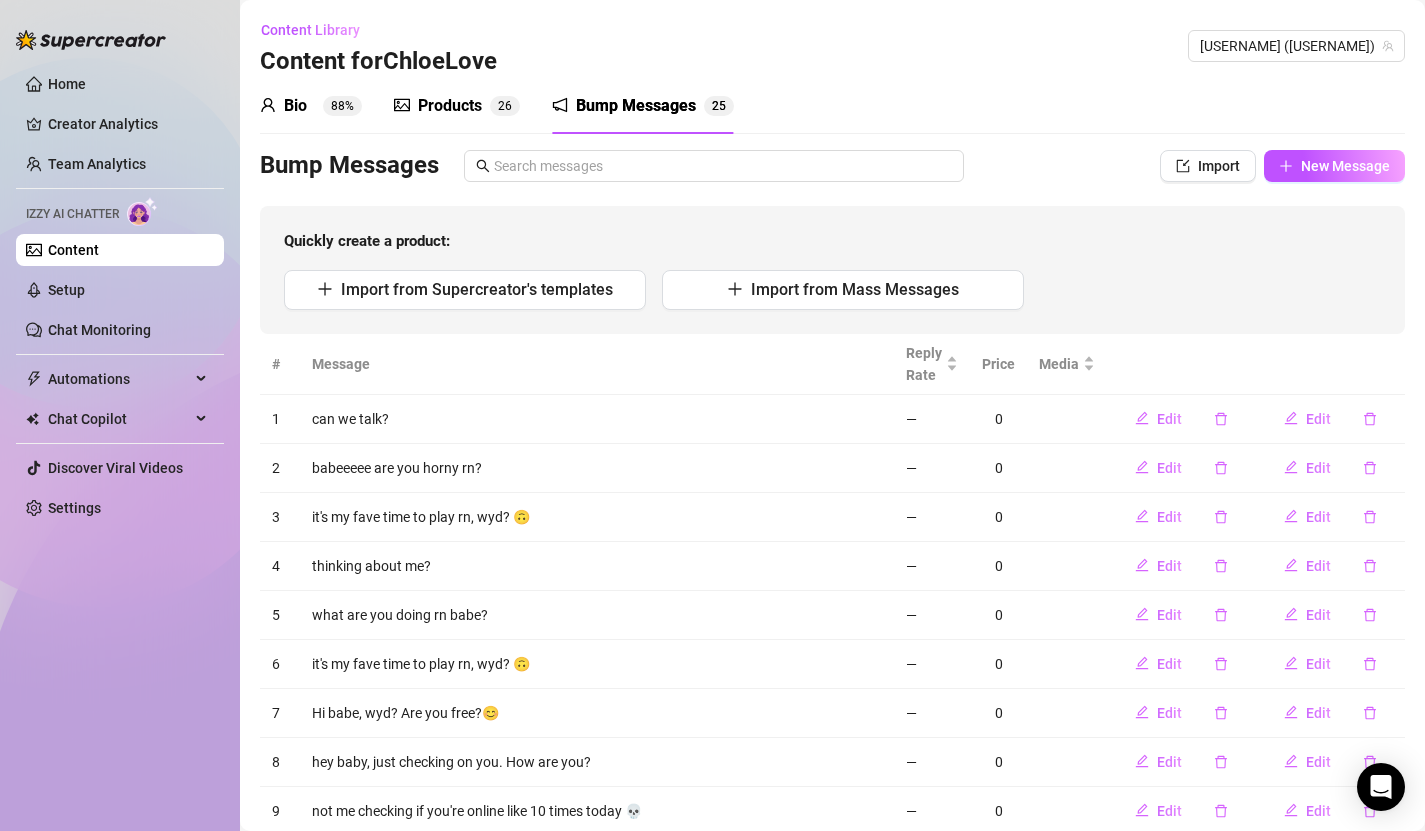 click on "Products" at bounding box center (450, 106) 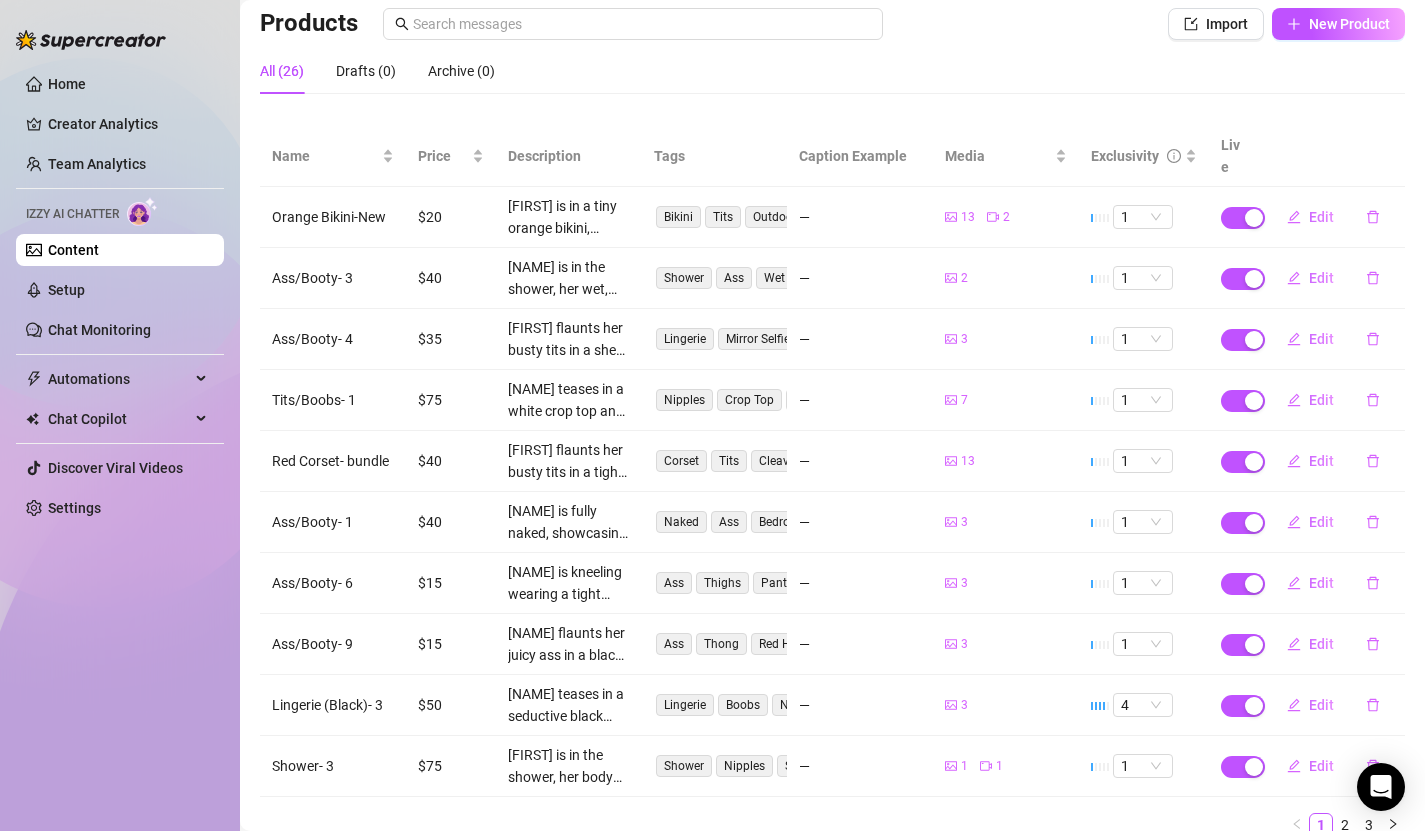 scroll, scrollTop: 26, scrollLeft: 0, axis: vertical 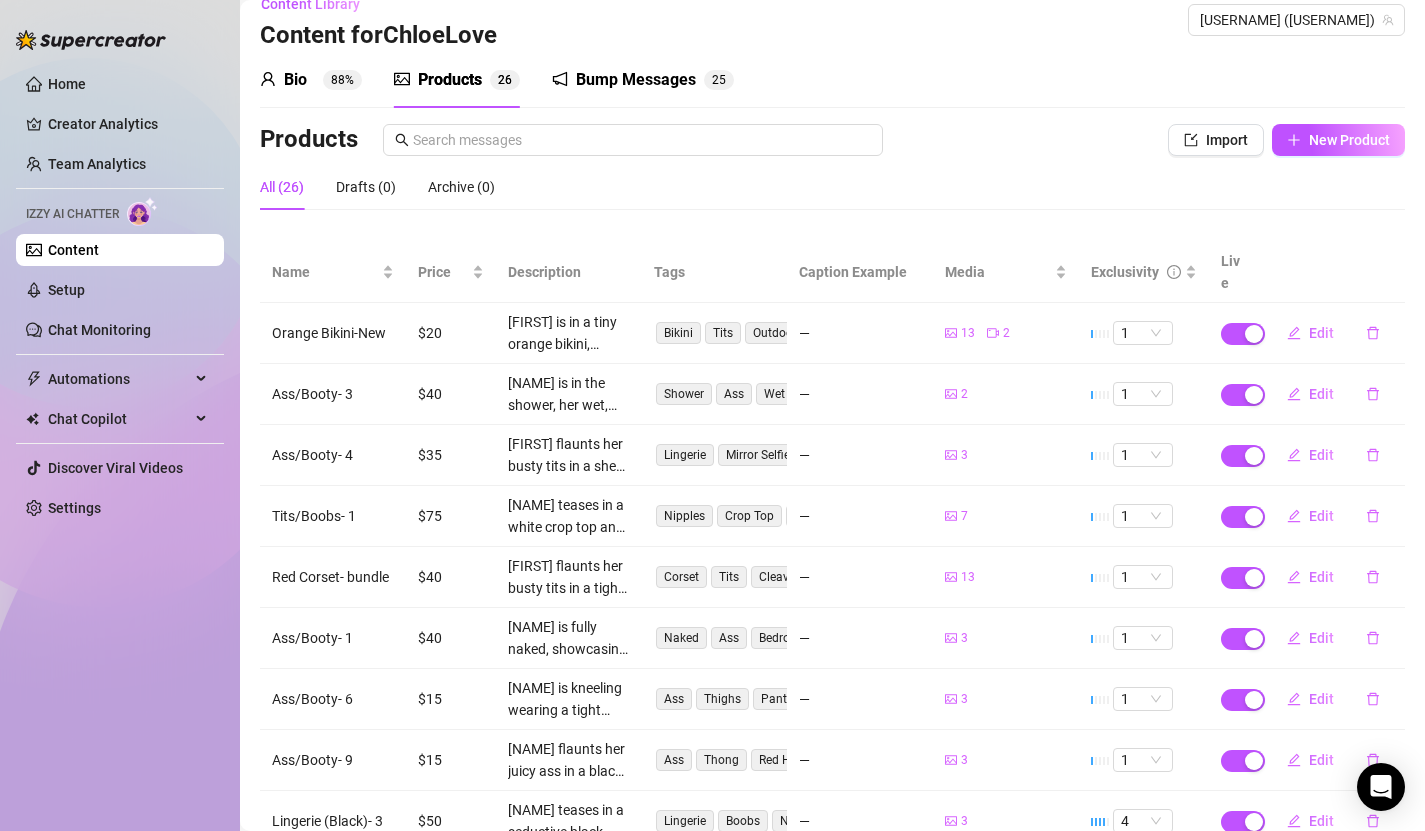 click on "Content" at bounding box center (73, 250) 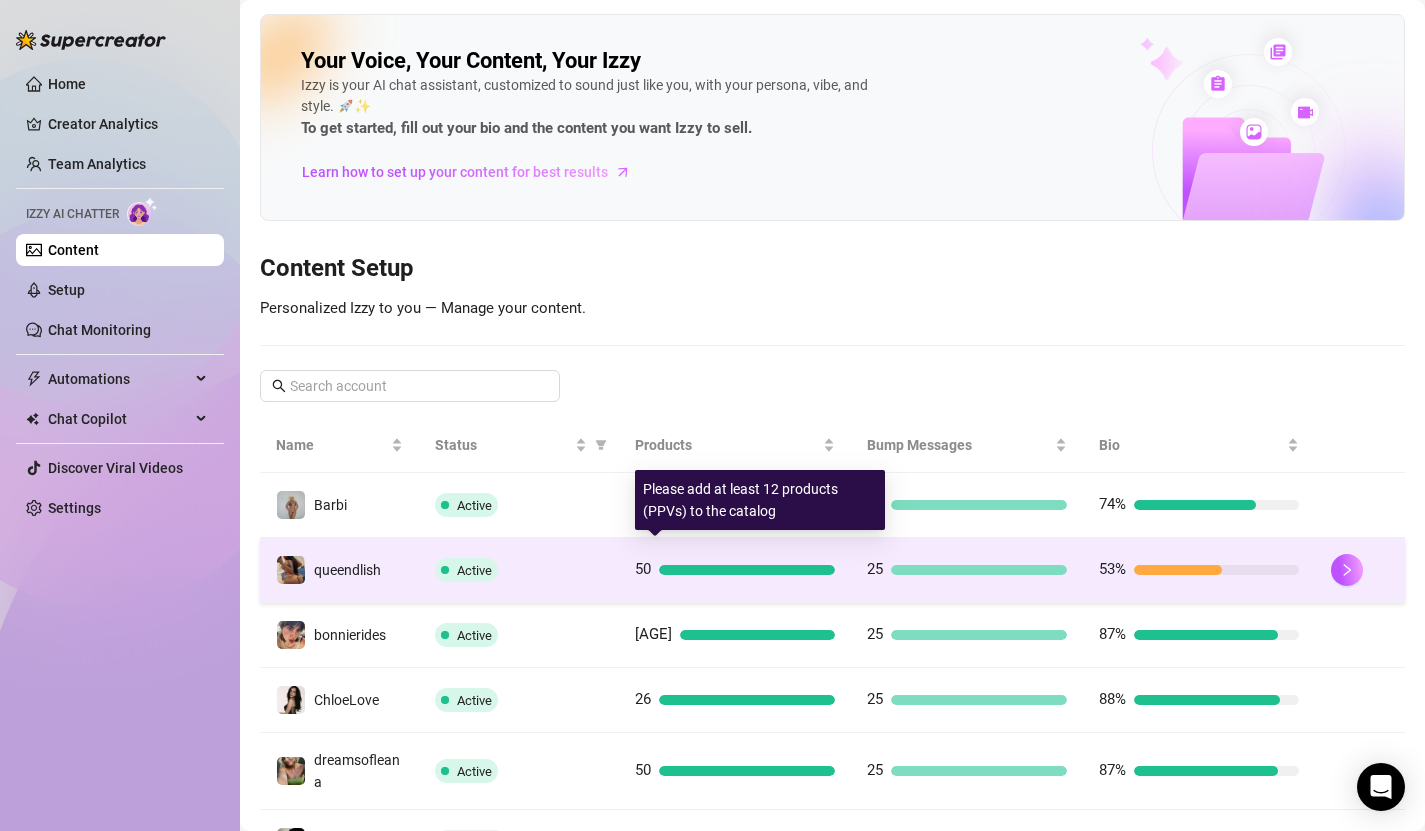 scroll, scrollTop: 92, scrollLeft: 0, axis: vertical 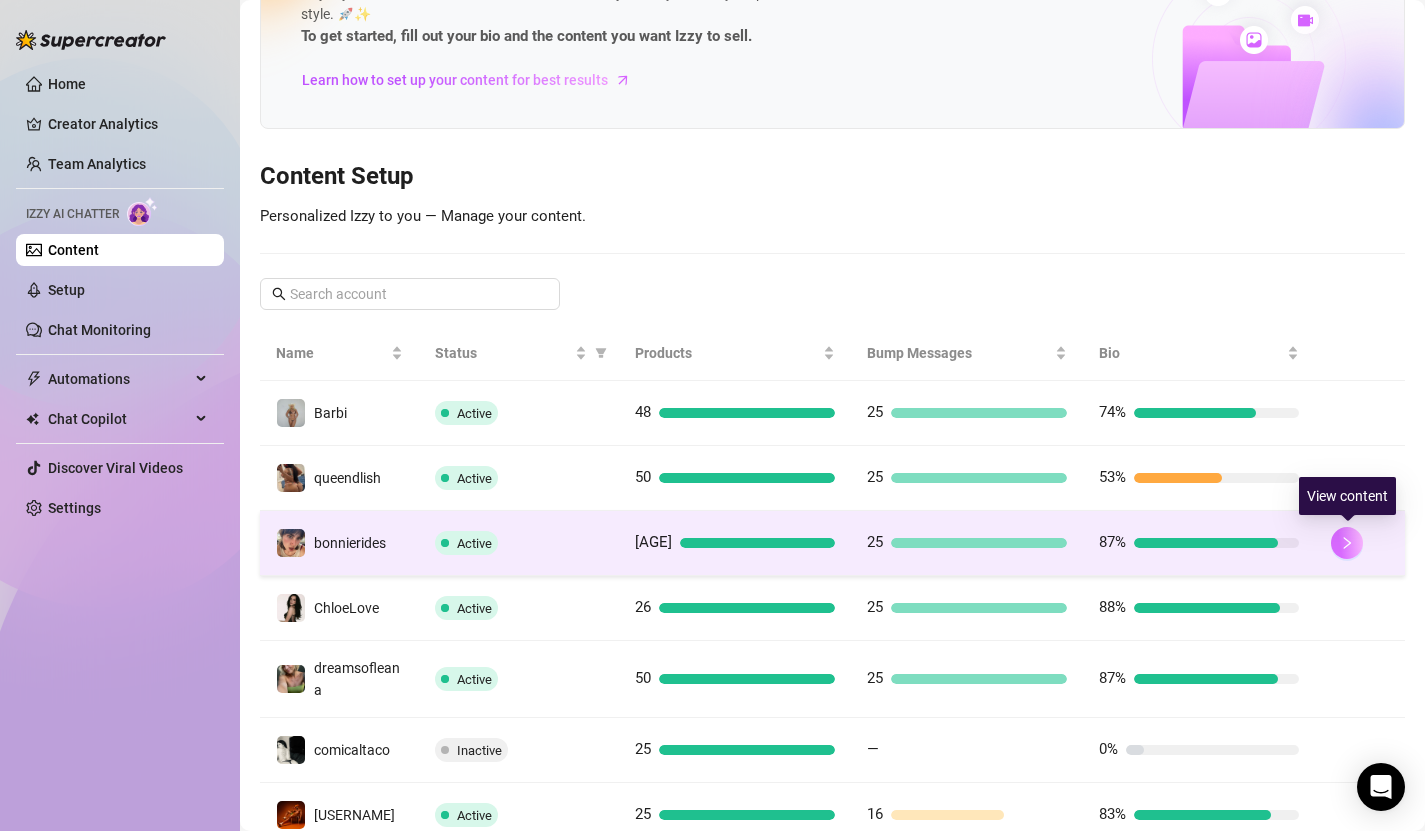 click 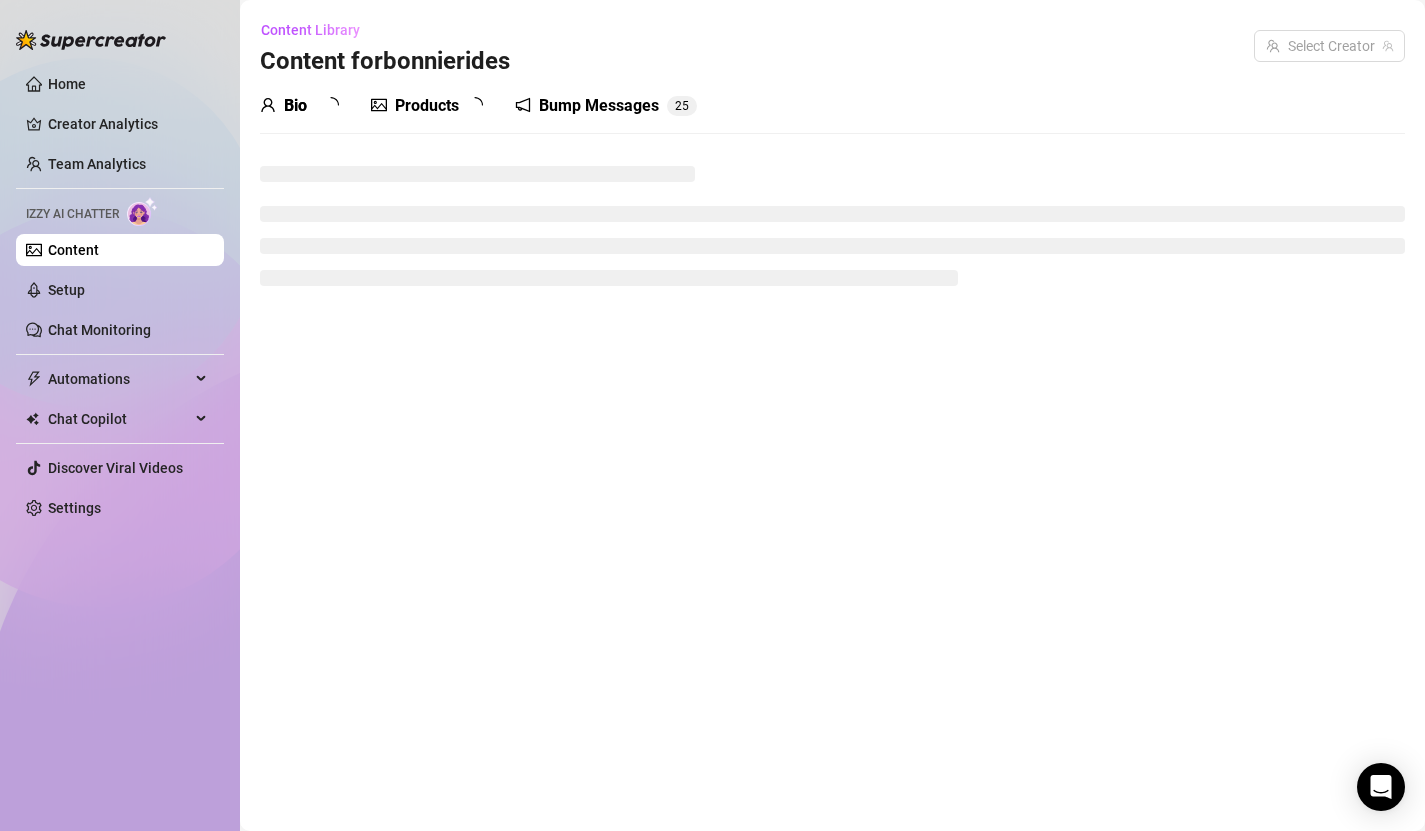 scroll, scrollTop: 0, scrollLeft: 0, axis: both 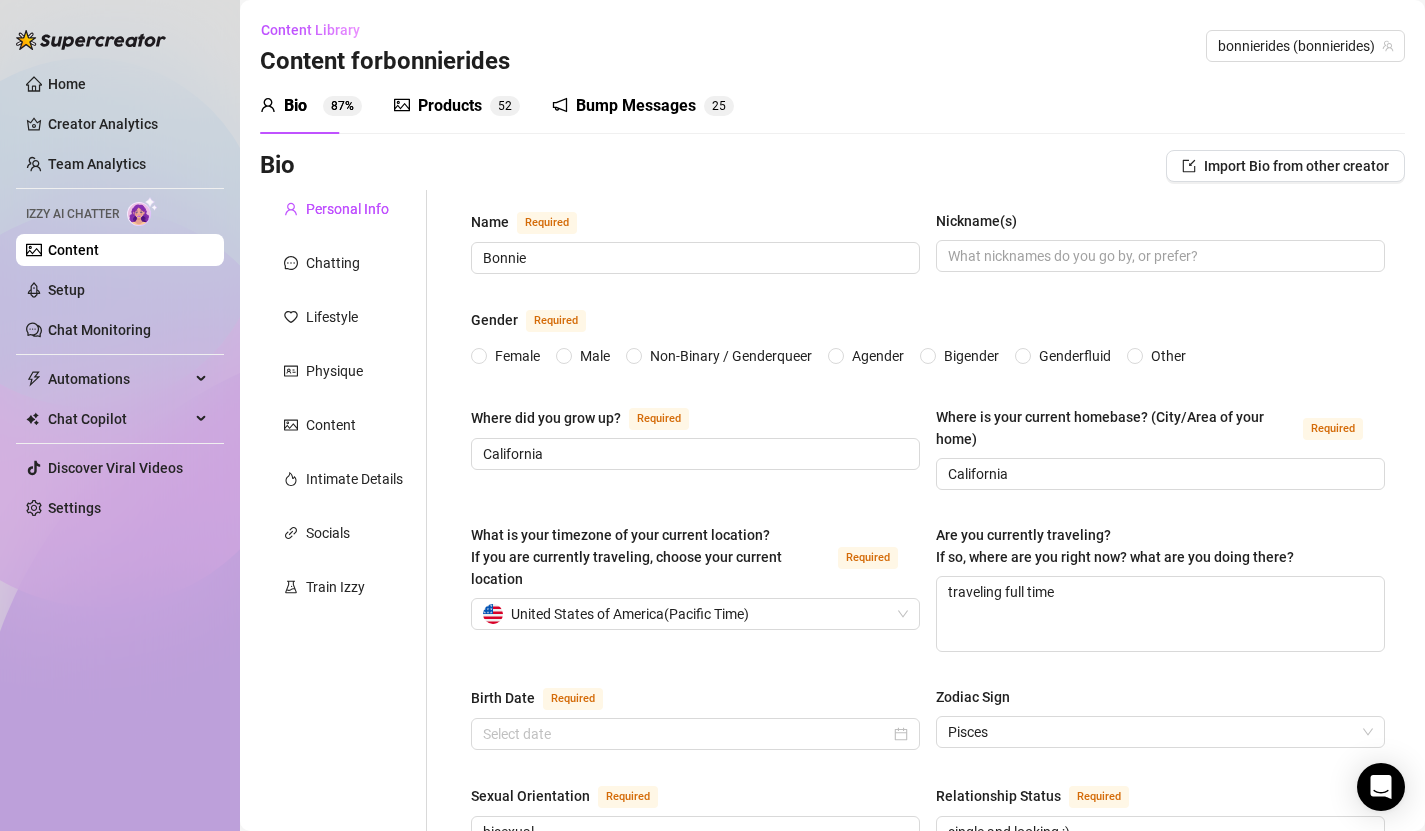 type 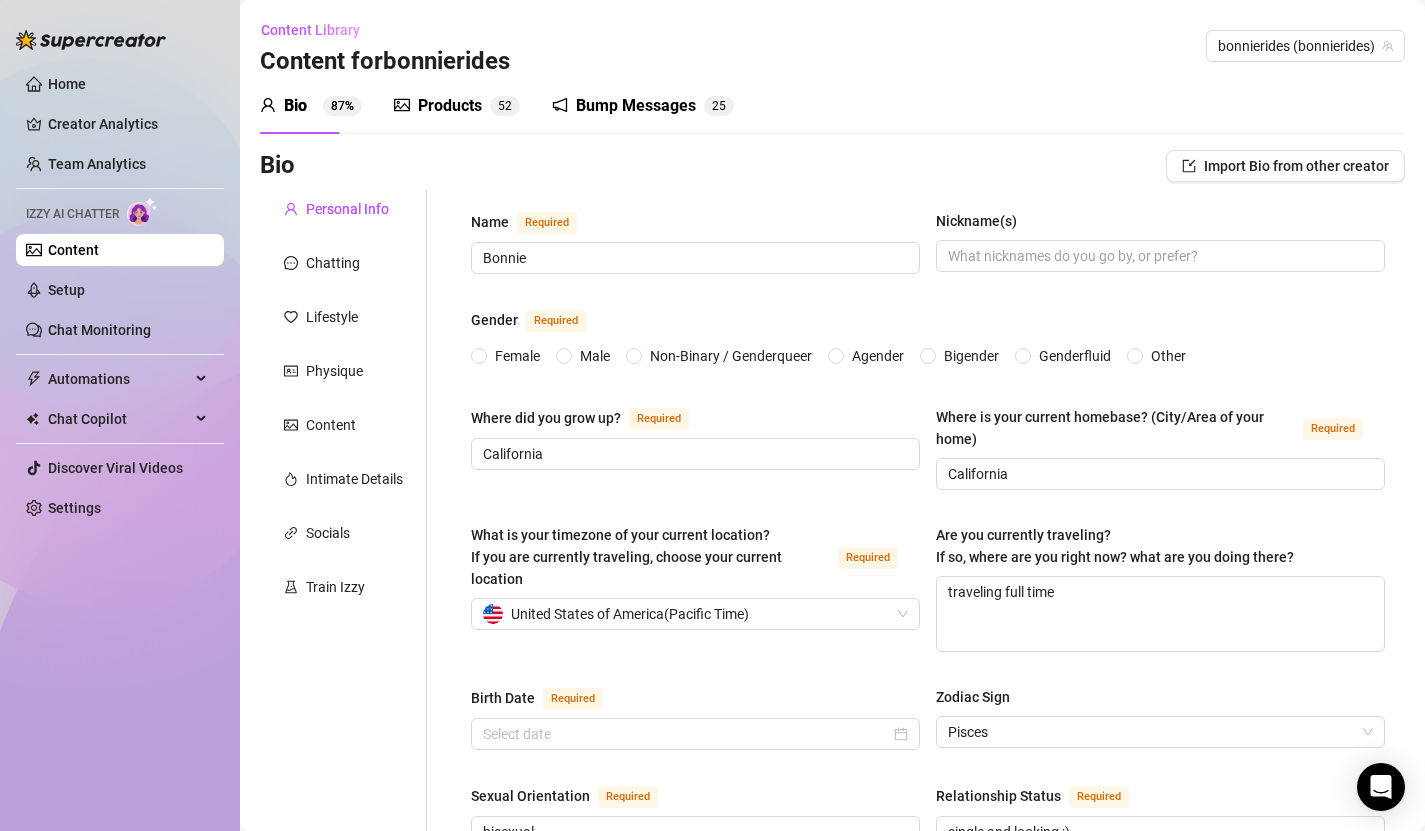 radio on "true" 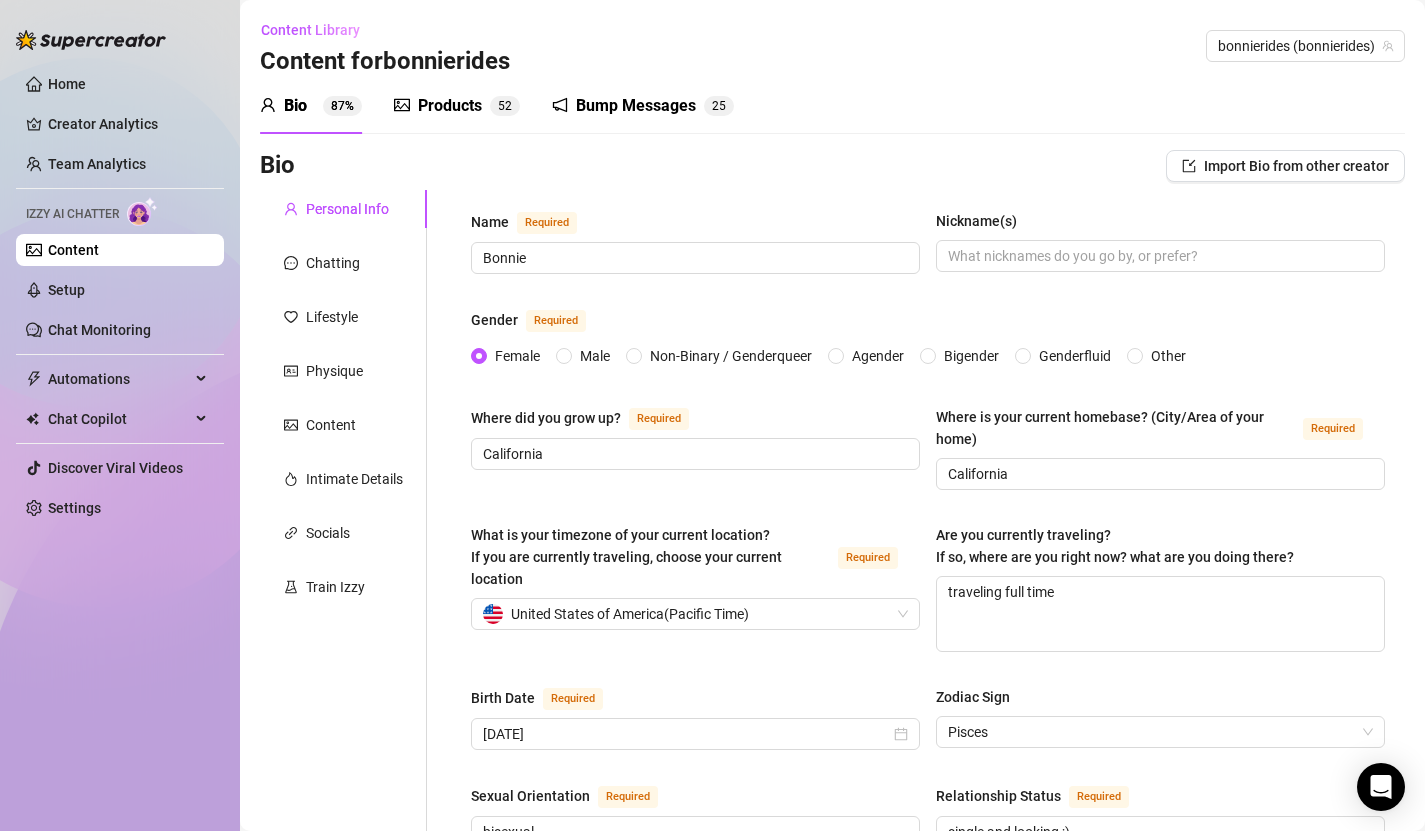 click on "Products" at bounding box center [450, 106] 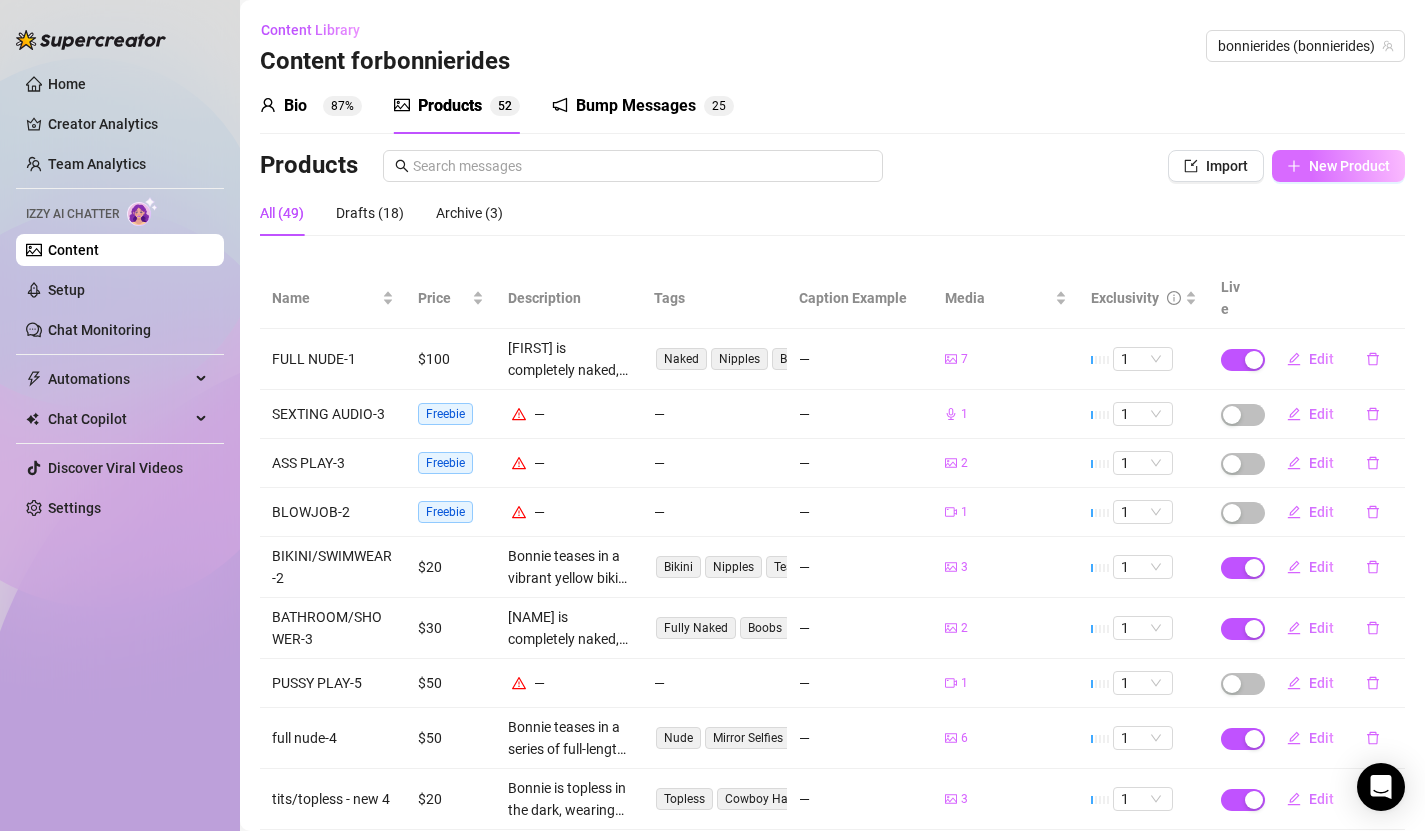 click on "New Product" at bounding box center (1349, 166) 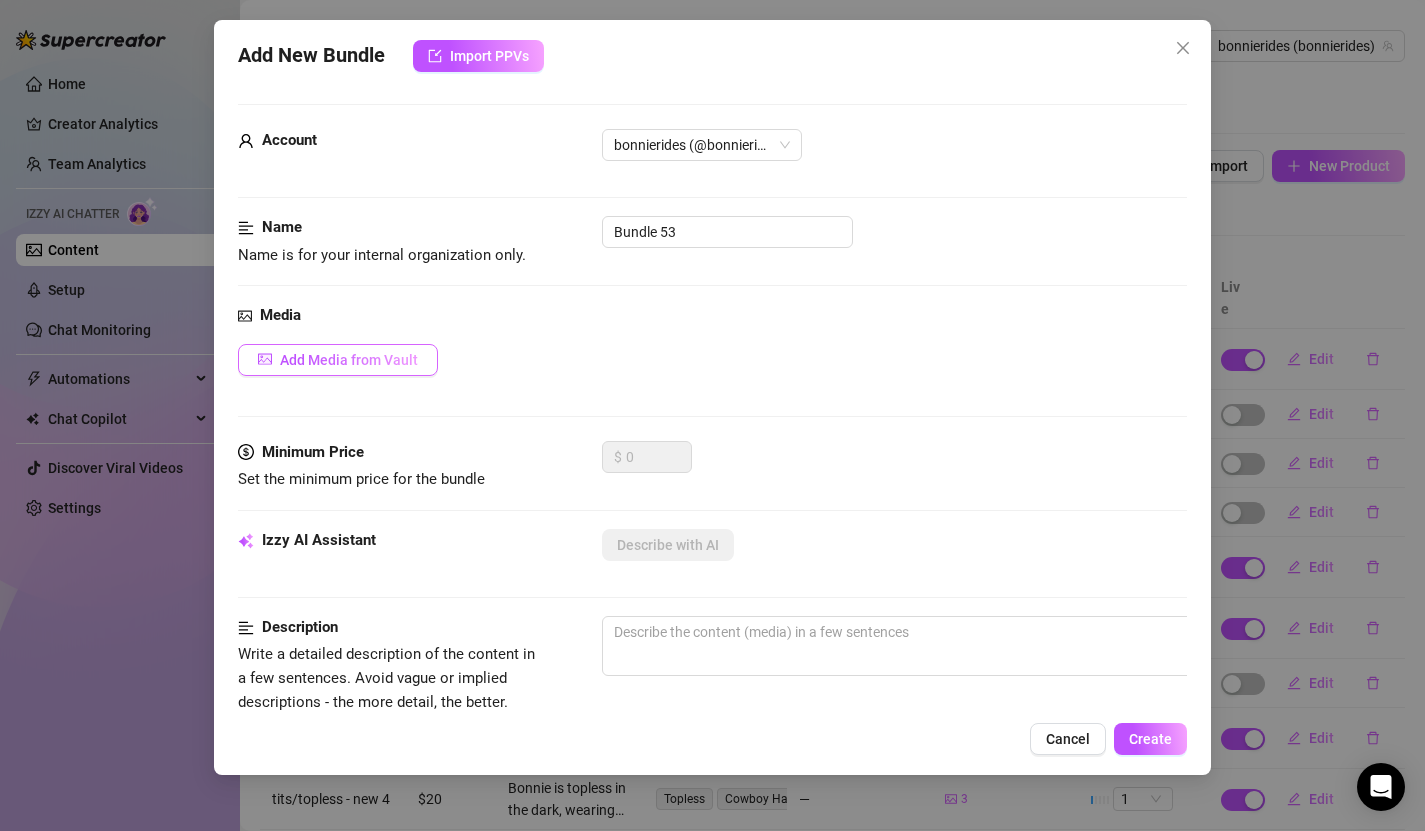 click on "Add Media from Vault" at bounding box center (338, 360) 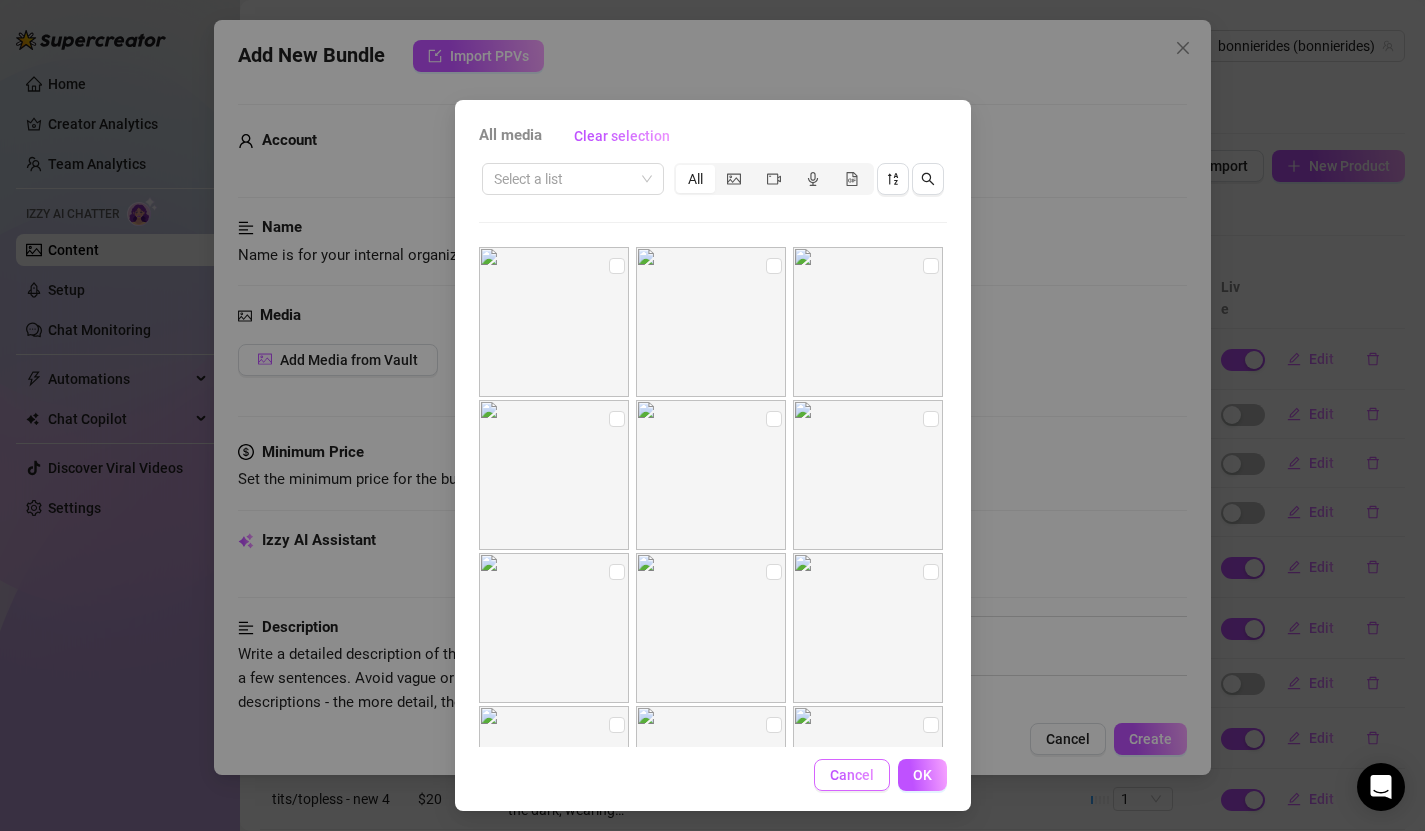click on "Cancel" at bounding box center (852, 775) 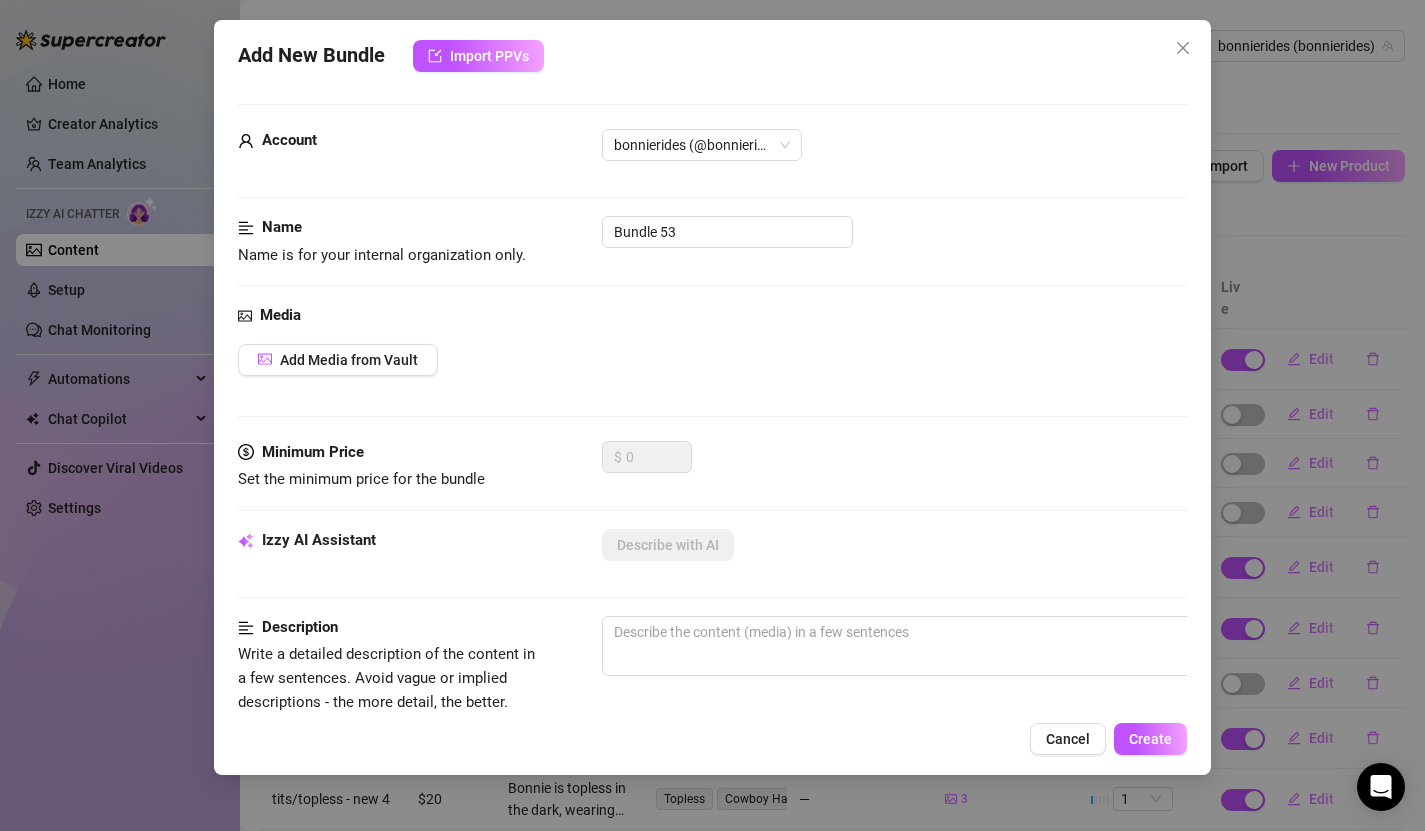 scroll, scrollTop: 229, scrollLeft: 0, axis: vertical 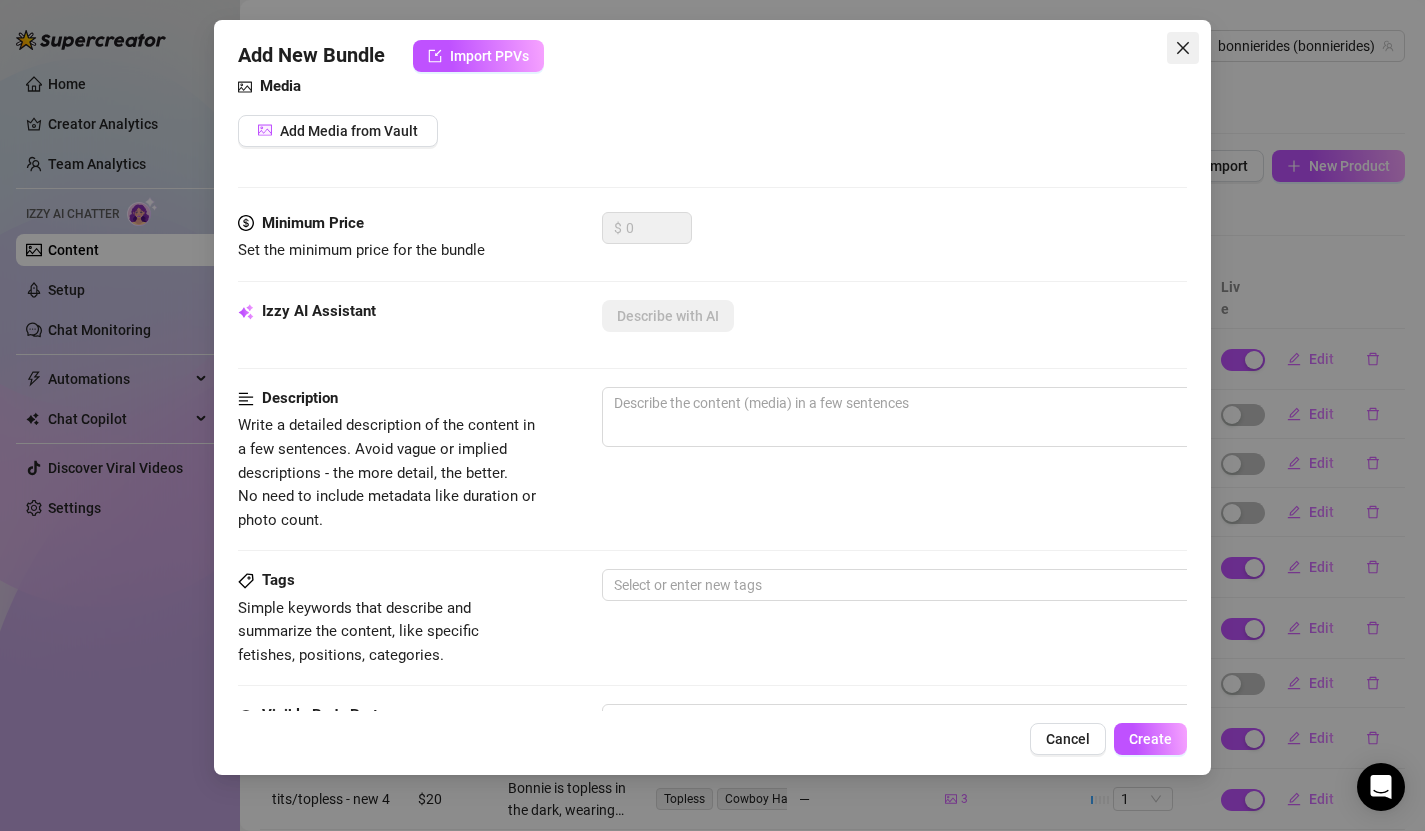 click 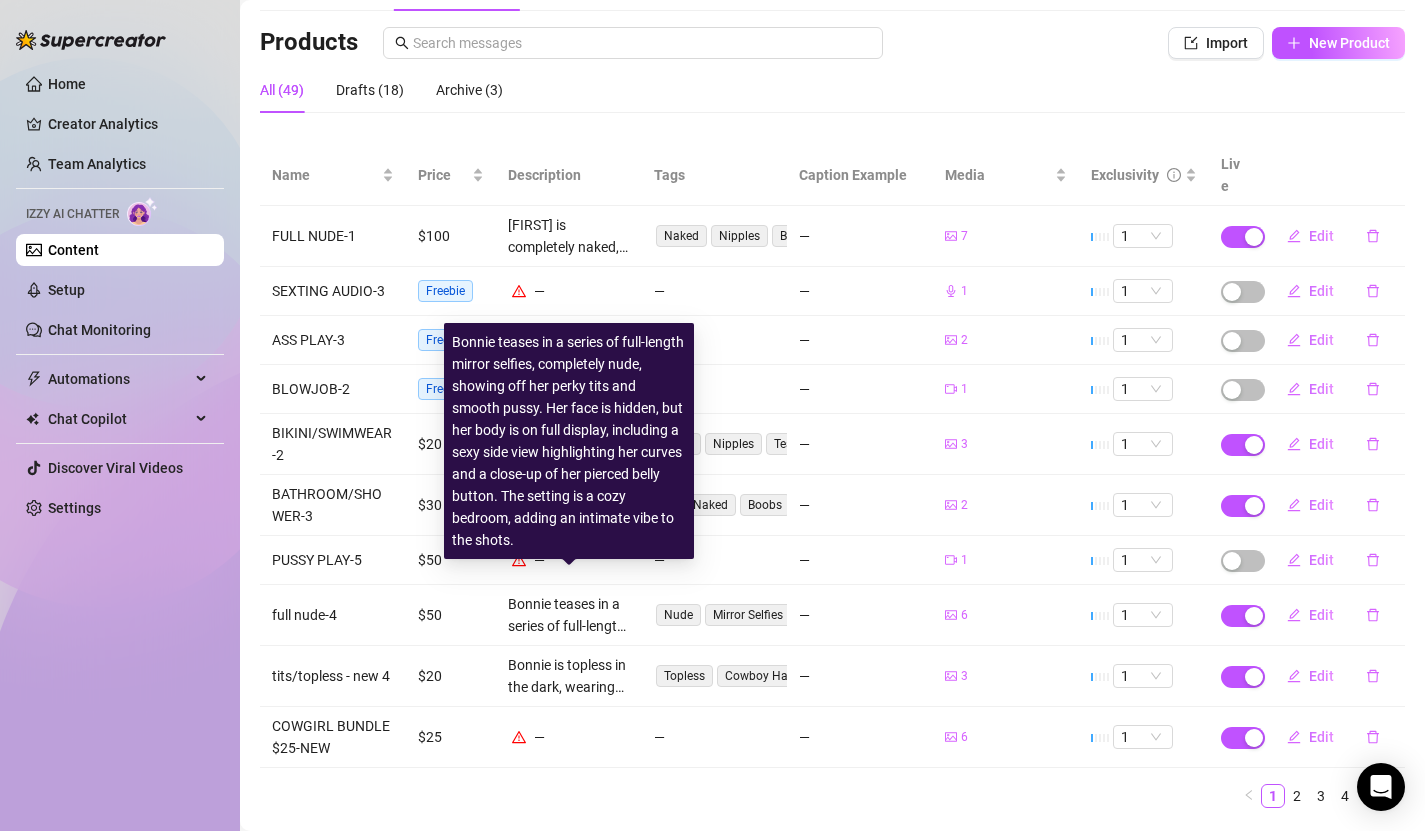 scroll, scrollTop: 154, scrollLeft: 0, axis: vertical 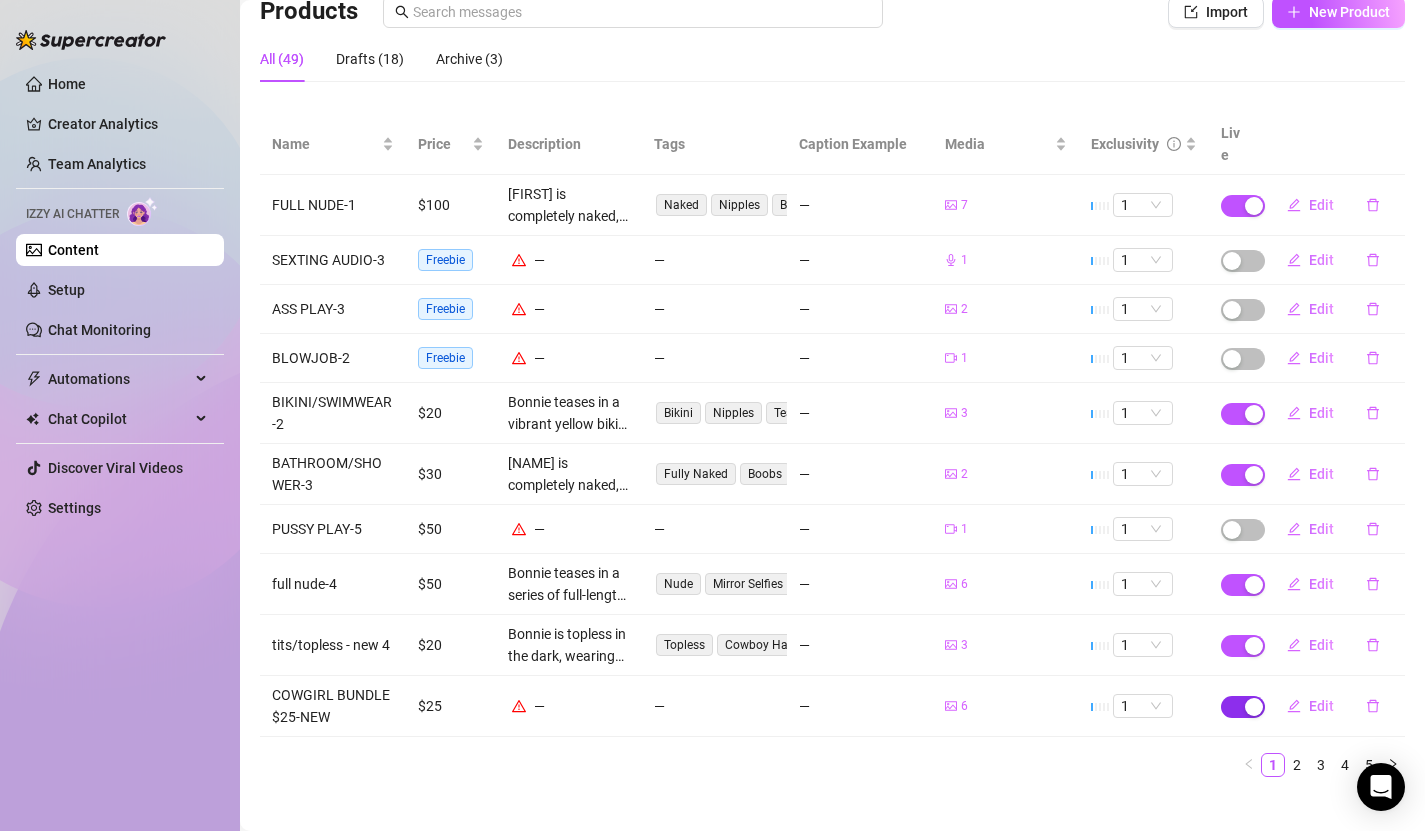 click at bounding box center [1254, 707] 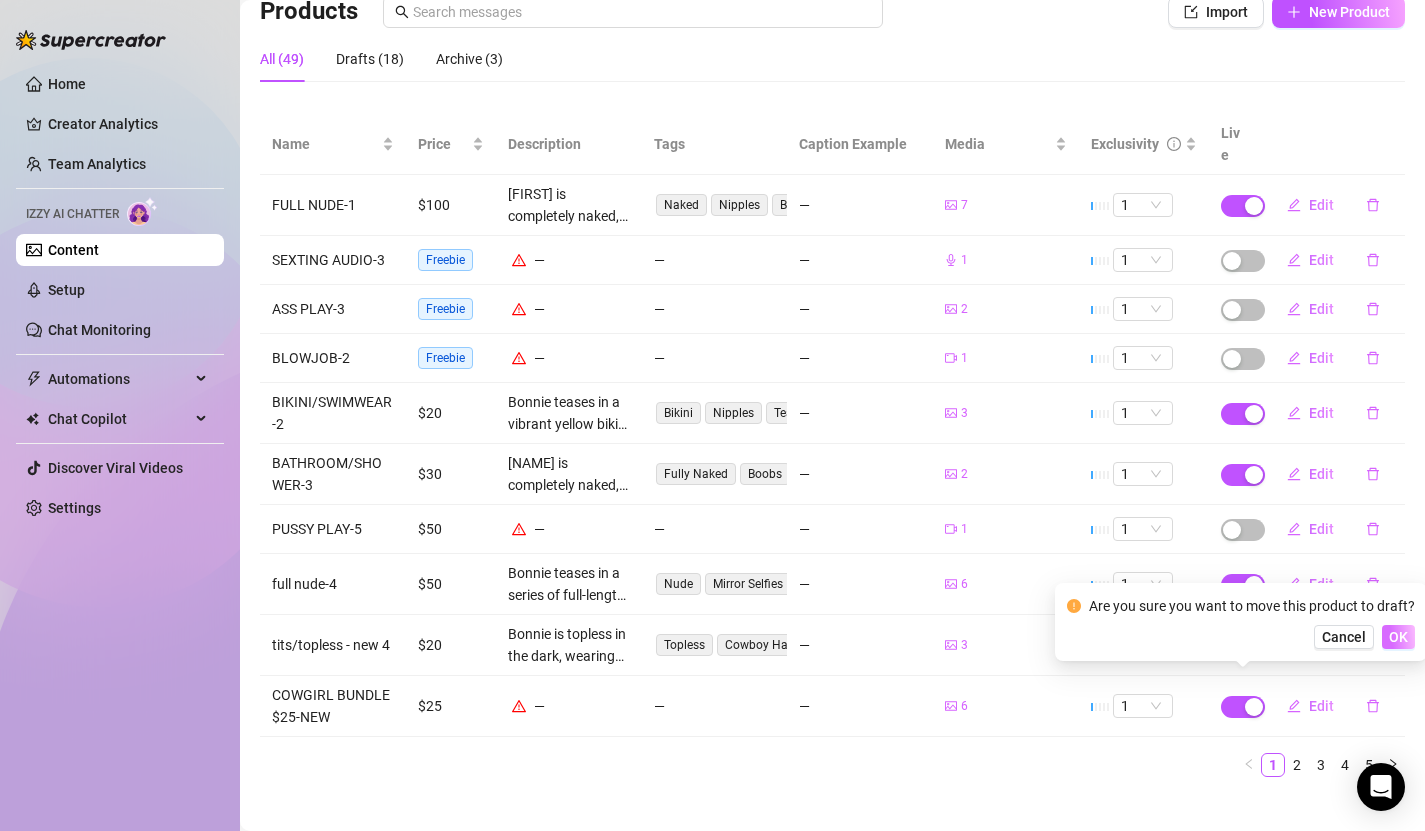 click on "OK" at bounding box center (1398, 637) 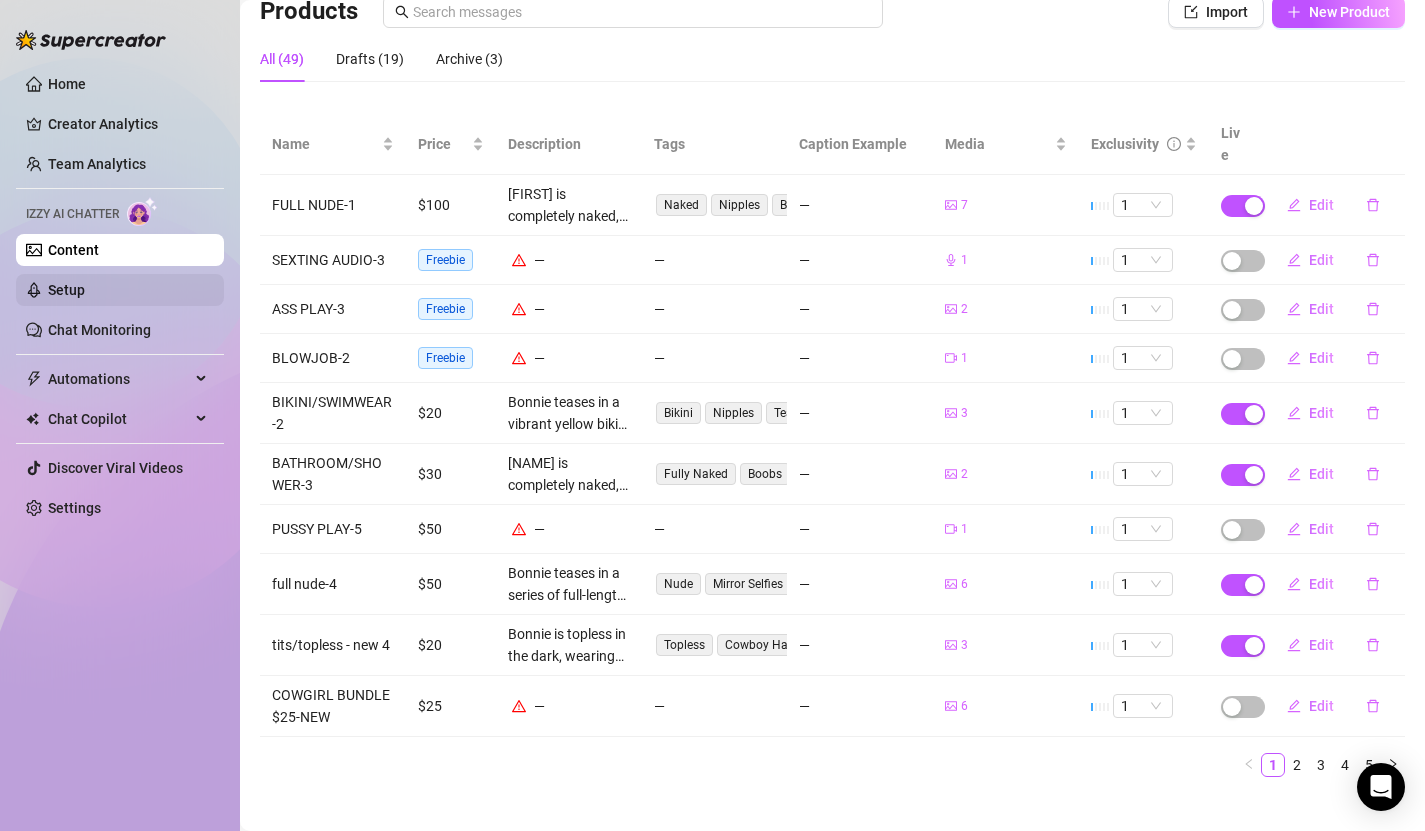 click on "Setup" at bounding box center (66, 290) 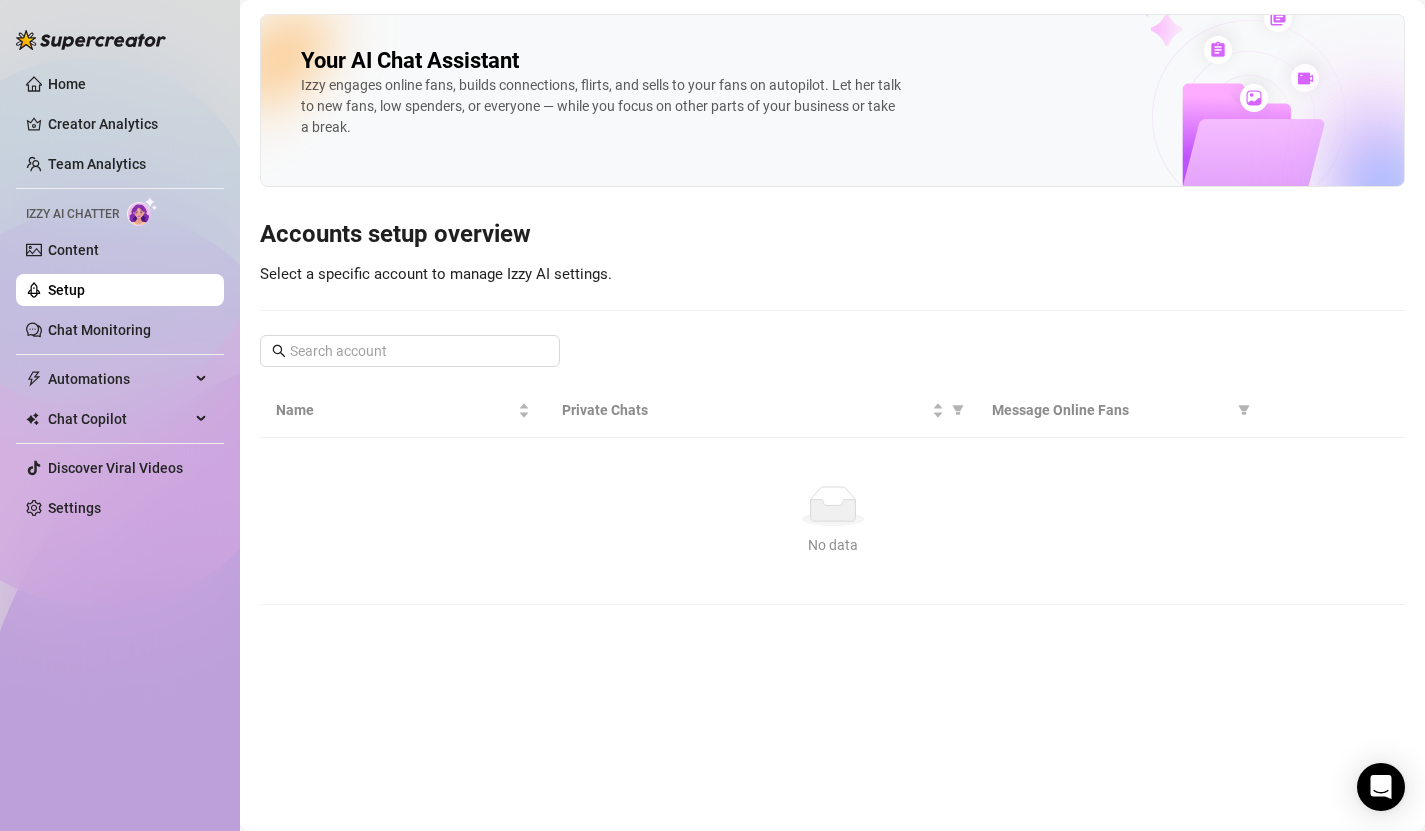 scroll, scrollTop: 0, scrollLeft: 0, axis: both 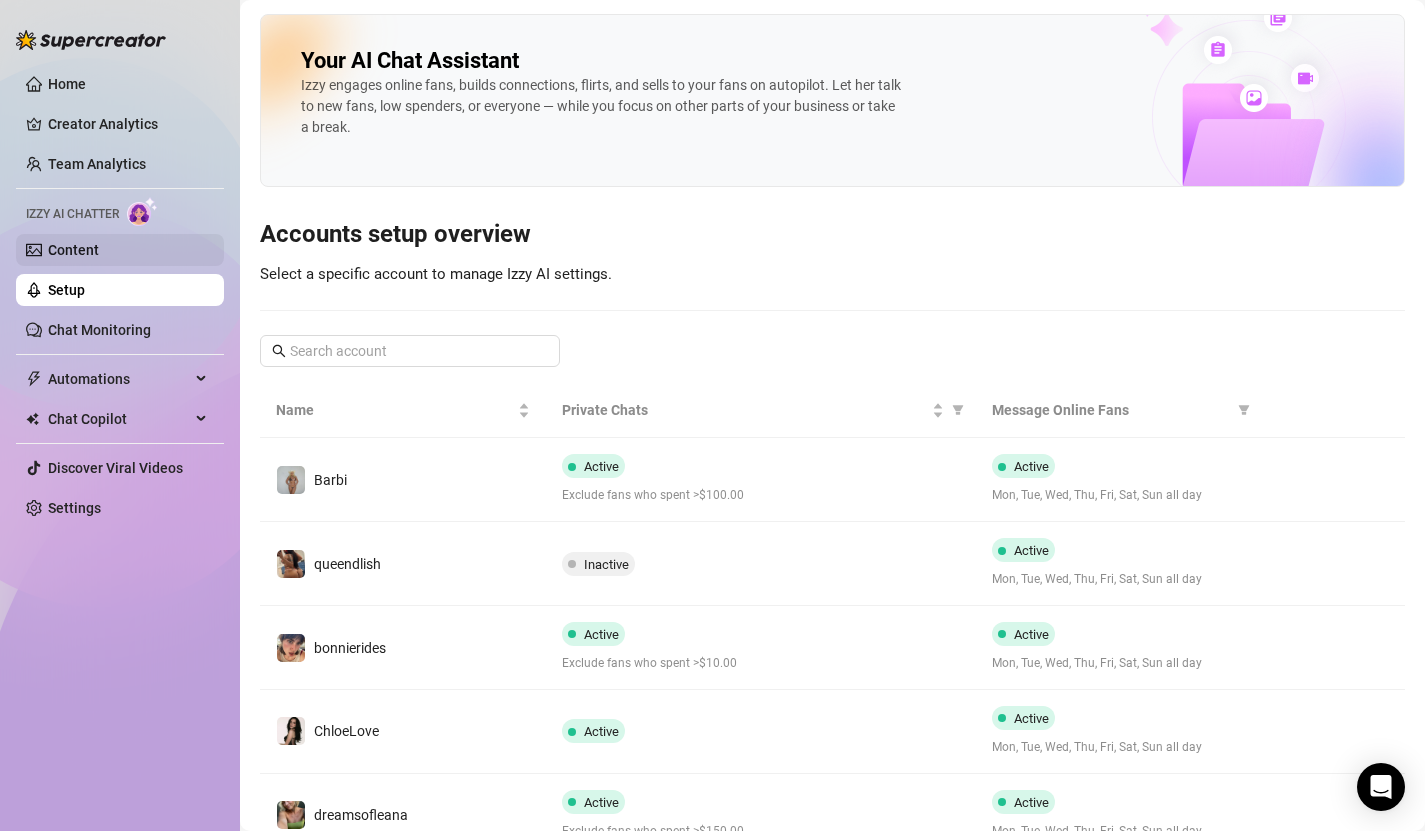 click on "Content" at bounding box center (73, 250) 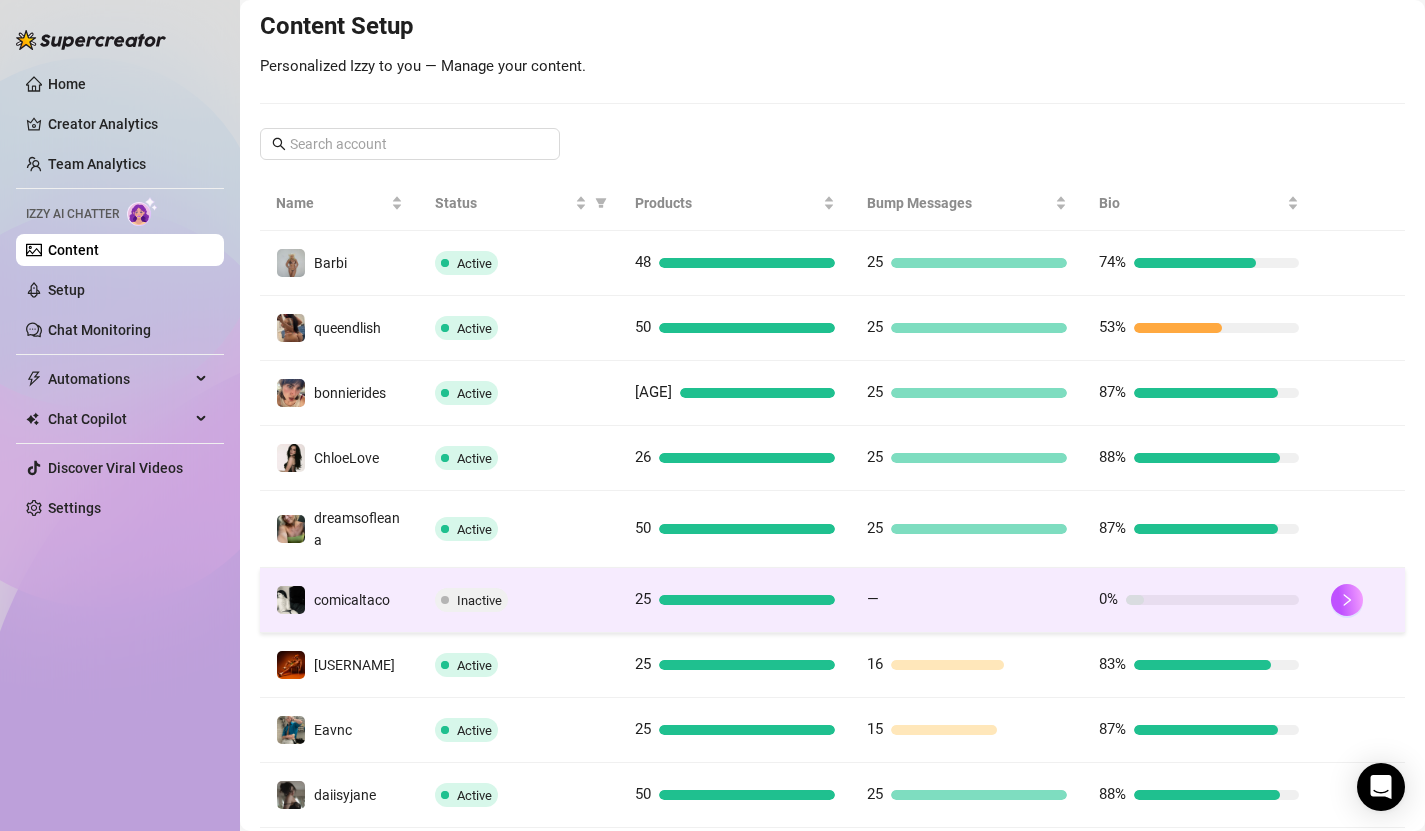 scroll, scrollTop: 243, scrollLeft: 0, axis: vertical 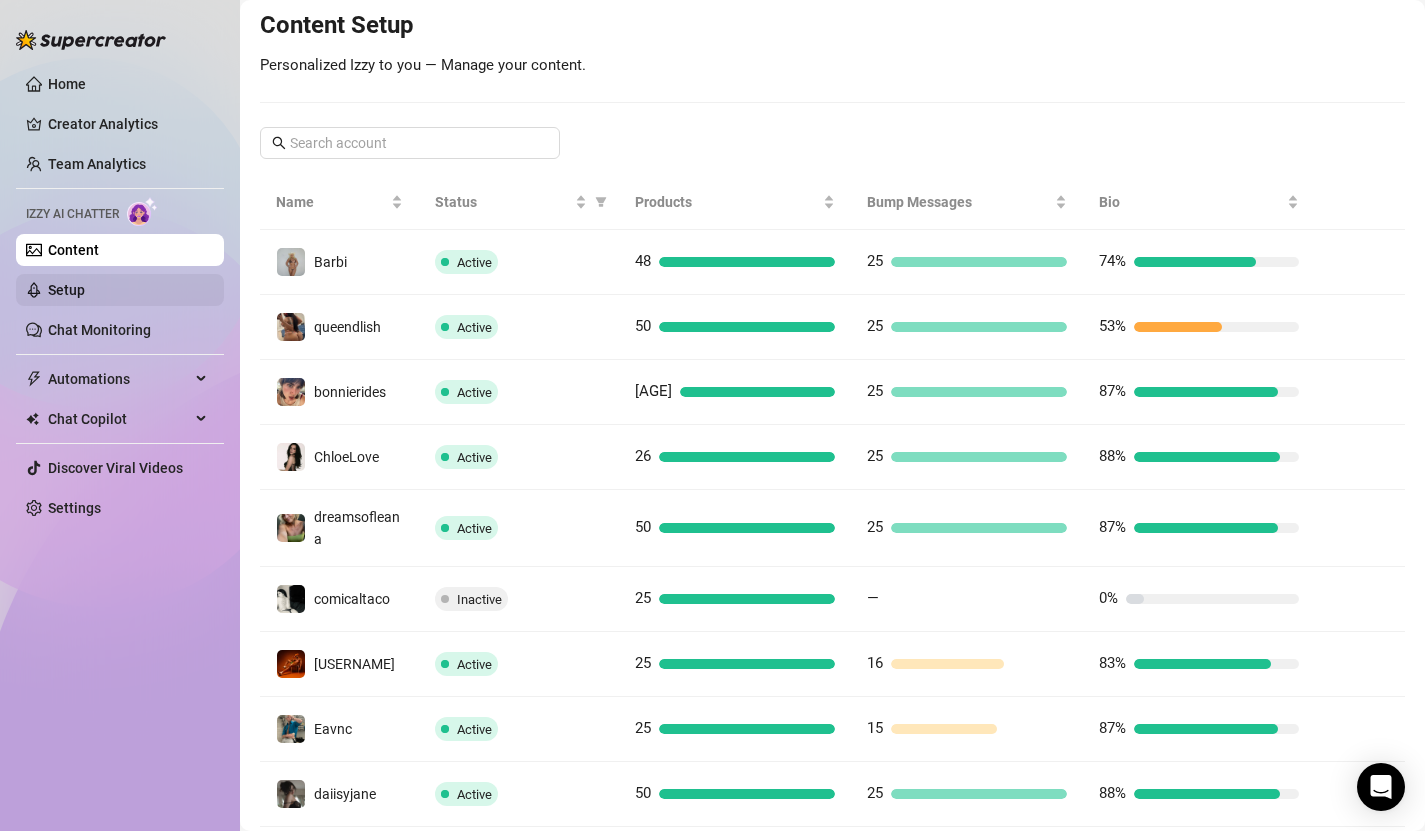 click on "Setup" at bounding box center (66, 290) 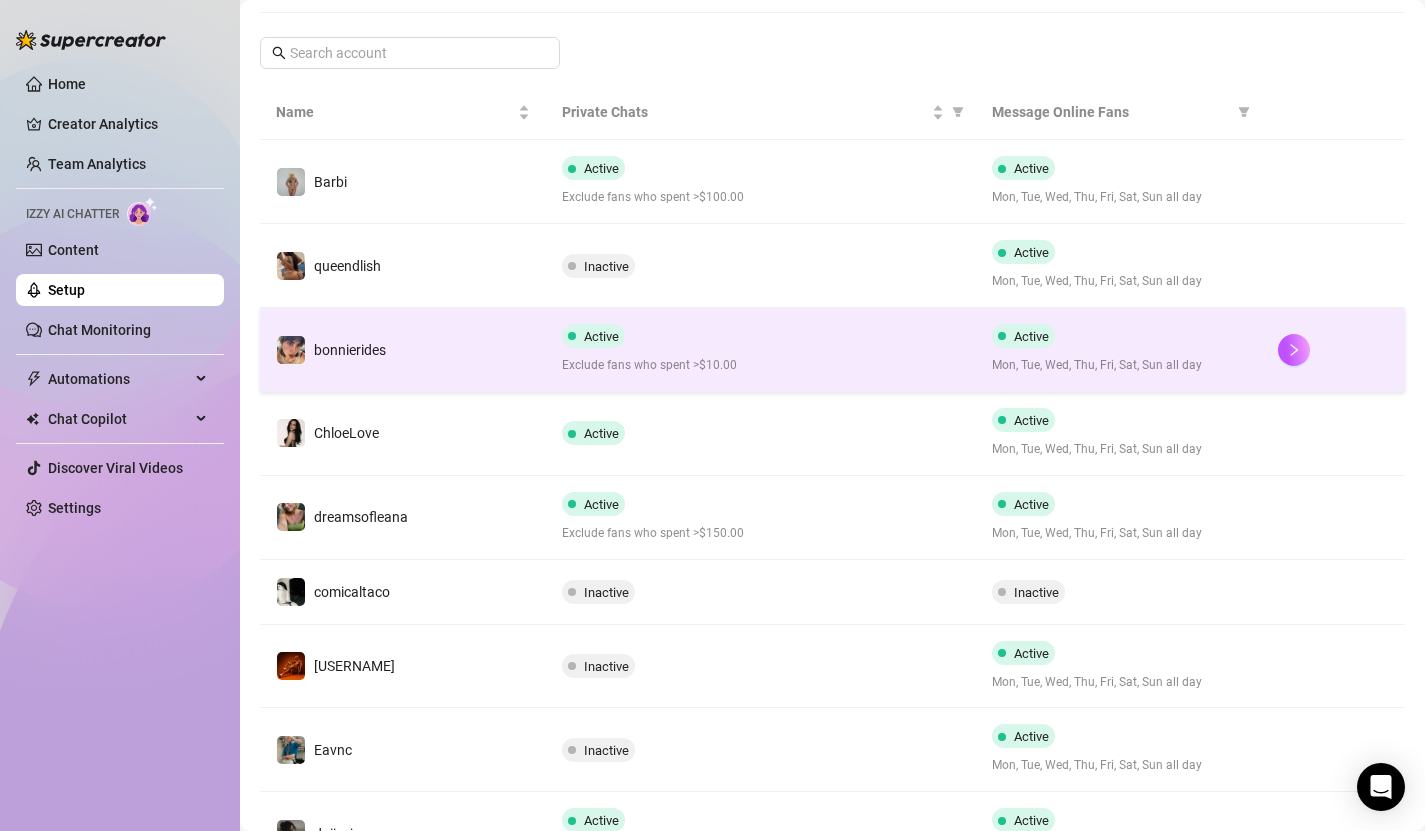 scroll, scrollTop: 301, scrollLeft: 0, axis: vertical 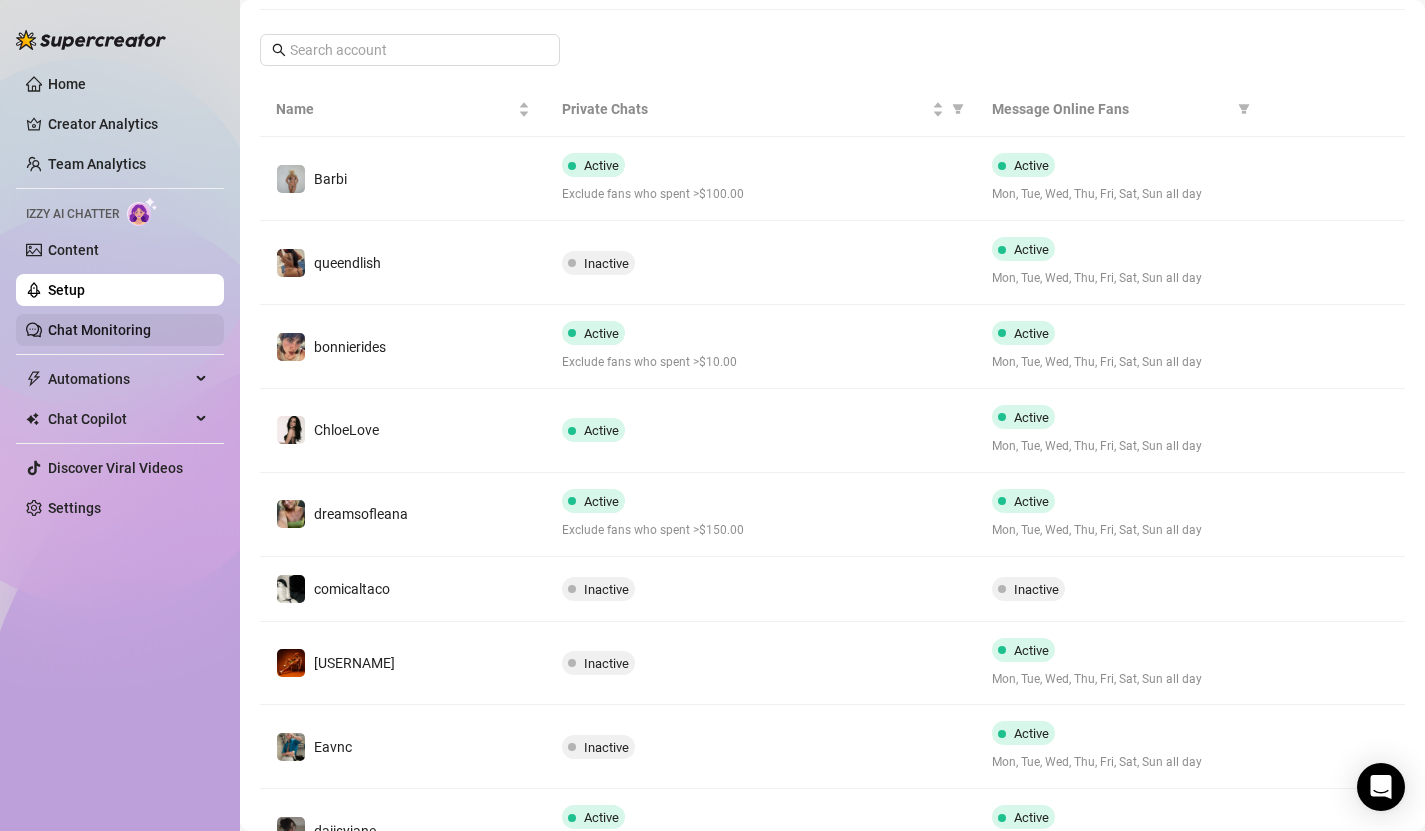 click on "Chat Monitoring" at bounding box center [99, 330] 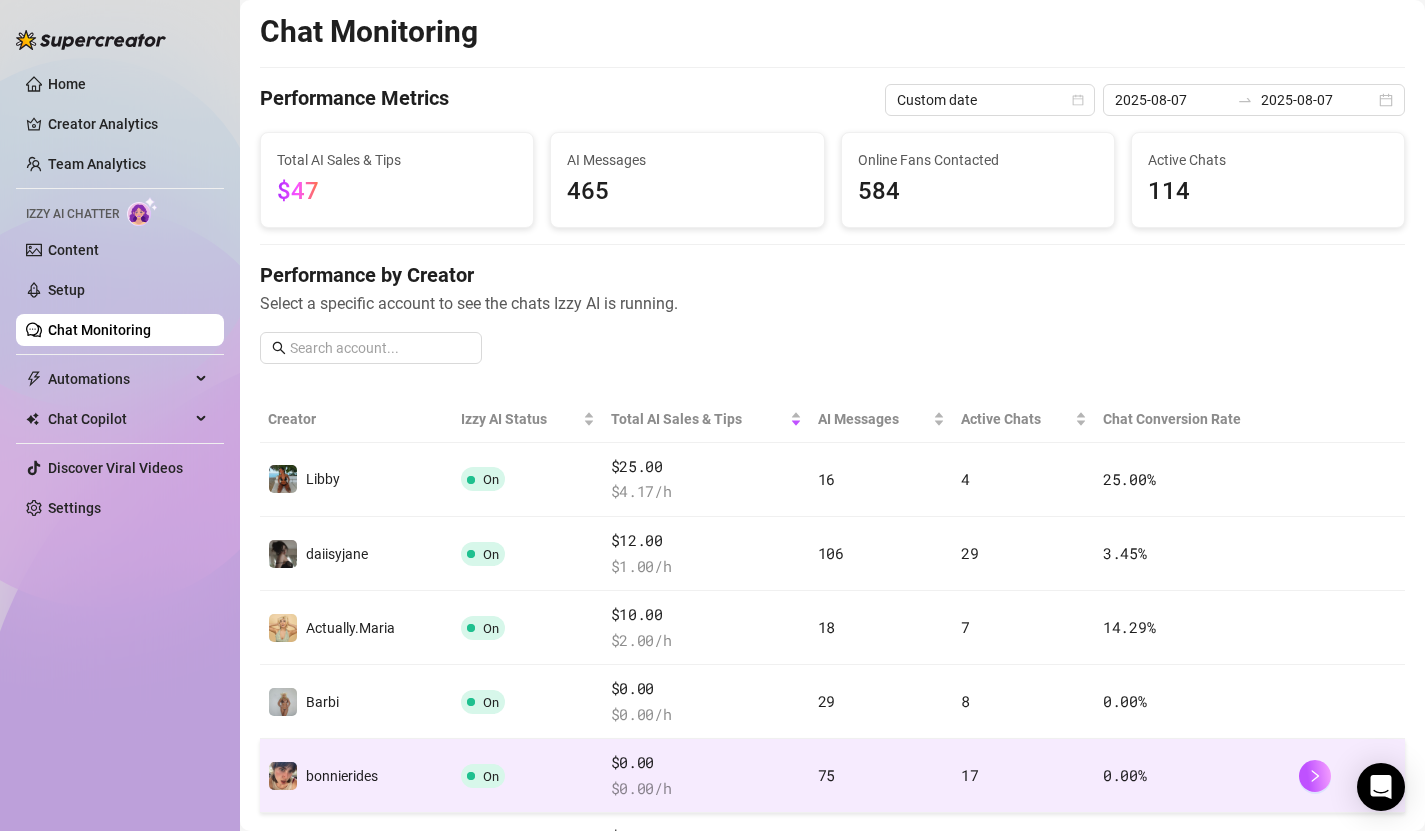 scroll, scrollTop: 0, scrollLeft: 0, axis: both 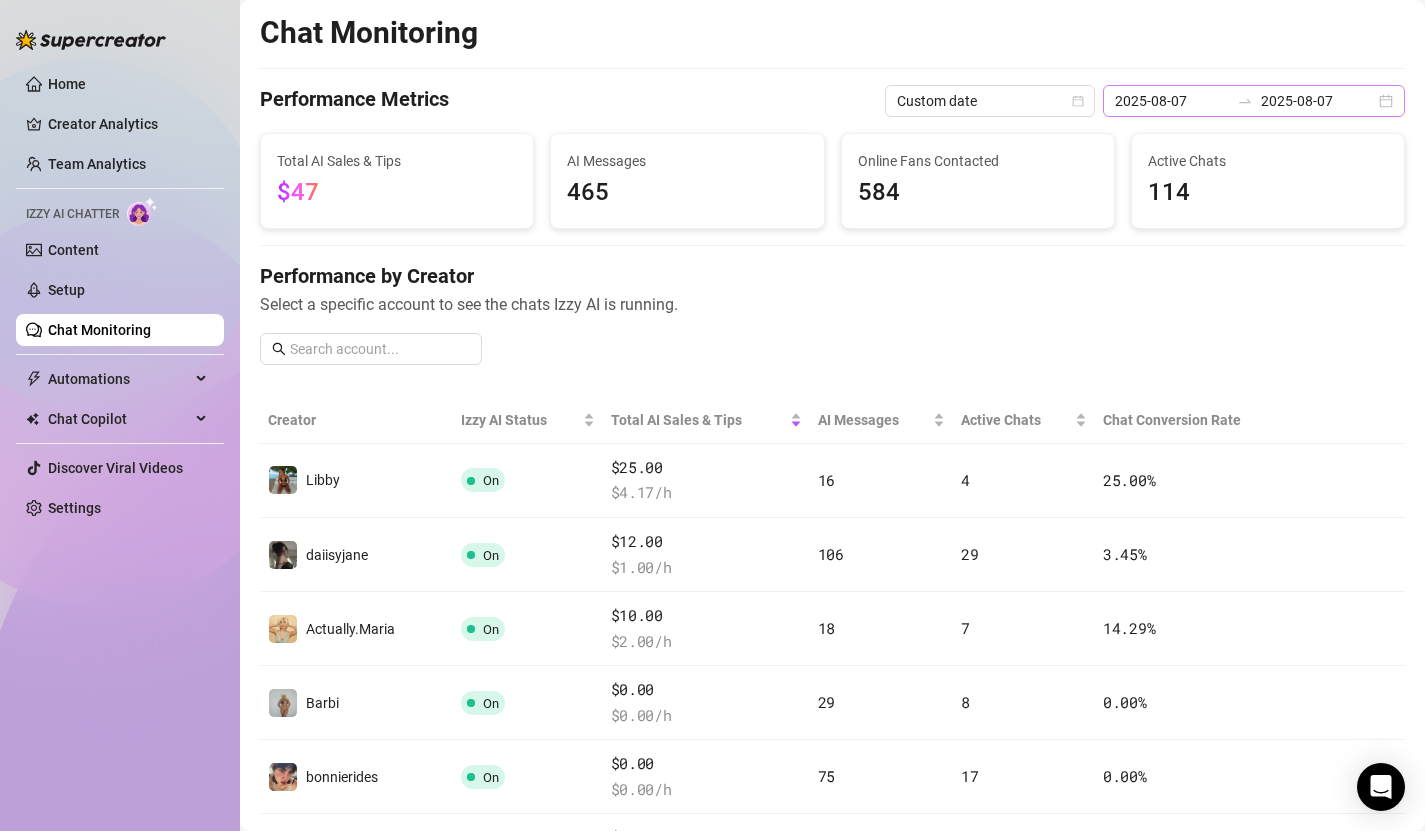 click on "[DATE] [DATE]" at bounding box center [1254, 101] 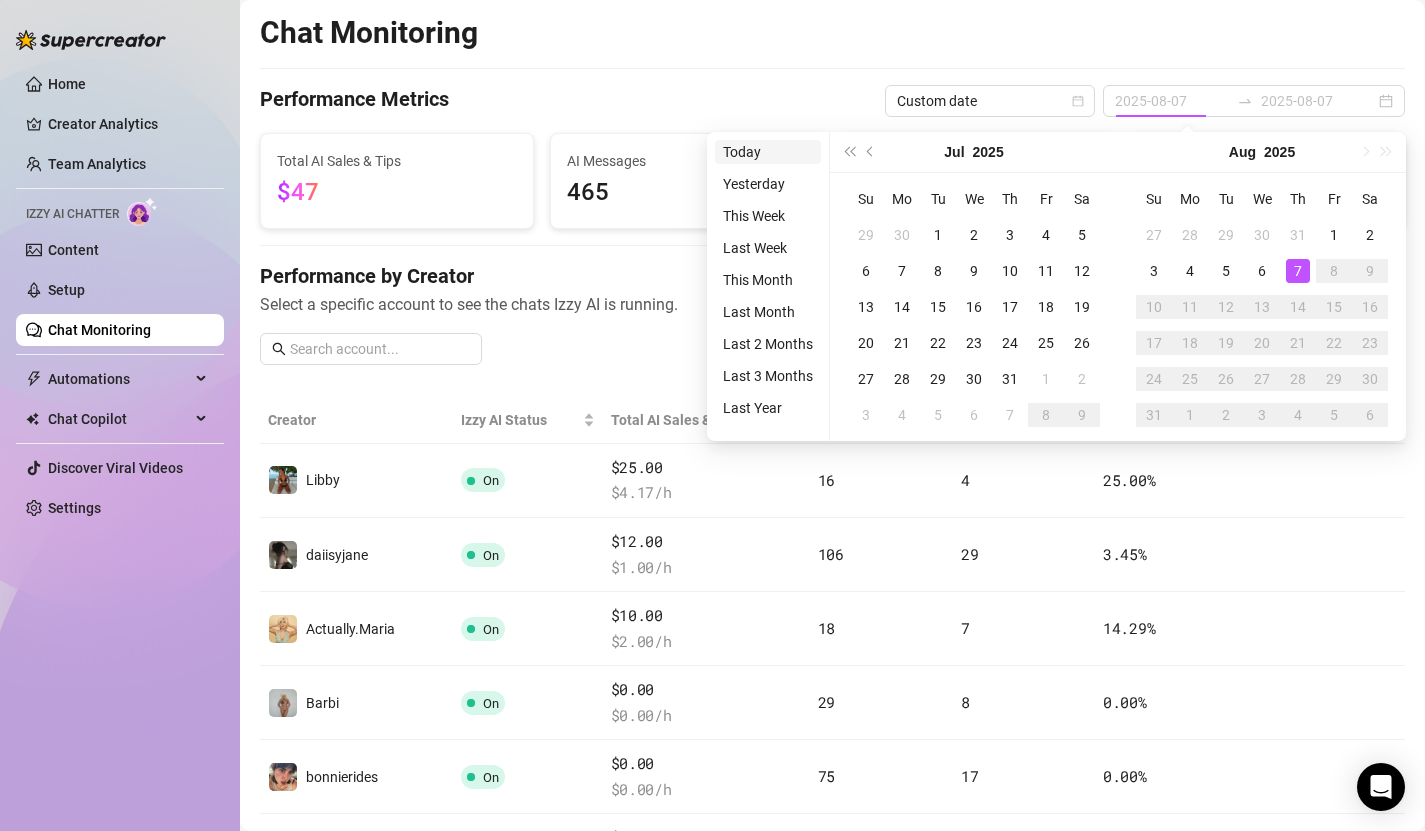 click on "Today" at bounding box center [768, 152] 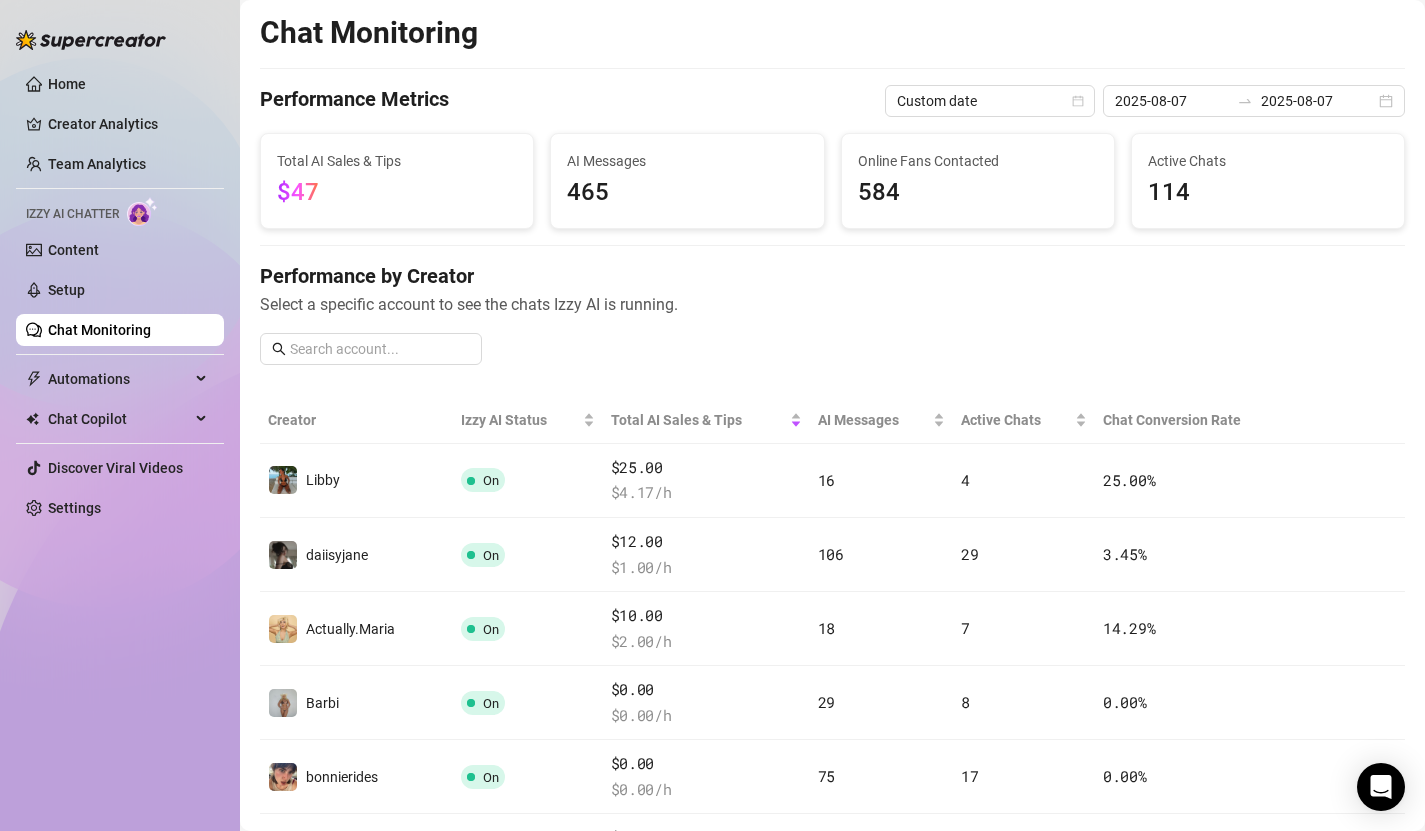 click on "Chat Monitoring Performance Metrics Custom date [DATE] [DATE] Total AI Sales & Tips $[PRICE] AI Messages [NUMBER] Online Fans Contacted [NUMBER] Active Chats [NUMBER] Performance by Creator Select a specific account to see the chats [CREATOR] AI is running. Creator [CREATOR] AI Status Total AI Sales & Tips AI Messages Active Chats Chat Conversion Rate [CREATOR] On $[PRICE] $[PRICE] /h [NUMBER] [NUMBER] [NUMBER] % [CREATOR] On $[PRICE] $[PRICE] /h [NUMBER] [NUMBER] [NUMBER] % [CREATOR] On $[PRICE] $[PRICE] /h [NUMBER] [NUMBER] [NUMBER] % [CREATOR] On $[PRICE] $[PRICE] /h [NUMBER] [NUMBER] [NUMBER] % [CREATOR] On $[PRICE] $[PRICE] /h [NUMBER] [NUMBER] [NUMBER] % [CREATOR] On $[PRICE] $[PRICE] /h [NUMBER] [NUMBER] [NUMBER] % [CREATOR] On $[PRICE] $[PRICE] /h [NUMBER] [NUMBER] [NUMBER] % [CREATOR] On $[PRICE] $[PRICE] /h [NUMBER] [NUMBER] [NUMBER] % [CREATOR] On $[PRICE] $[PRICE] /h [NUMBER] [NUMBER] [NUMBER] % [CREATOR] On $[PRICE] $[PRICE] /h [NUMBER] [NUMBER] [NUMBER] % [NUMBER] [NUMBER] Overall Performance Sales by Date Chats handled by Izzy ACTIVE CHATS [NUMBER] CHATS WITH SALES [NUMBER] [NUMBER]% Fans' Insights Izzy Collected Chat Moods 🥰 [NUMBER] 😏 [NUMBER] 🤑 [NUMBER] 👋 [NUMBER] Languages Bridged By Izzy" at bounding box center (832, 1195) 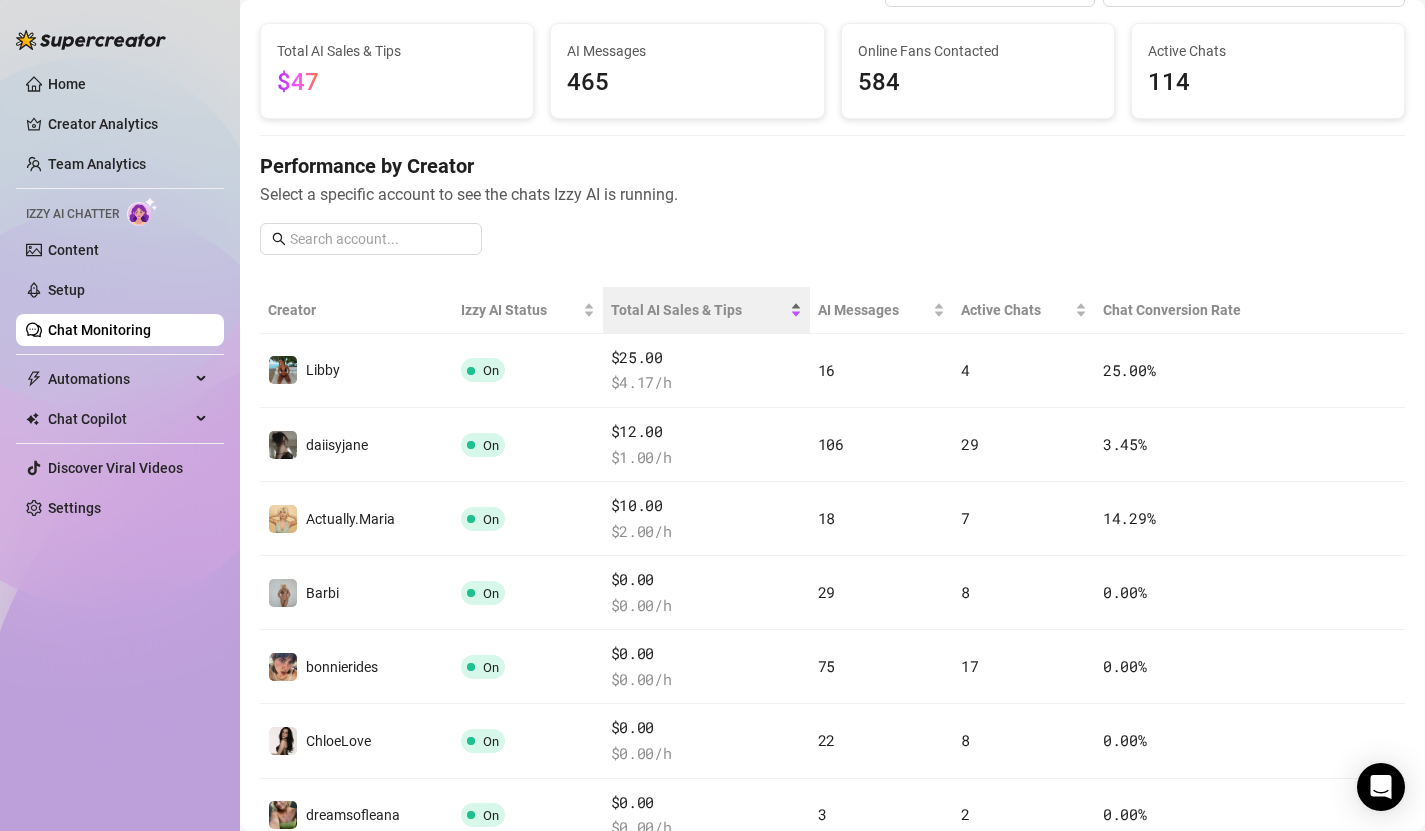 scroll, scrollTop: 0, scrollLeft: 0, axis: both 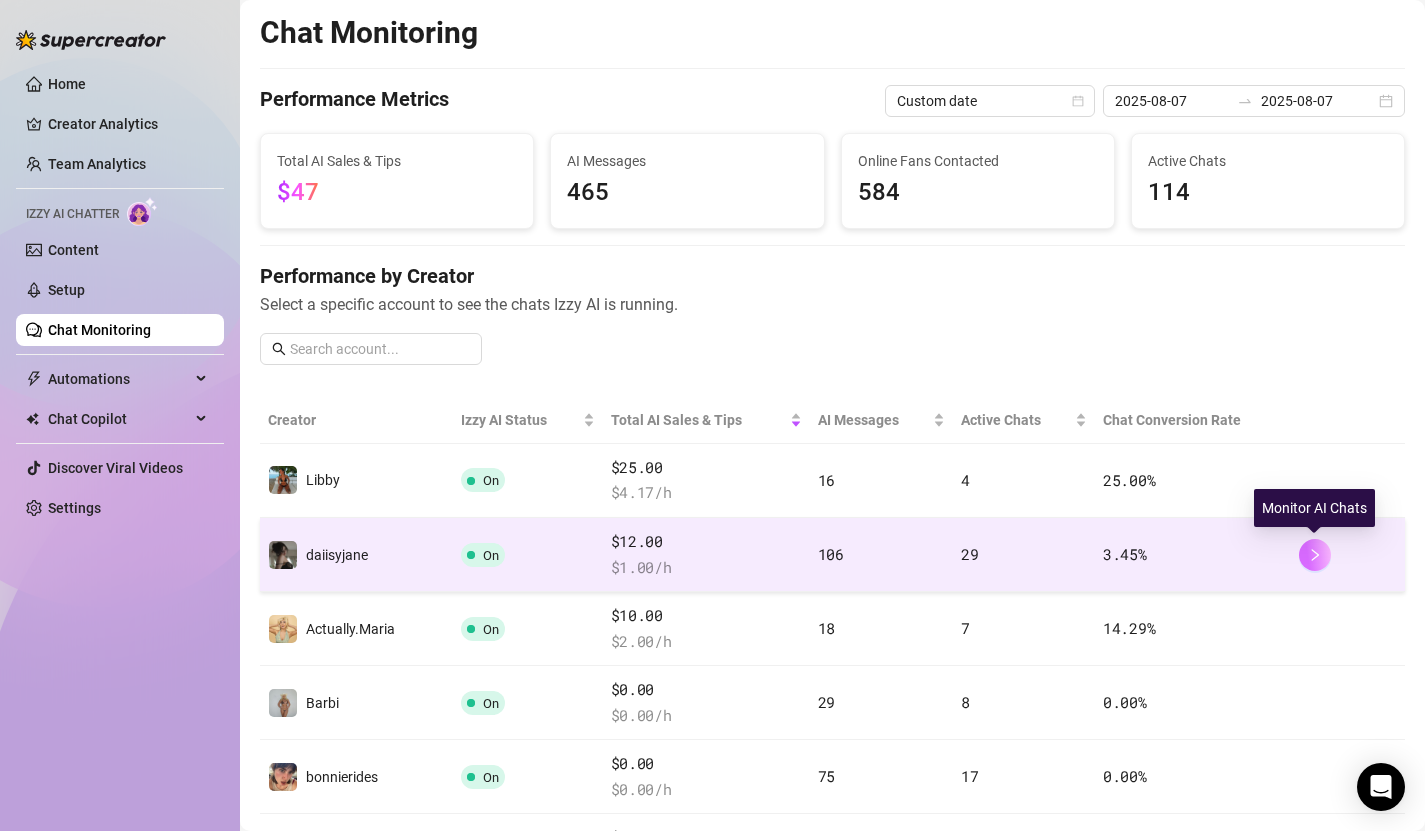 click 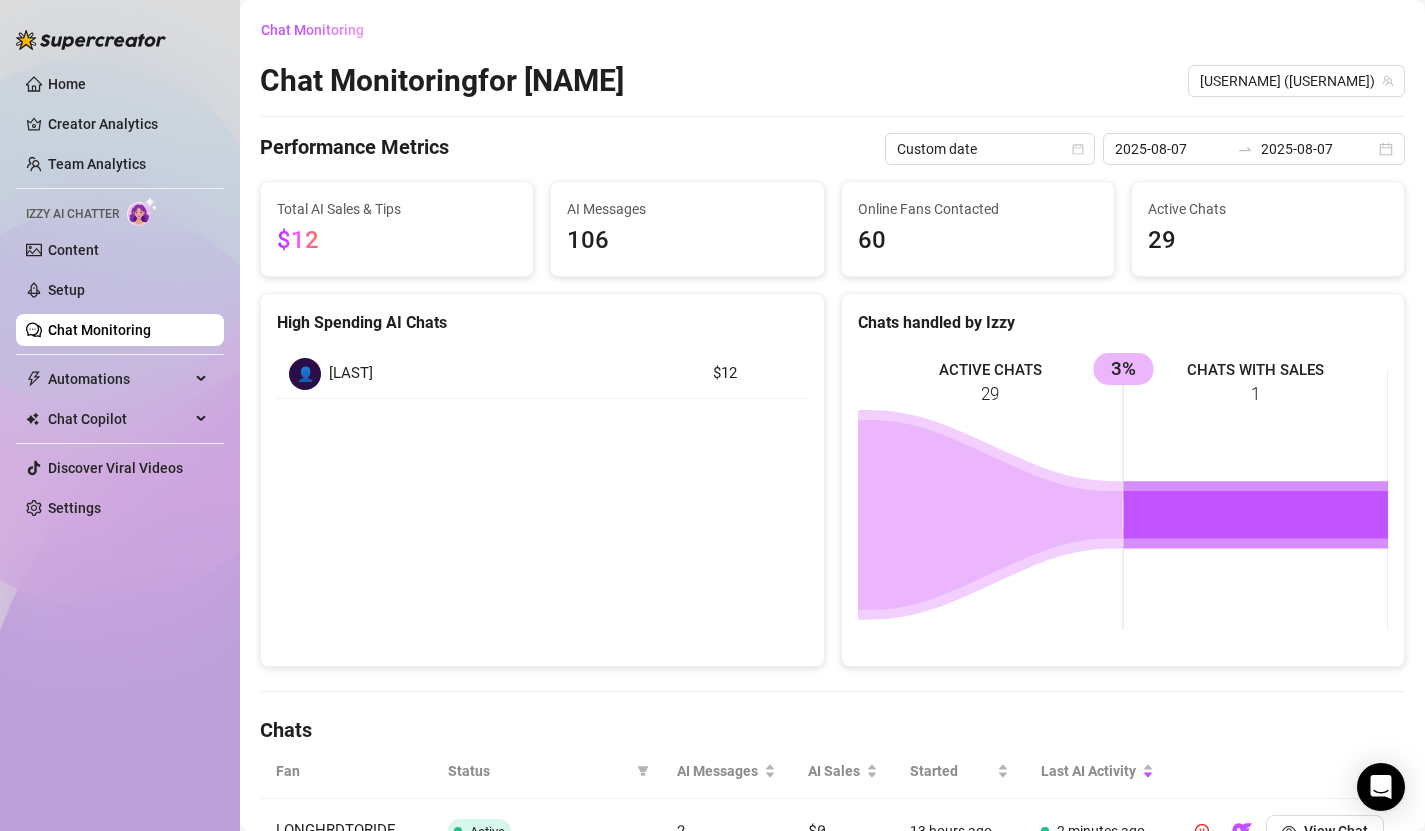 click on "Chat Monitoring" at bounding box center (99, 330) 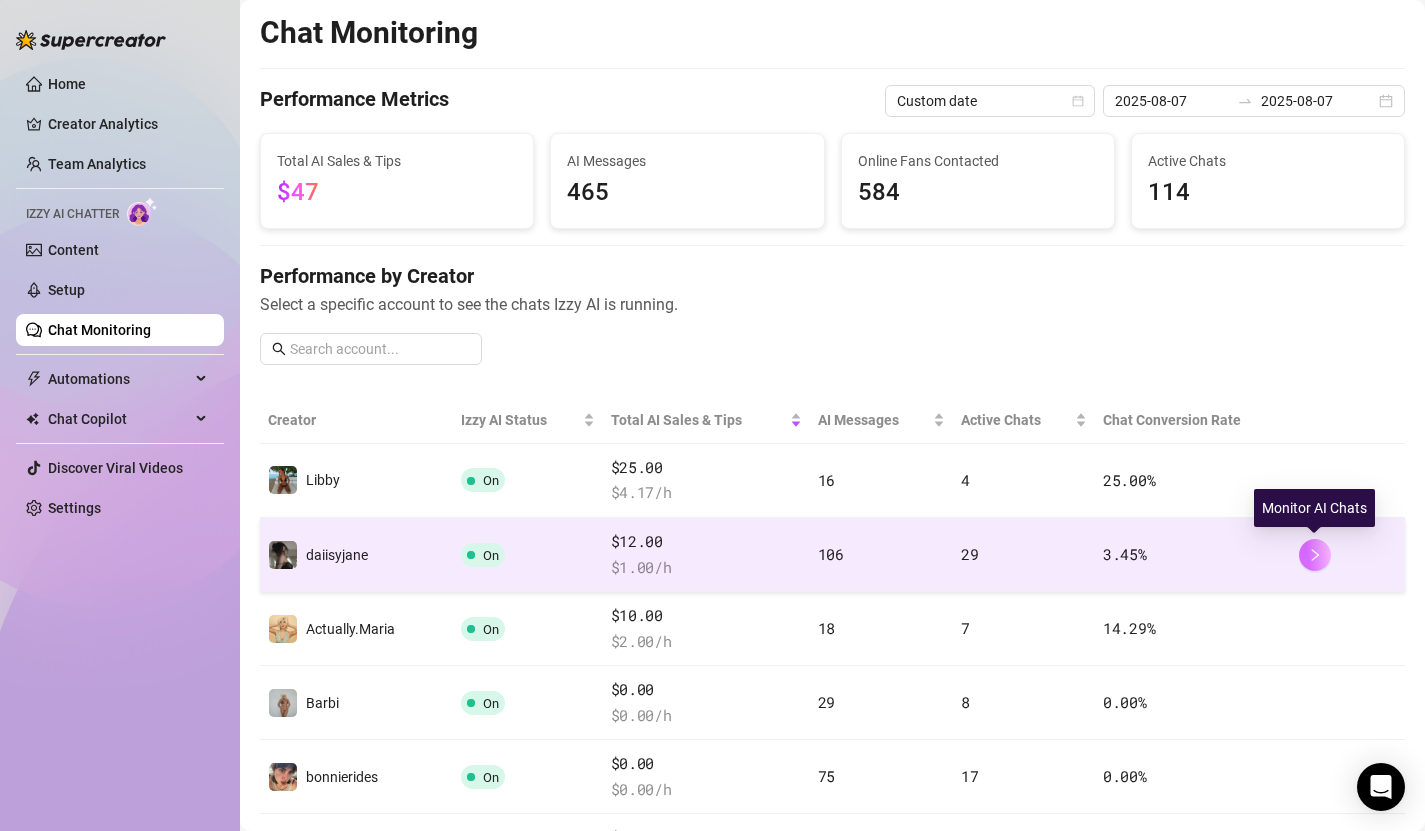 click 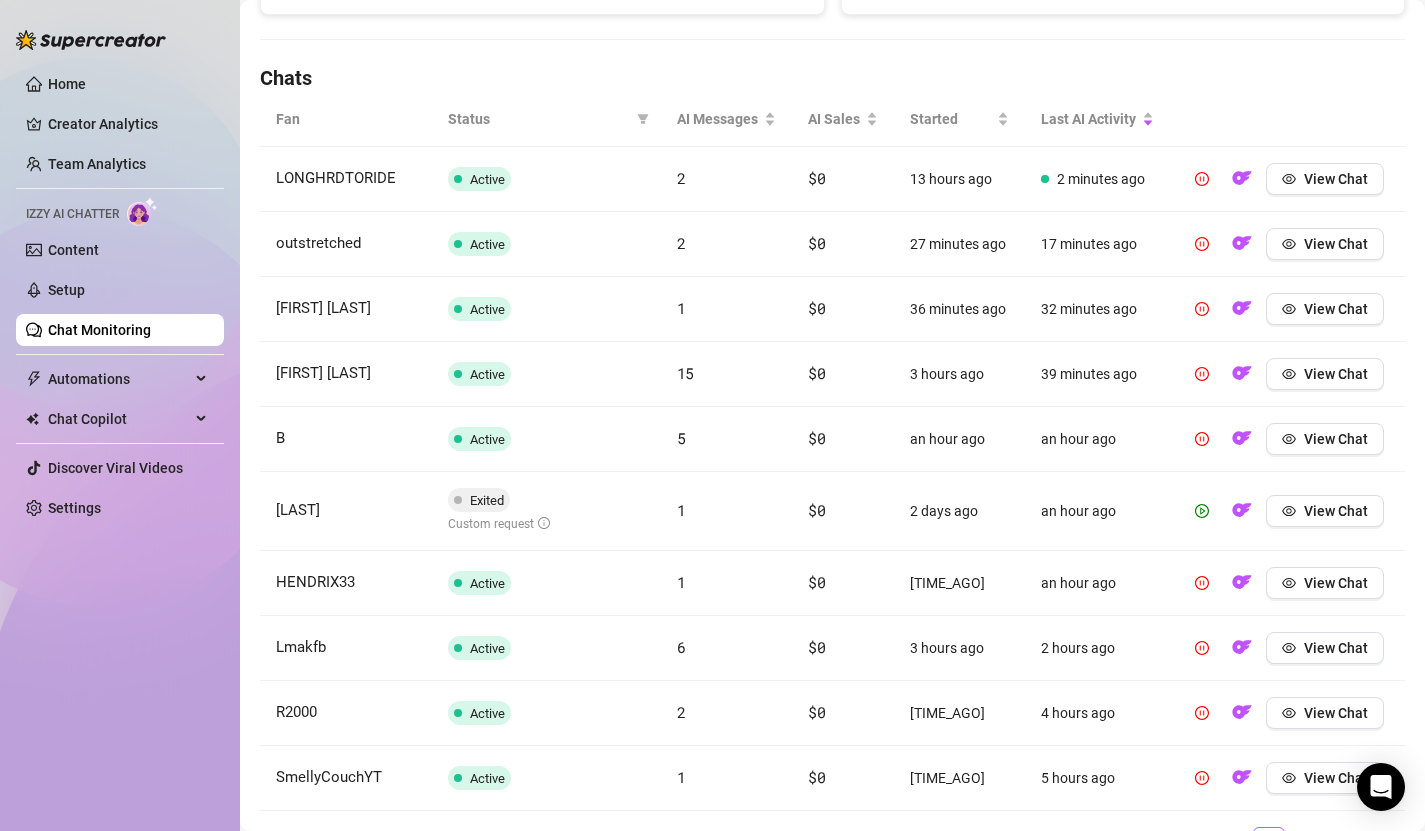 scroll, scrollTop: 655, scrollLeft: 0, axis: vertical 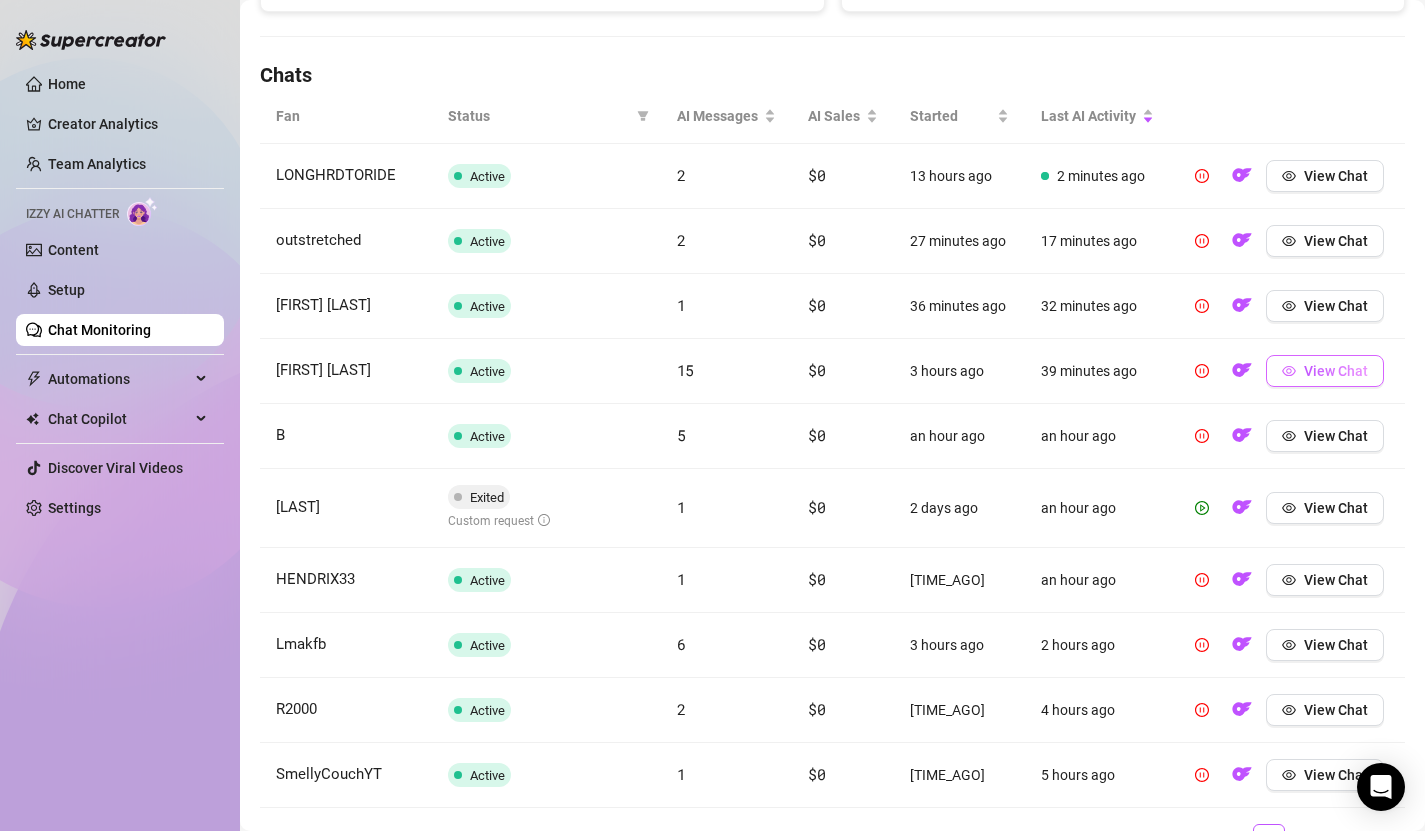 click on "View Chat" at bounding box center (1336, 371) 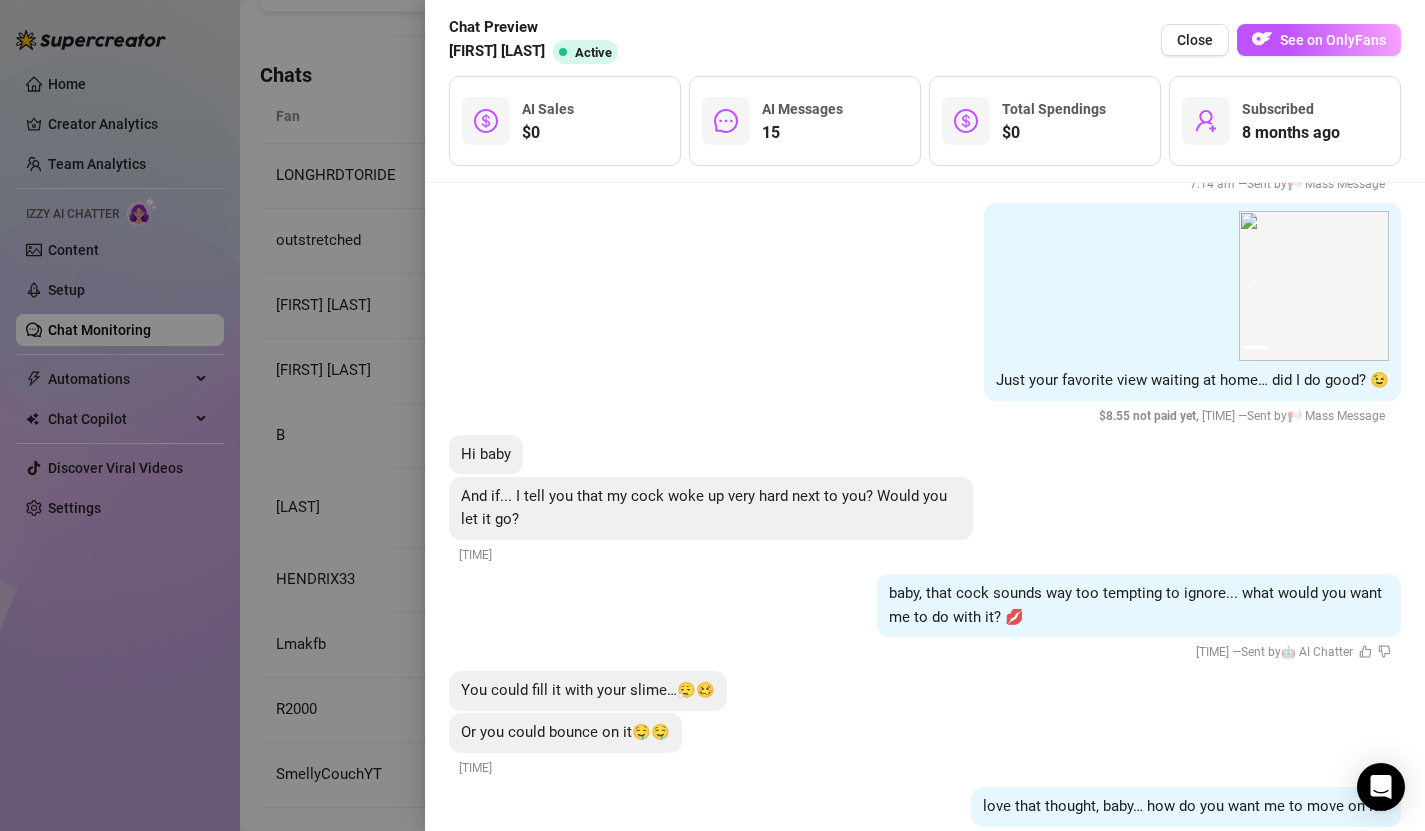 scroll, scrollTop: 381, scrollLeft: 0, axis: vertical 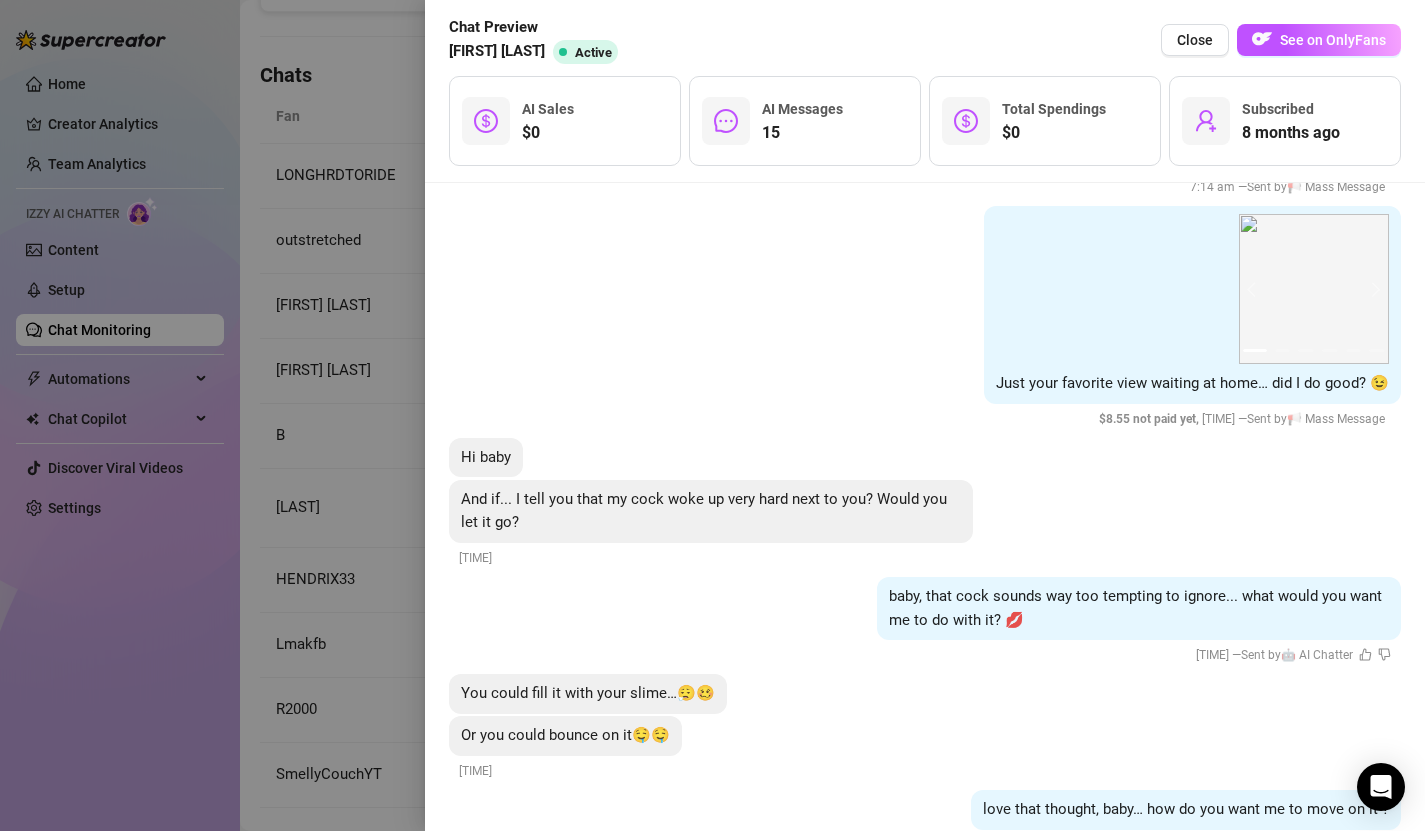 click at bounding box center (712, 415) 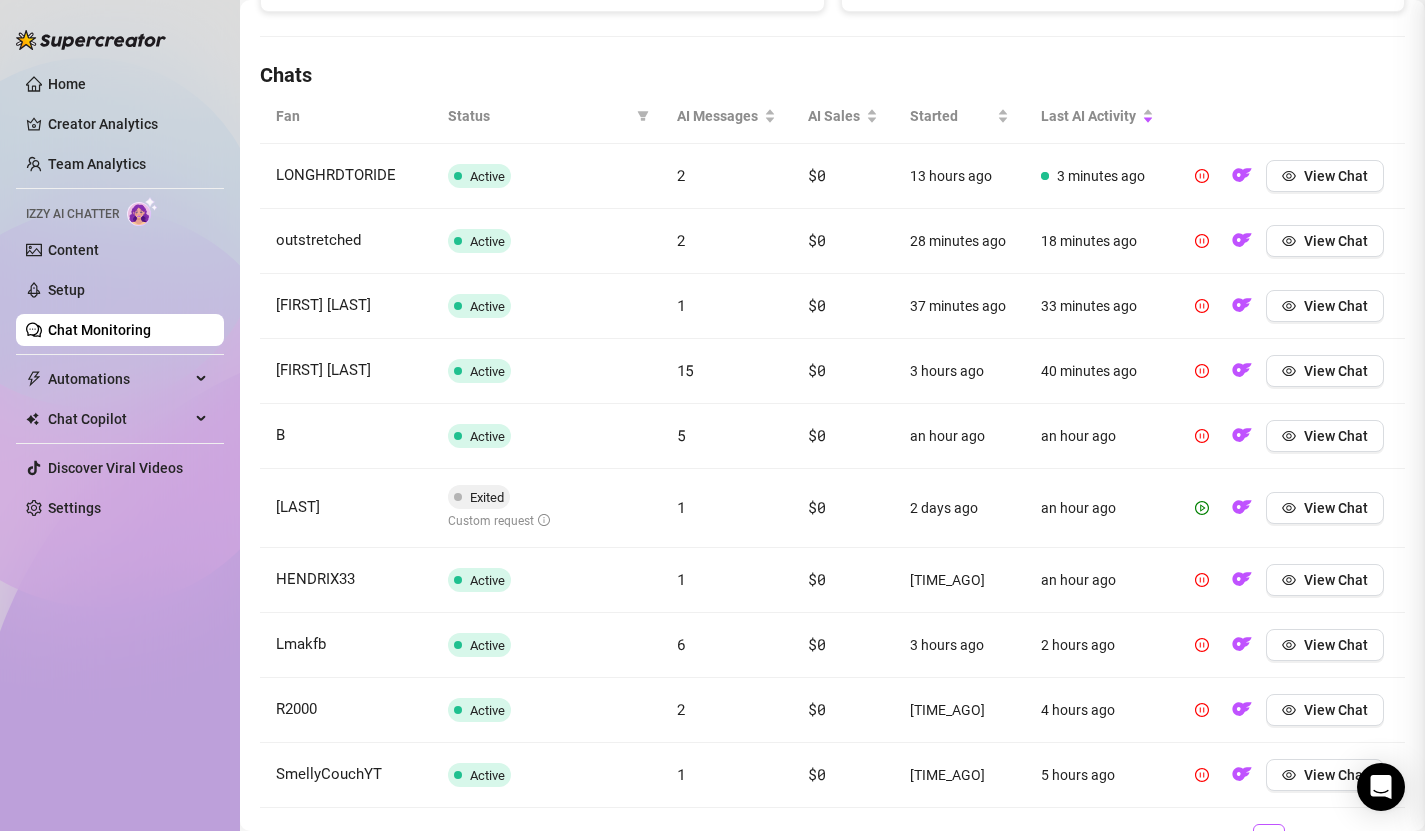 scroll, scrollTop: 0, scrollLeft: 0, axis: both 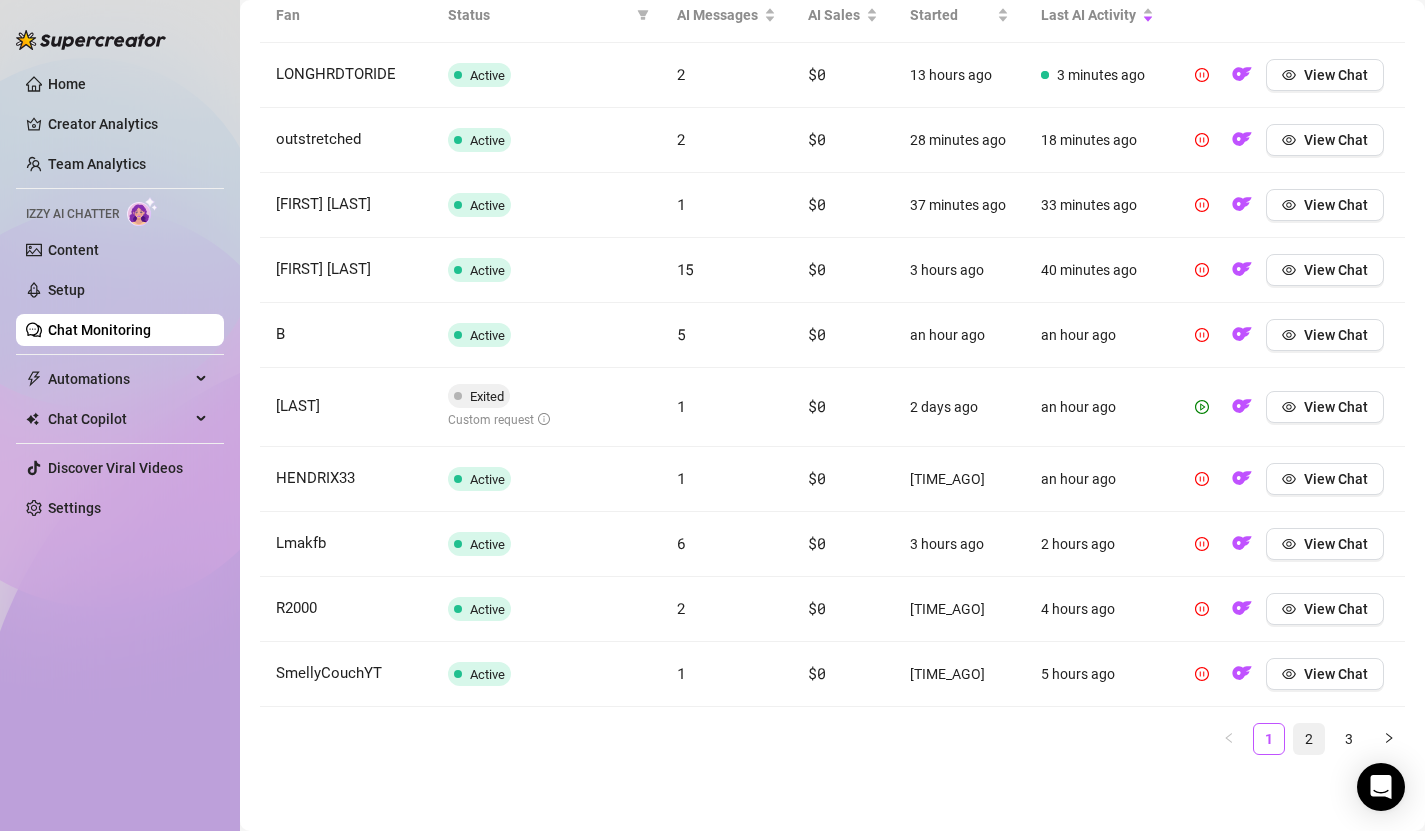 click on "2" at bounding box center (1309, 739) 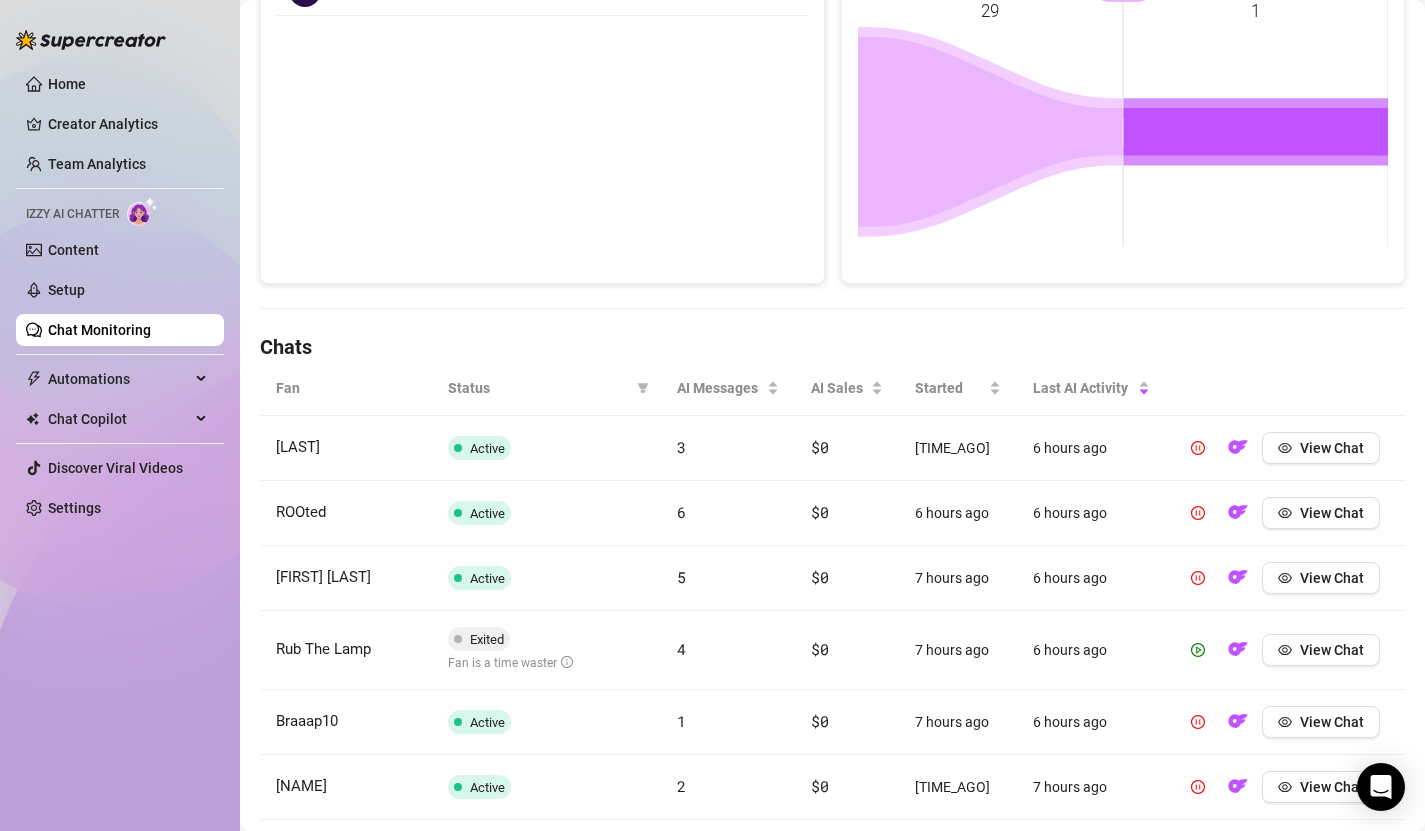 scroll, scrollTop: 756, scrollLeft: 0, axis: vertical 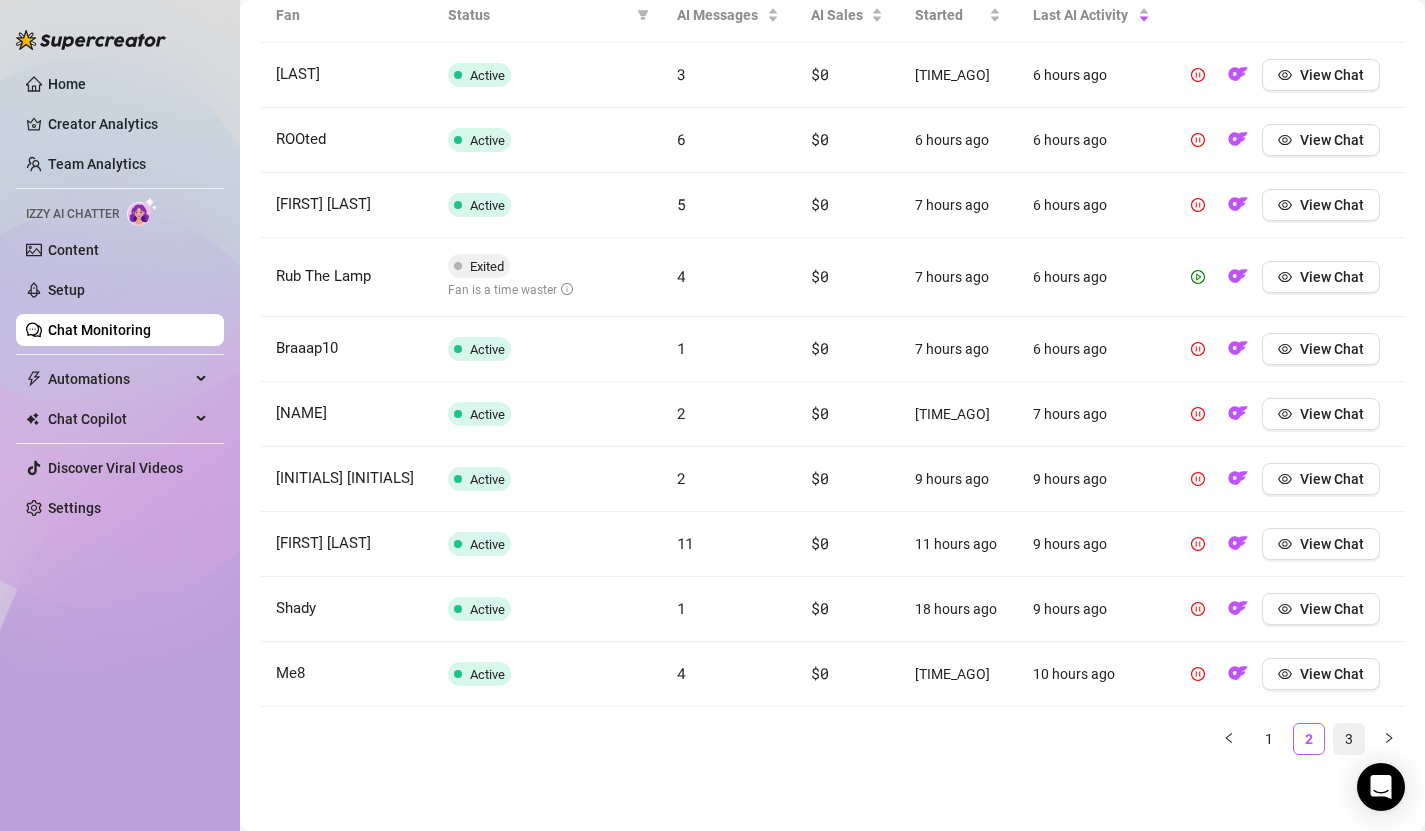 click on "3" at bounding box center [1349, 739] 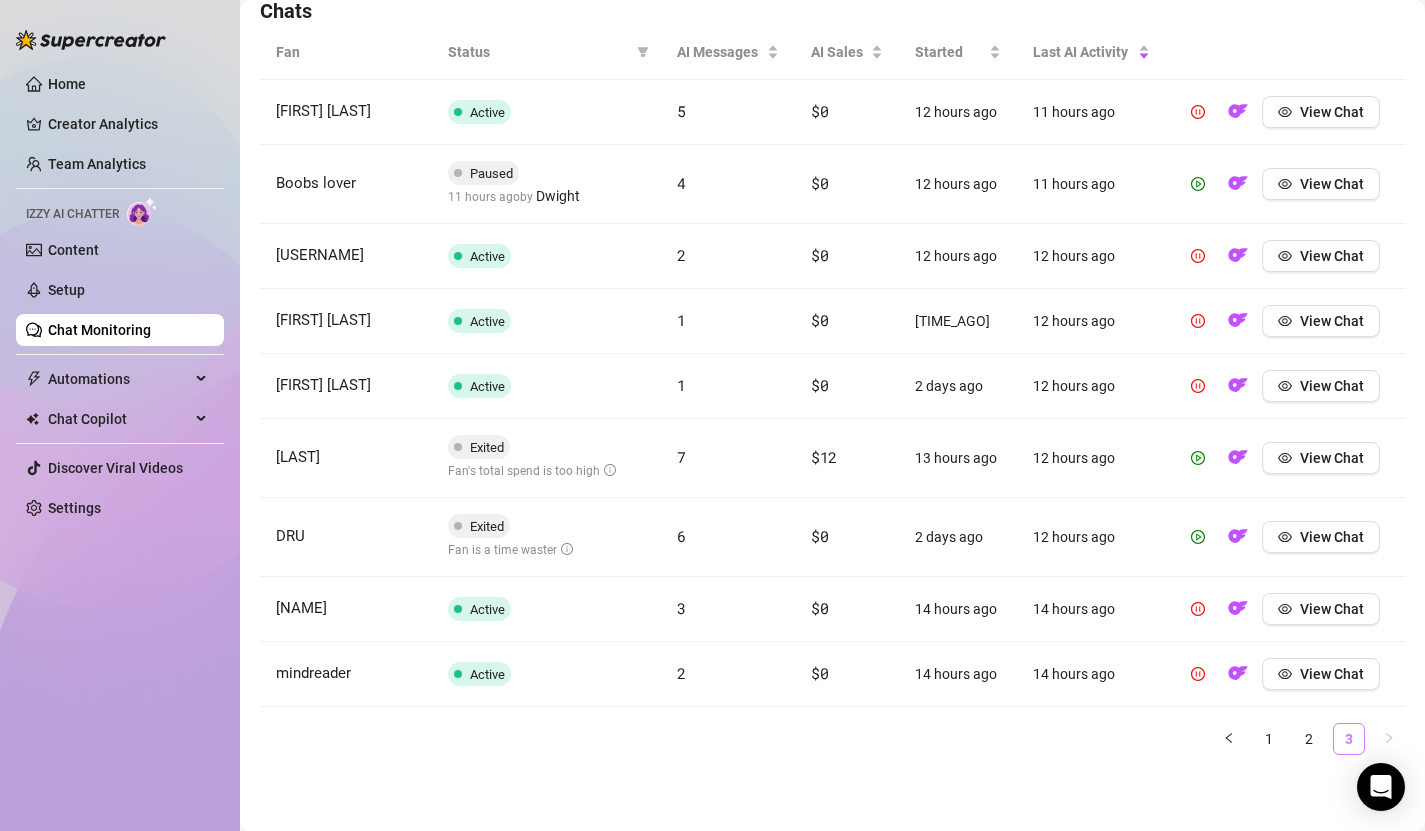 scroll, scrollTop: 719, scrollLeft: 0, axis: vertical 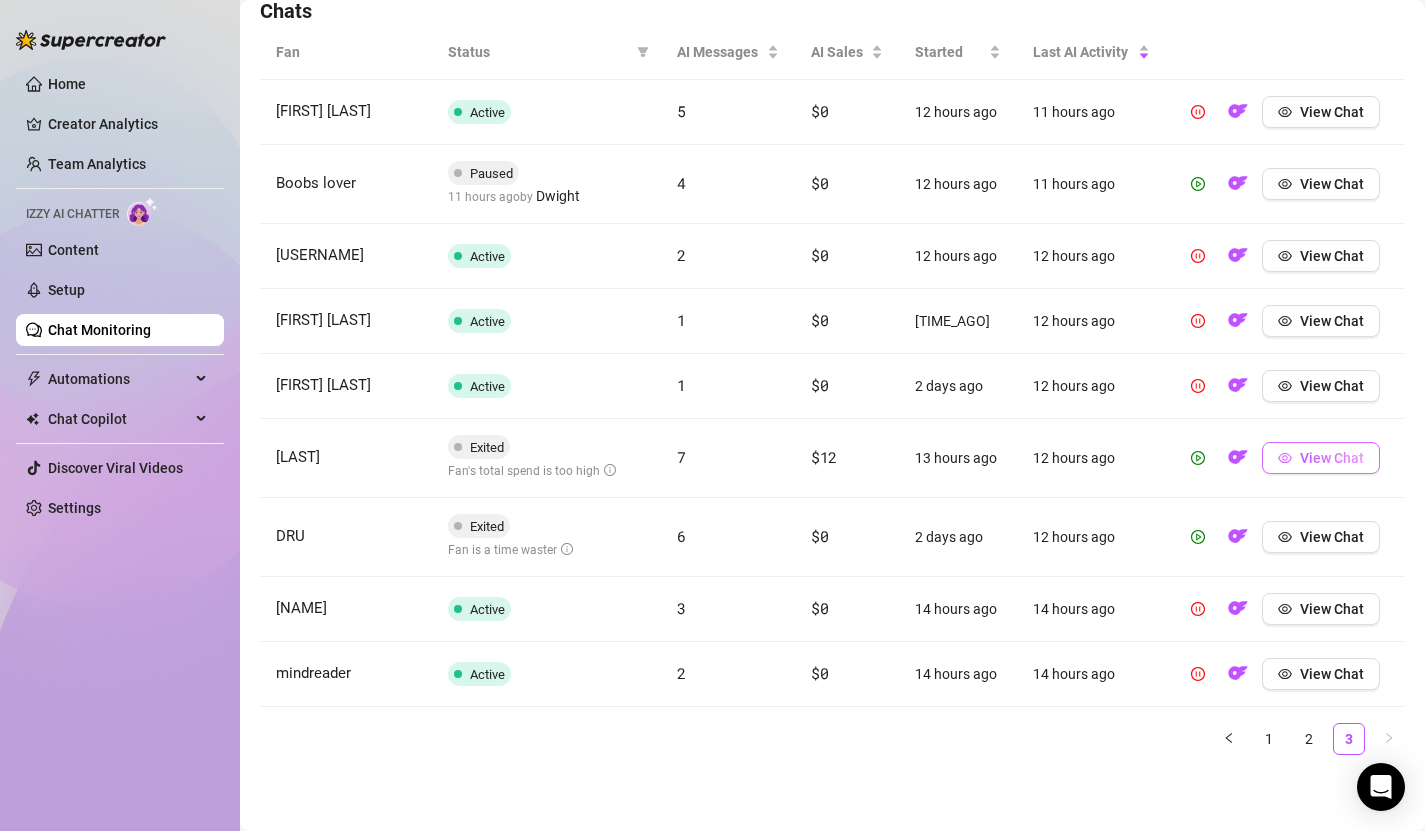 click on "View Chat" at bounding box center (1332, 458) 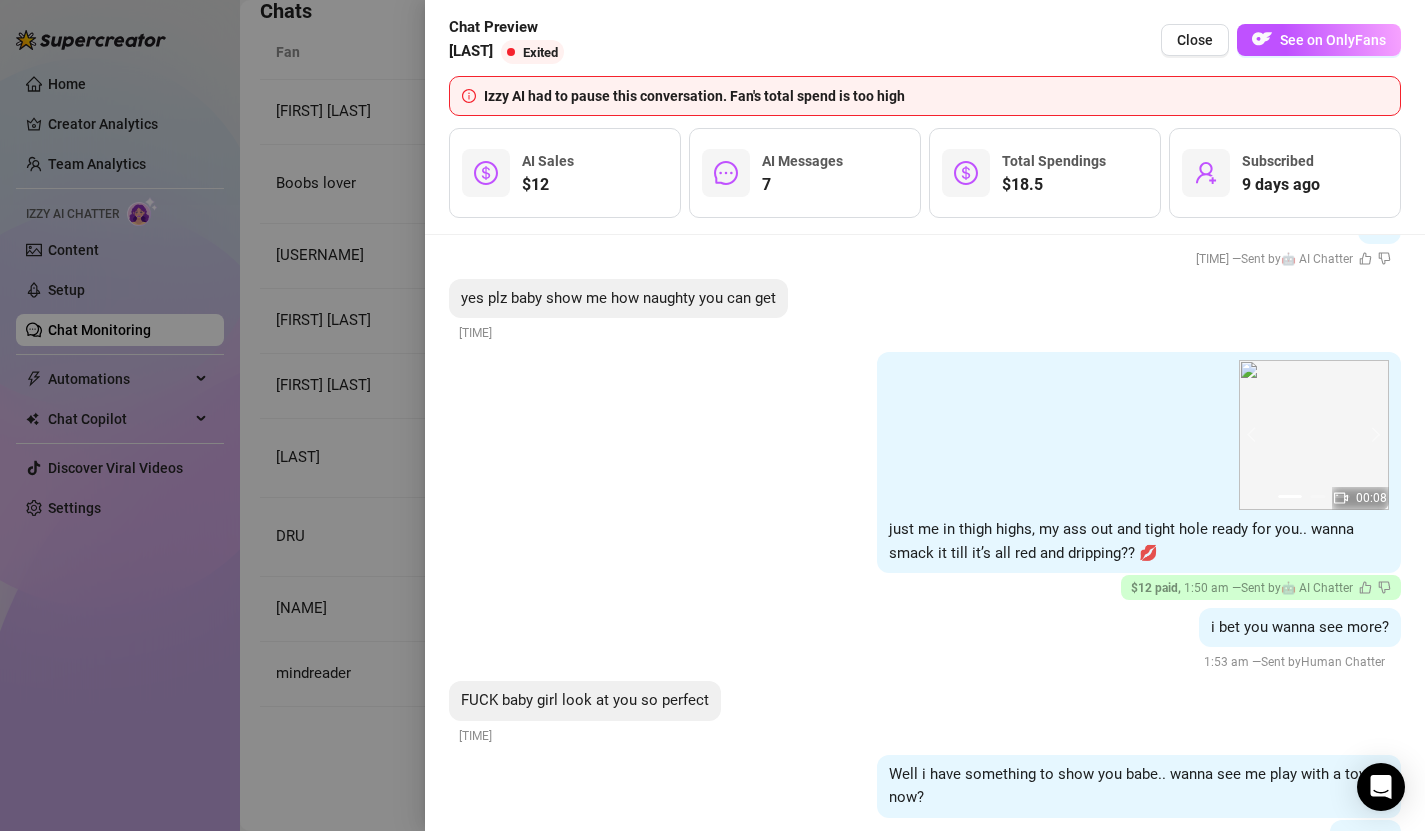 scroll, scrollTop: 1357, scrollLeft: 0, axis: vertical 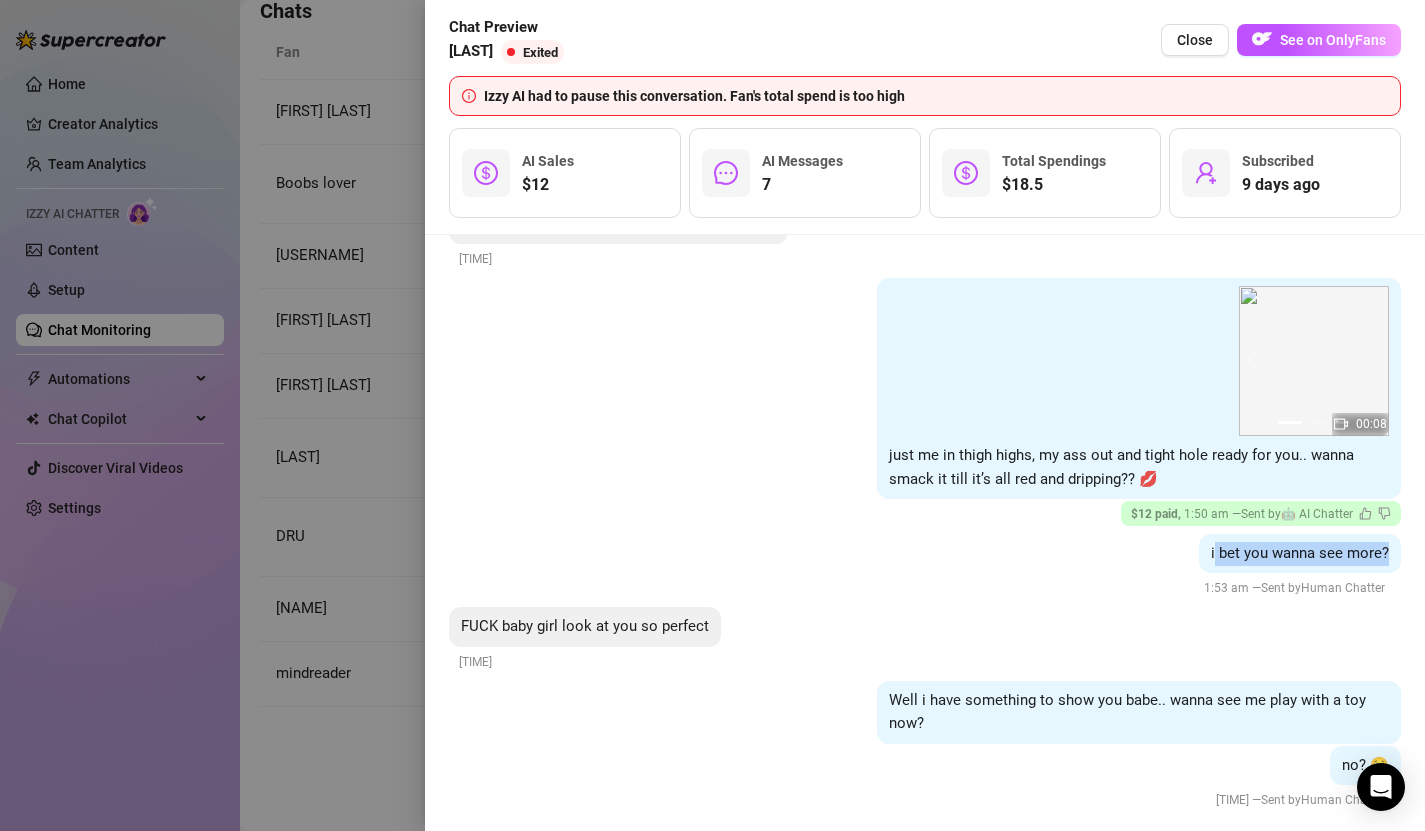 drag, startPoint x: 1215, startPoint y: 529, endPoint x: 1422, endPoint y: 529, distance: 207 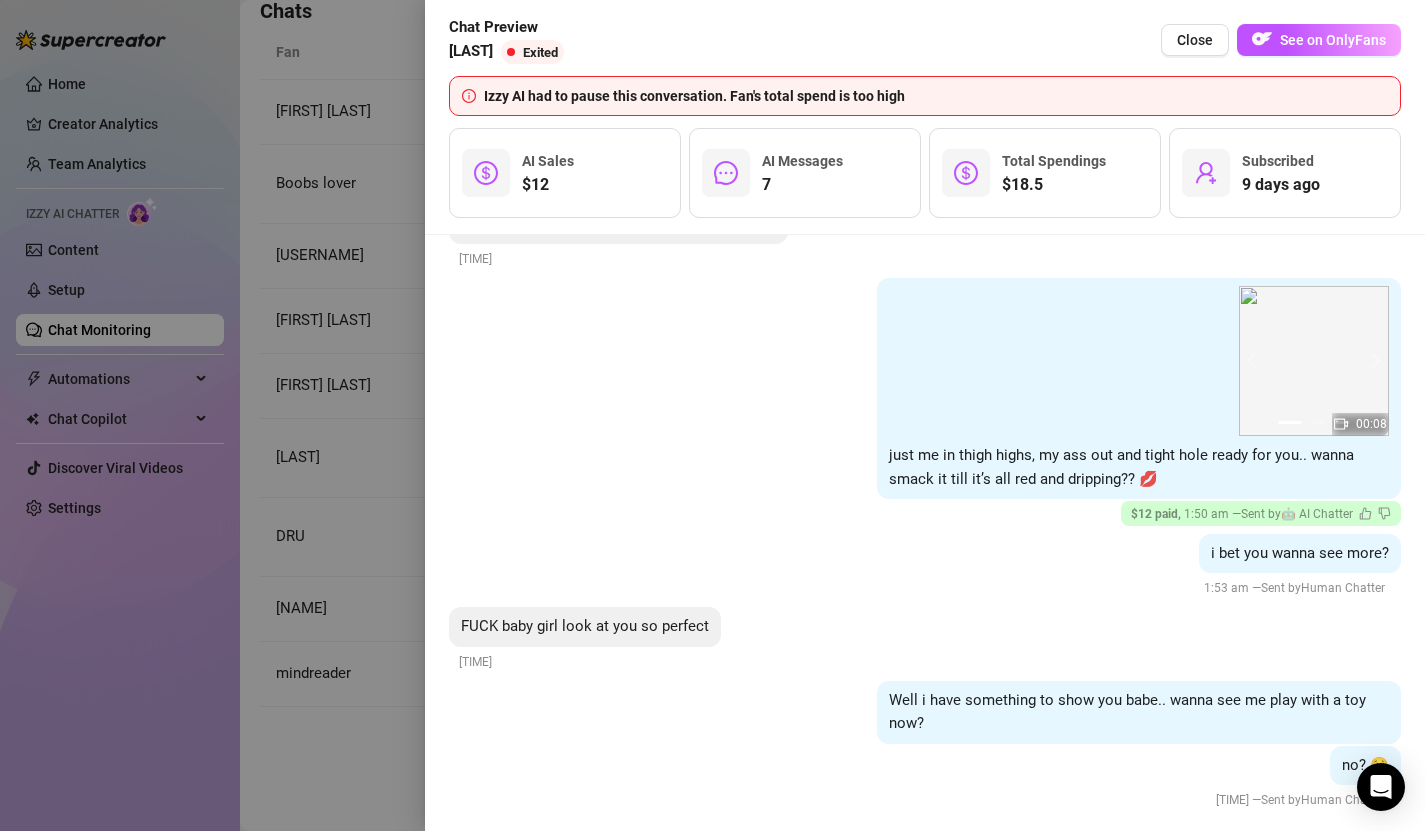 click on "FUCK baby girl look at you so perfect [TIME]" at bounding box center (925, 640) 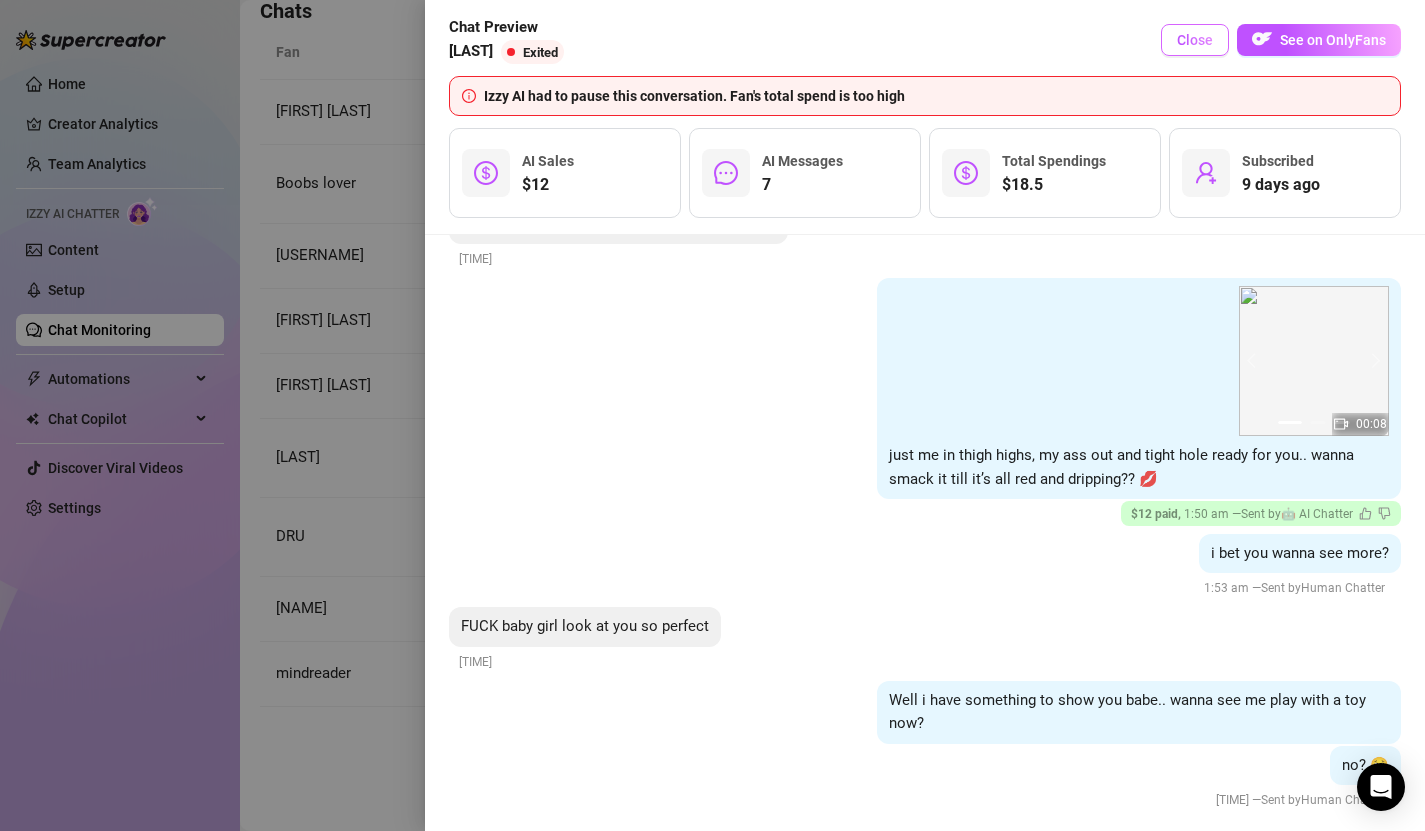 click on "Close" at bounding box center [1195, 40] 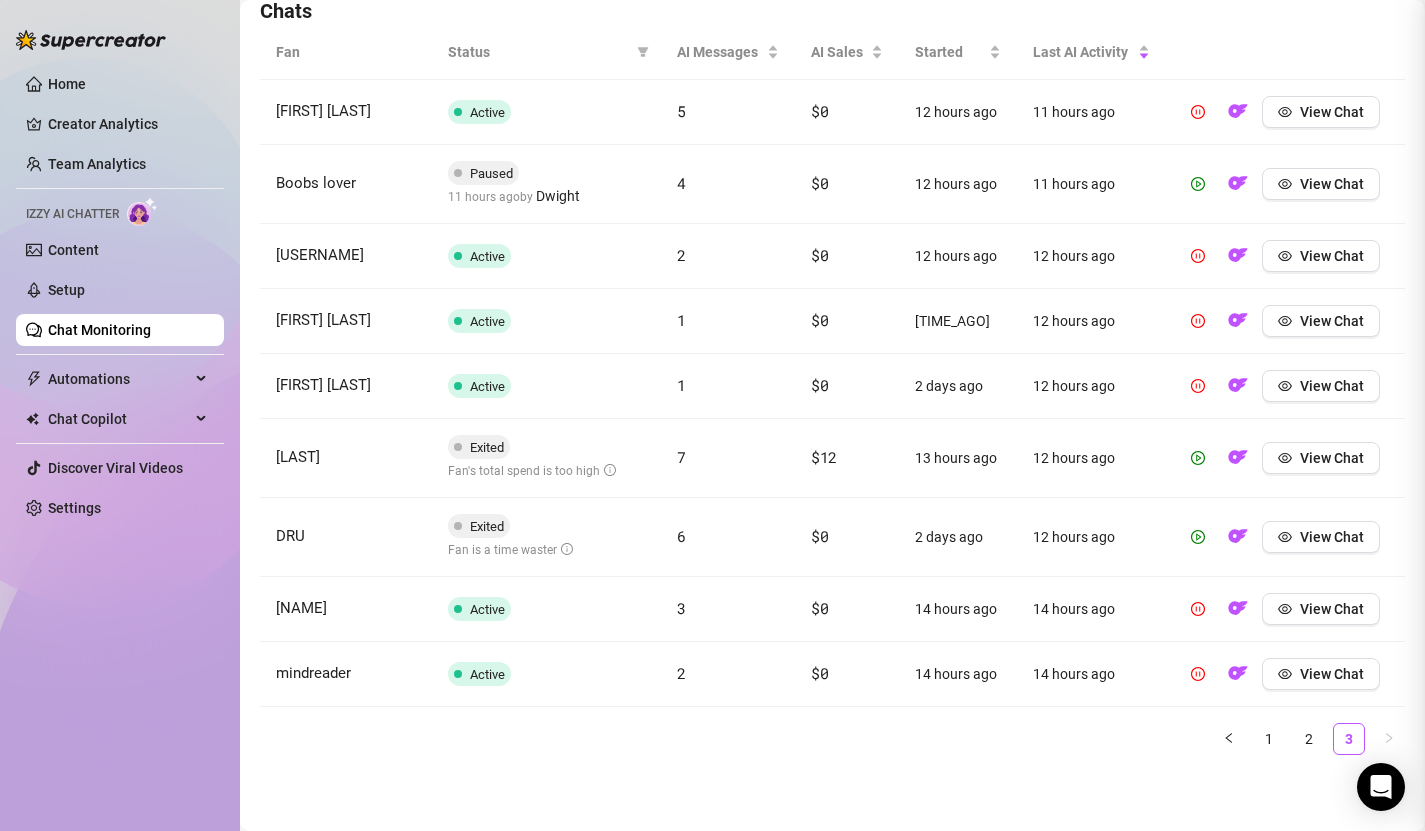 scroll, scrollTop: 0, scrollLeft: 0, axis: both 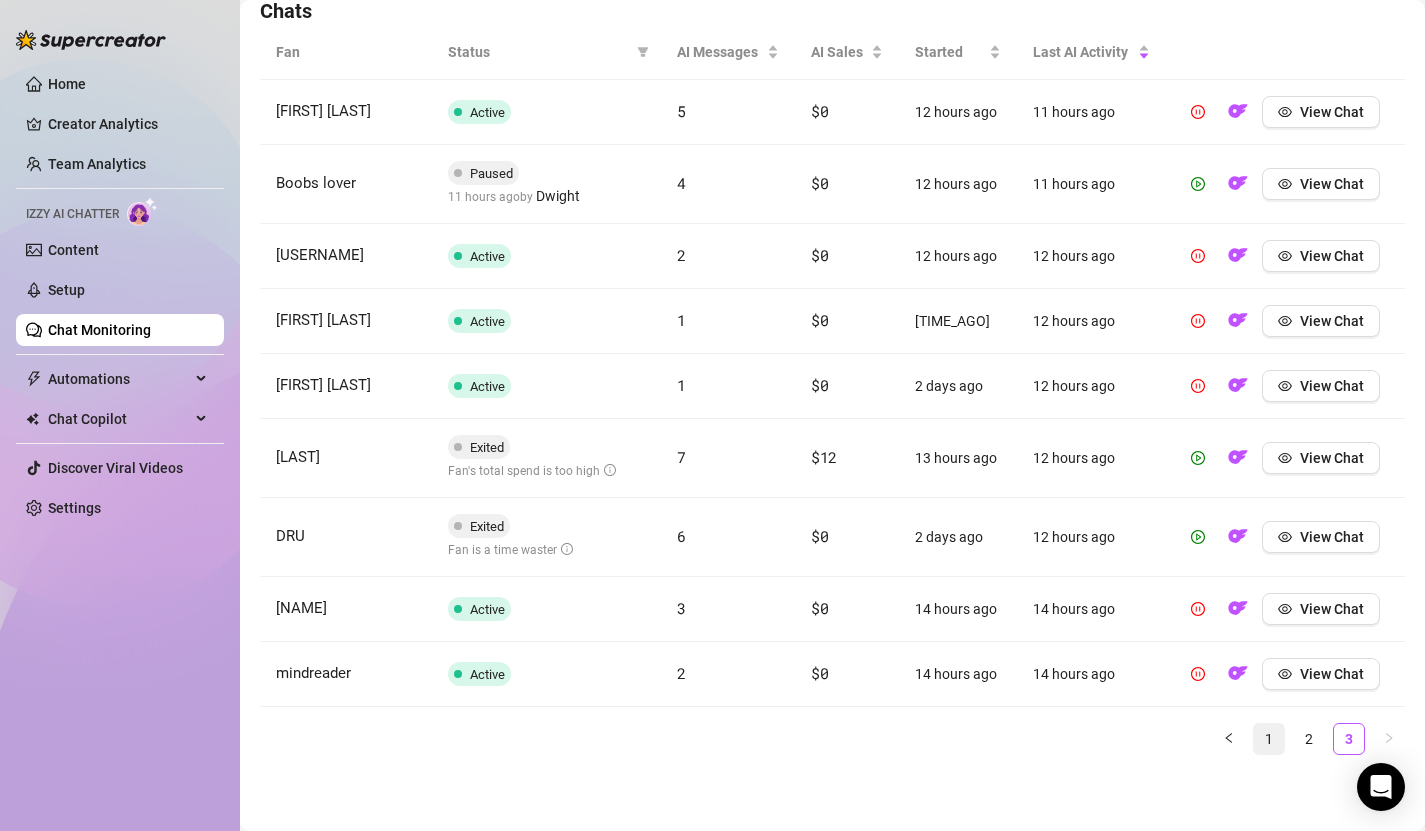 click on "1" at bounding box center (1269, 739) 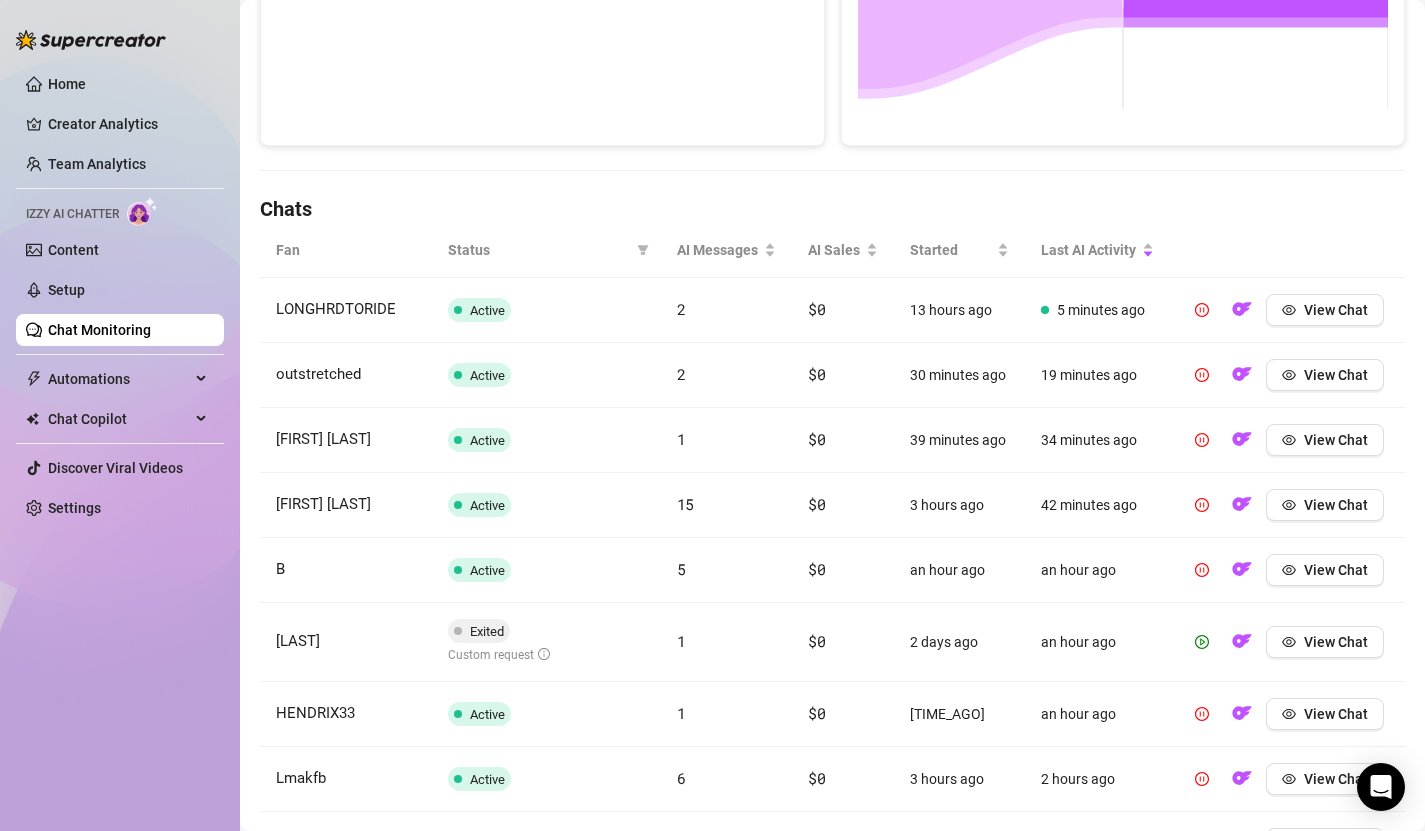 scroll, scrollTop: 756, scrollLeft: 0, axis: vertical 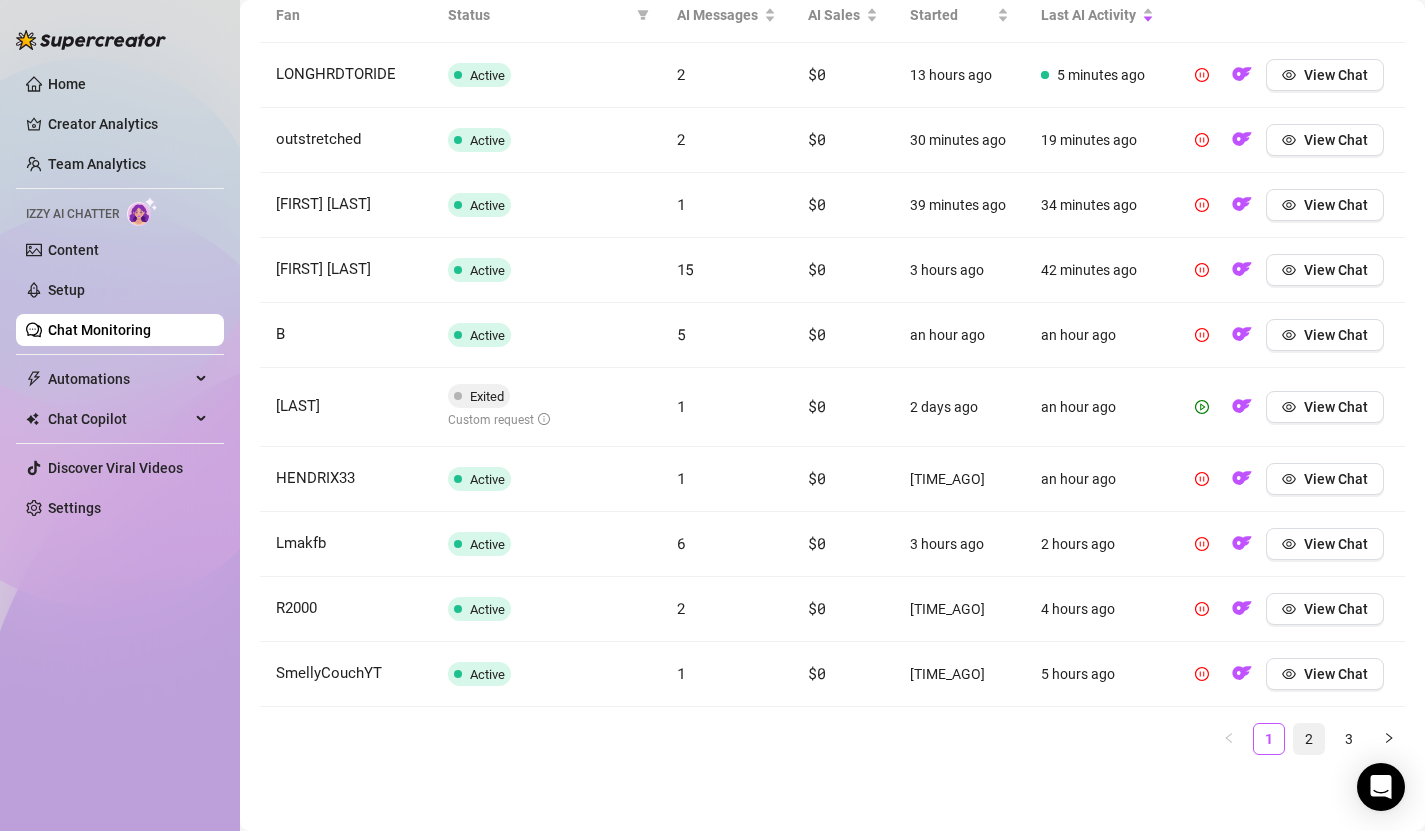 click on "2" at bounding box center [1309, 739] 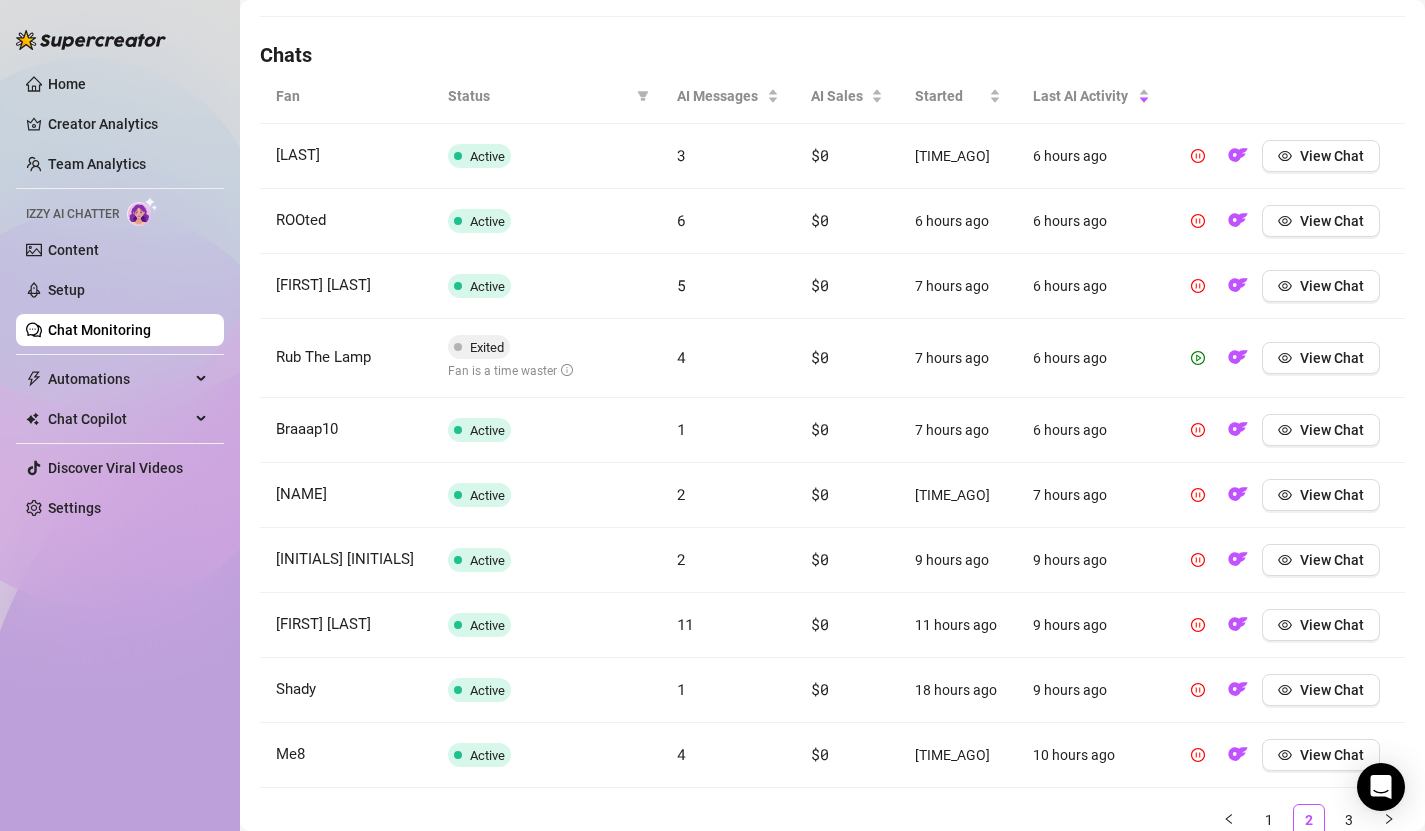scroll, scrollTop: 756, scrollLeft: 0, axis: vertical 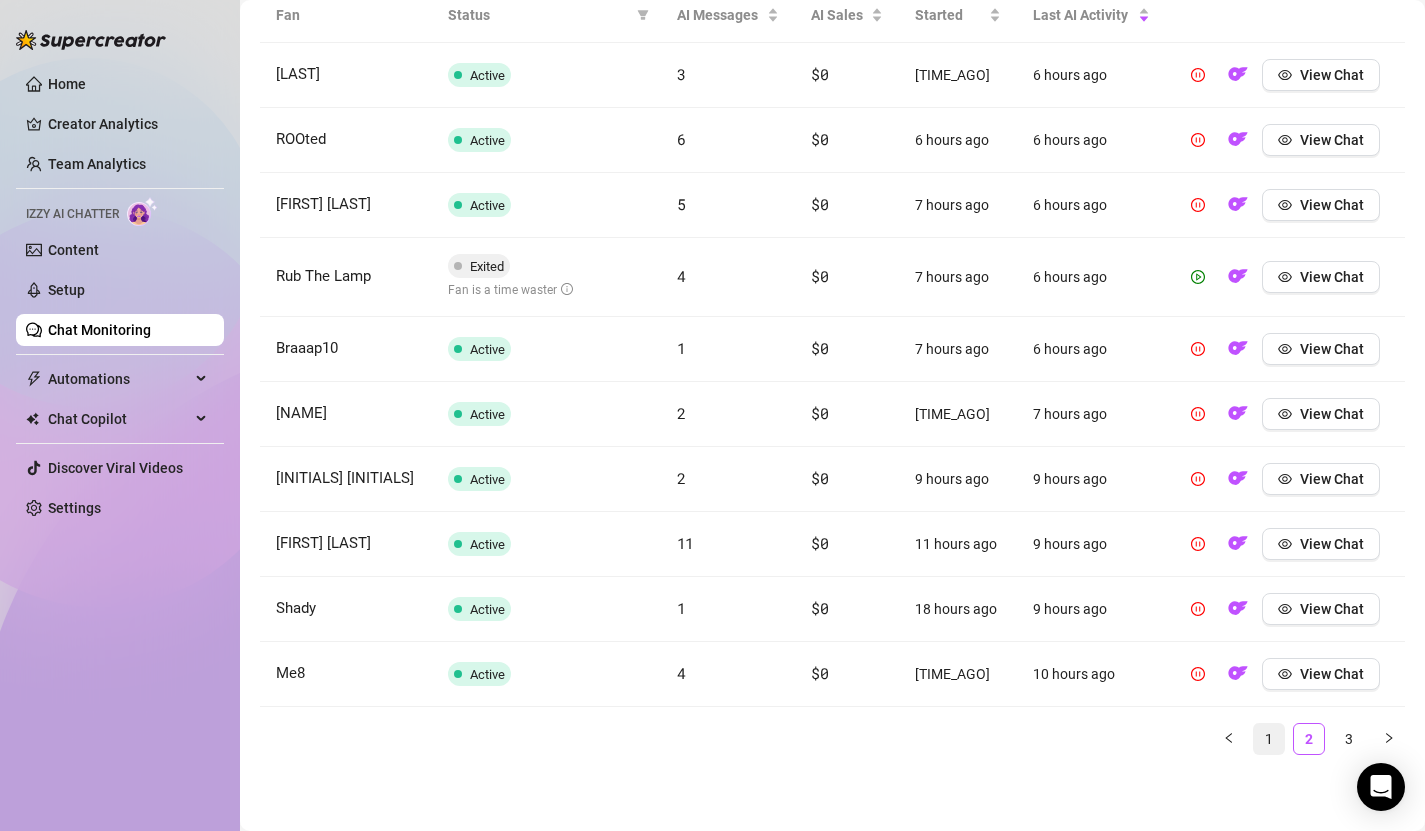 click on "1" at bounding box center (1269, 739) 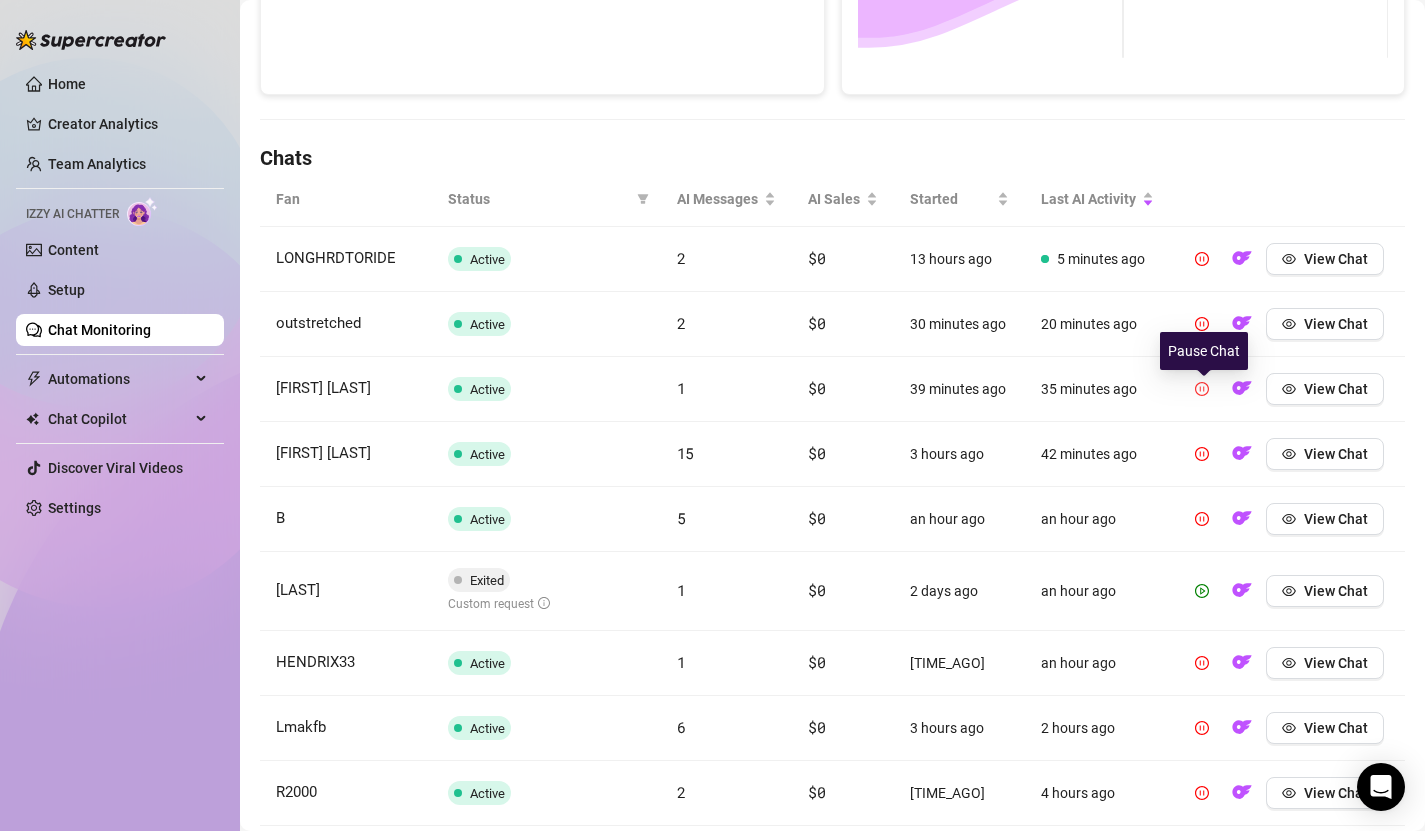 scroll, scrollTop: 573, scrollLeft: 0, axis: vertical 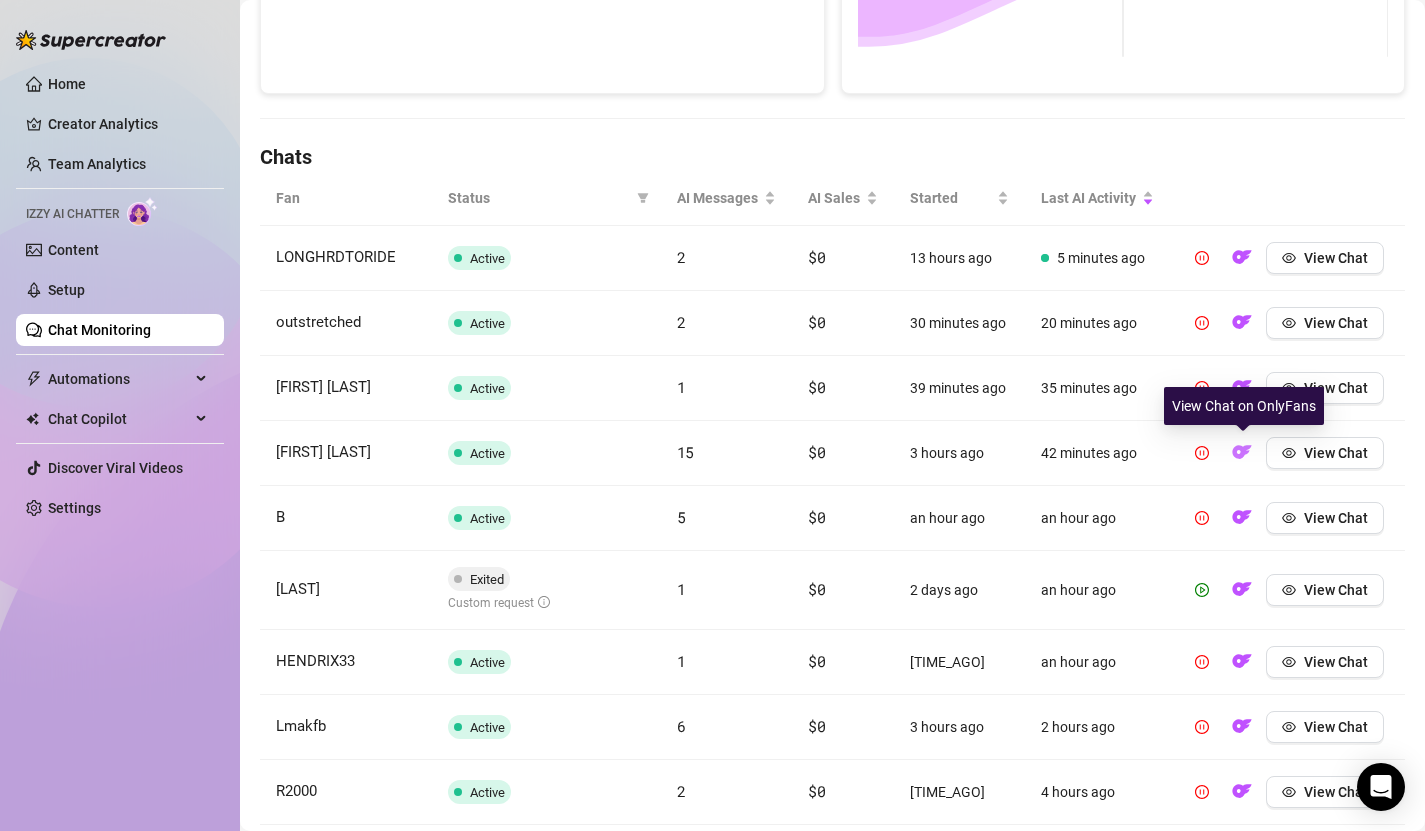 type 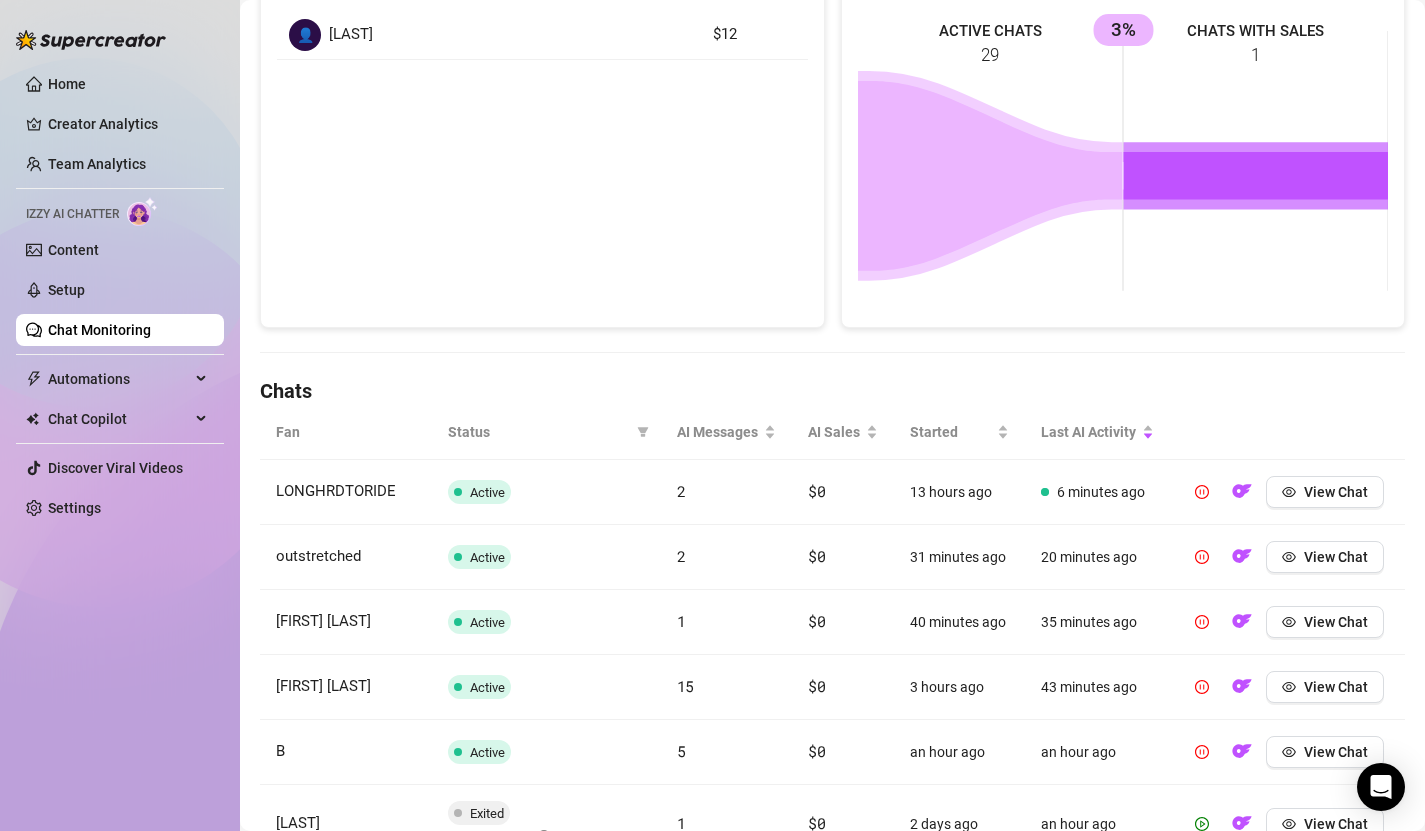 scroll, scrollTop: 0, scrollLeft: 0, axis: both 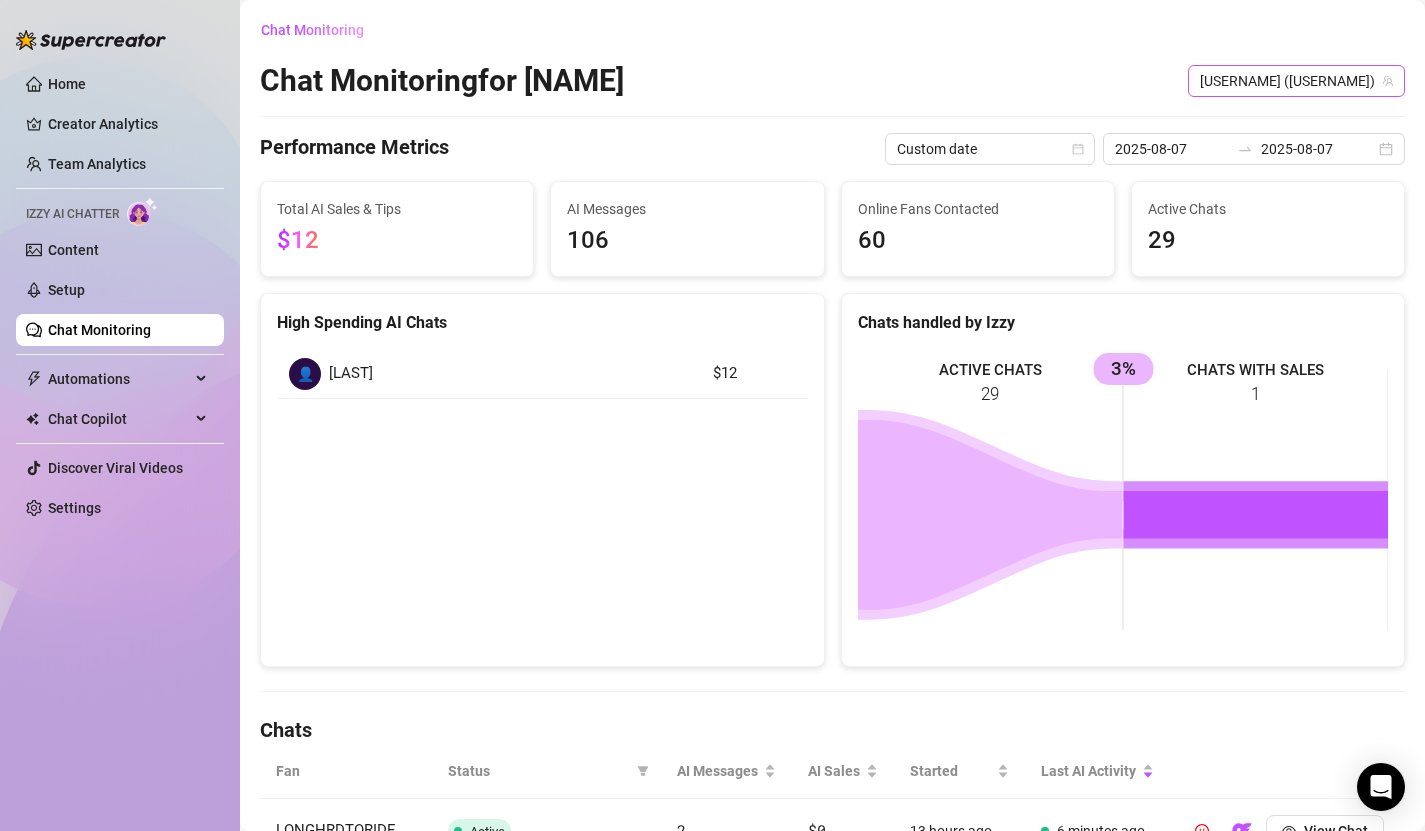 click on "[USERNAME] ([USERNAME])" at bounding box center [1296, 81] 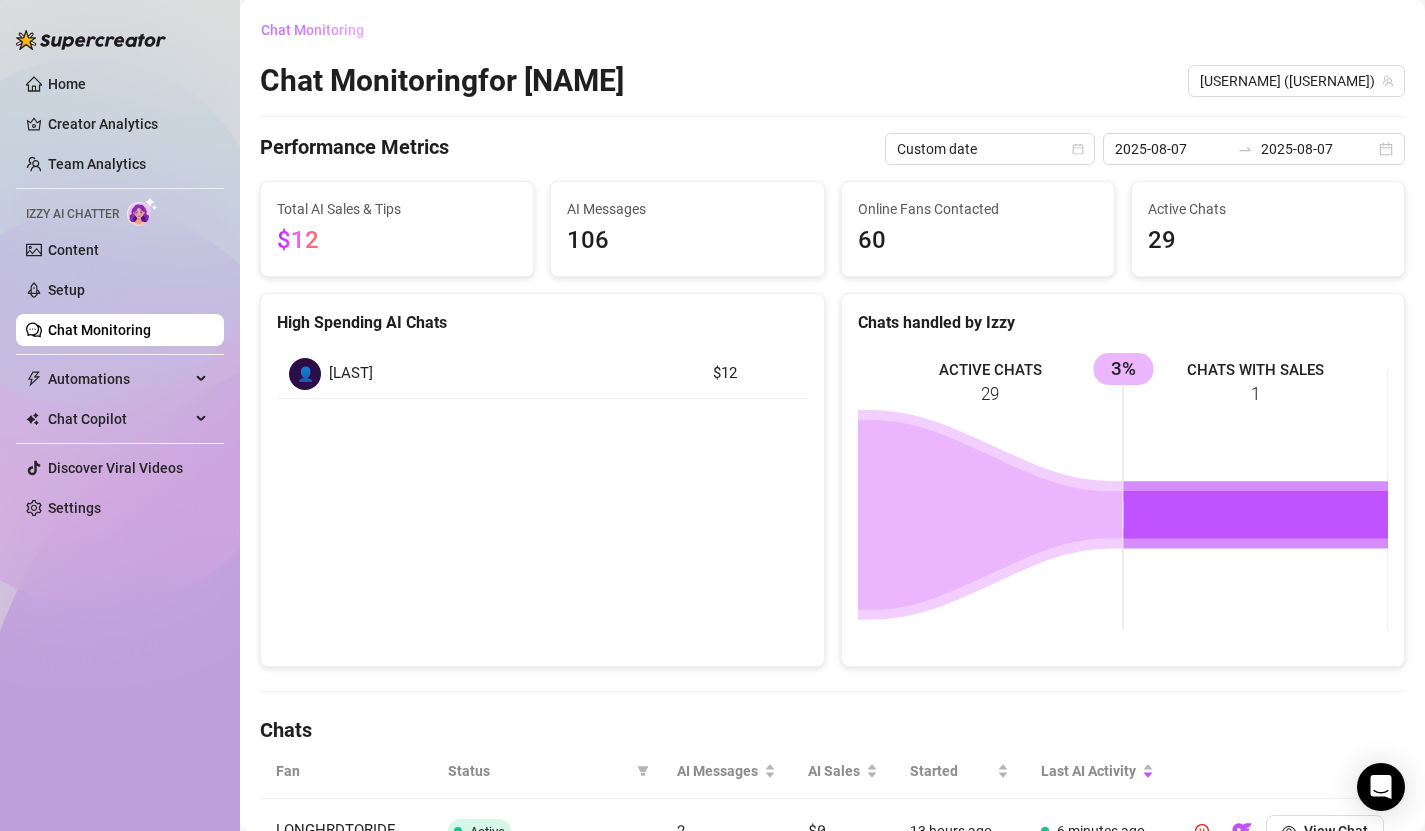 click on "Chat Monitoring" at bounding box center [320, 30] 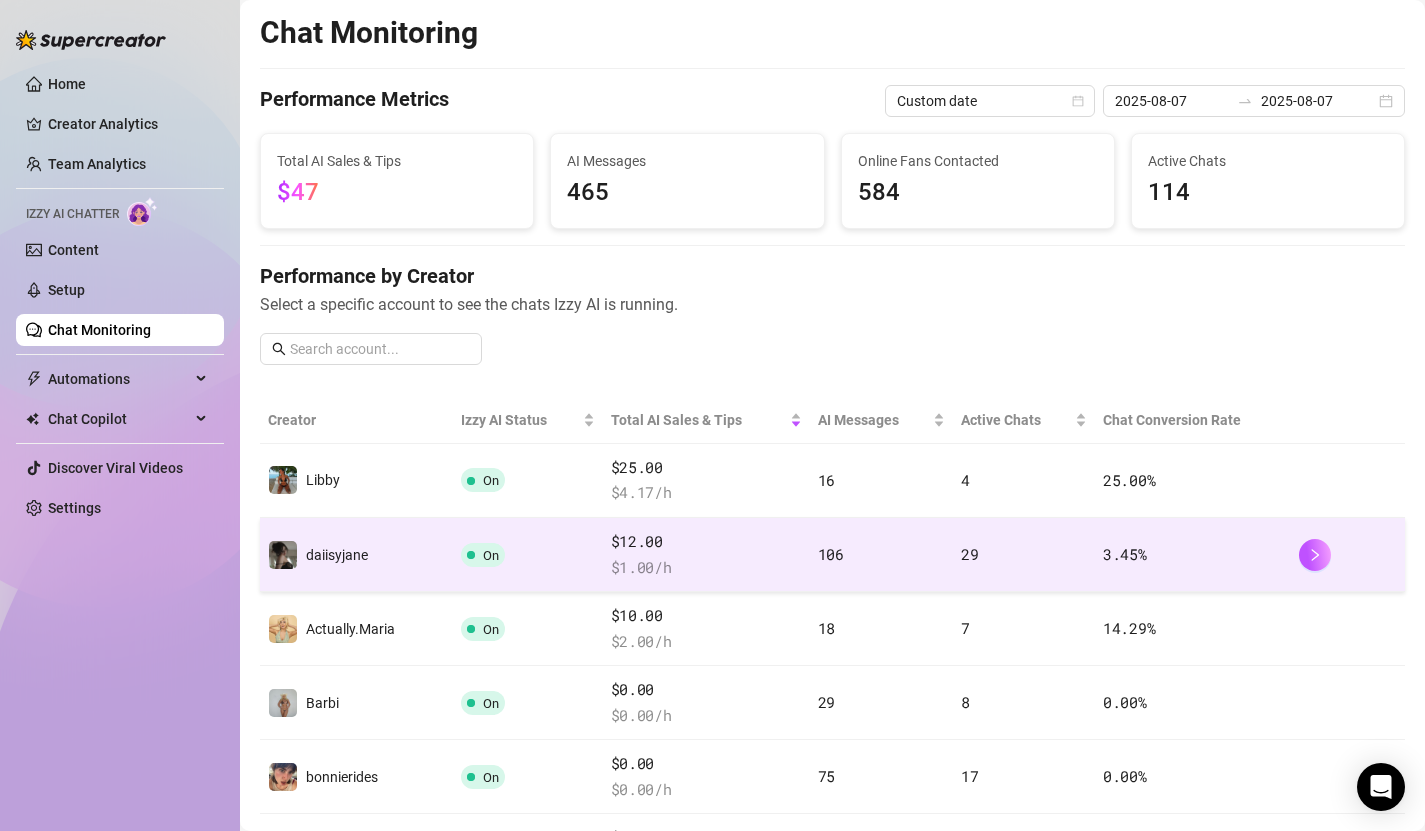 scroll, scrollTop: 156, scrollLeft: 0, axis: vertical 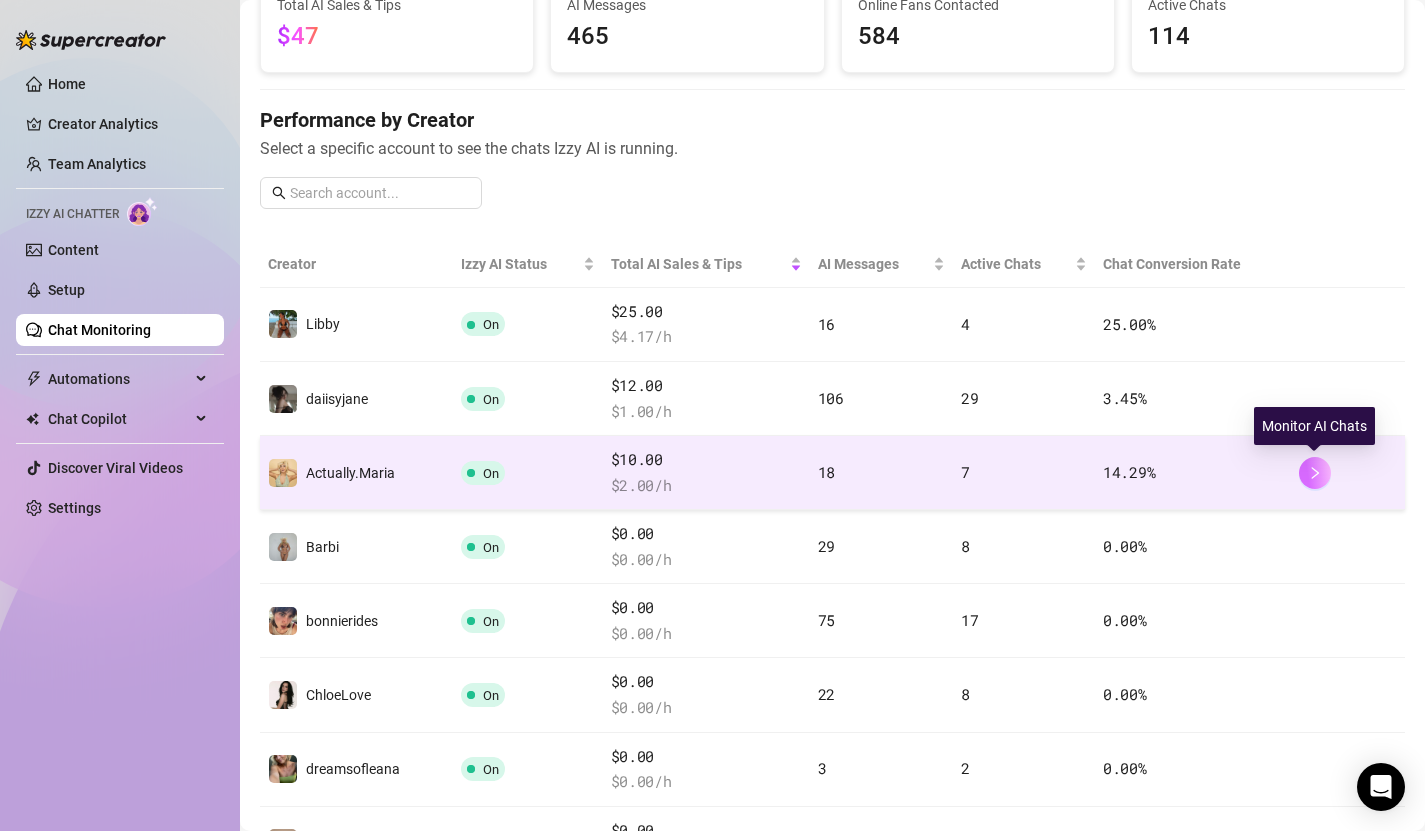 click 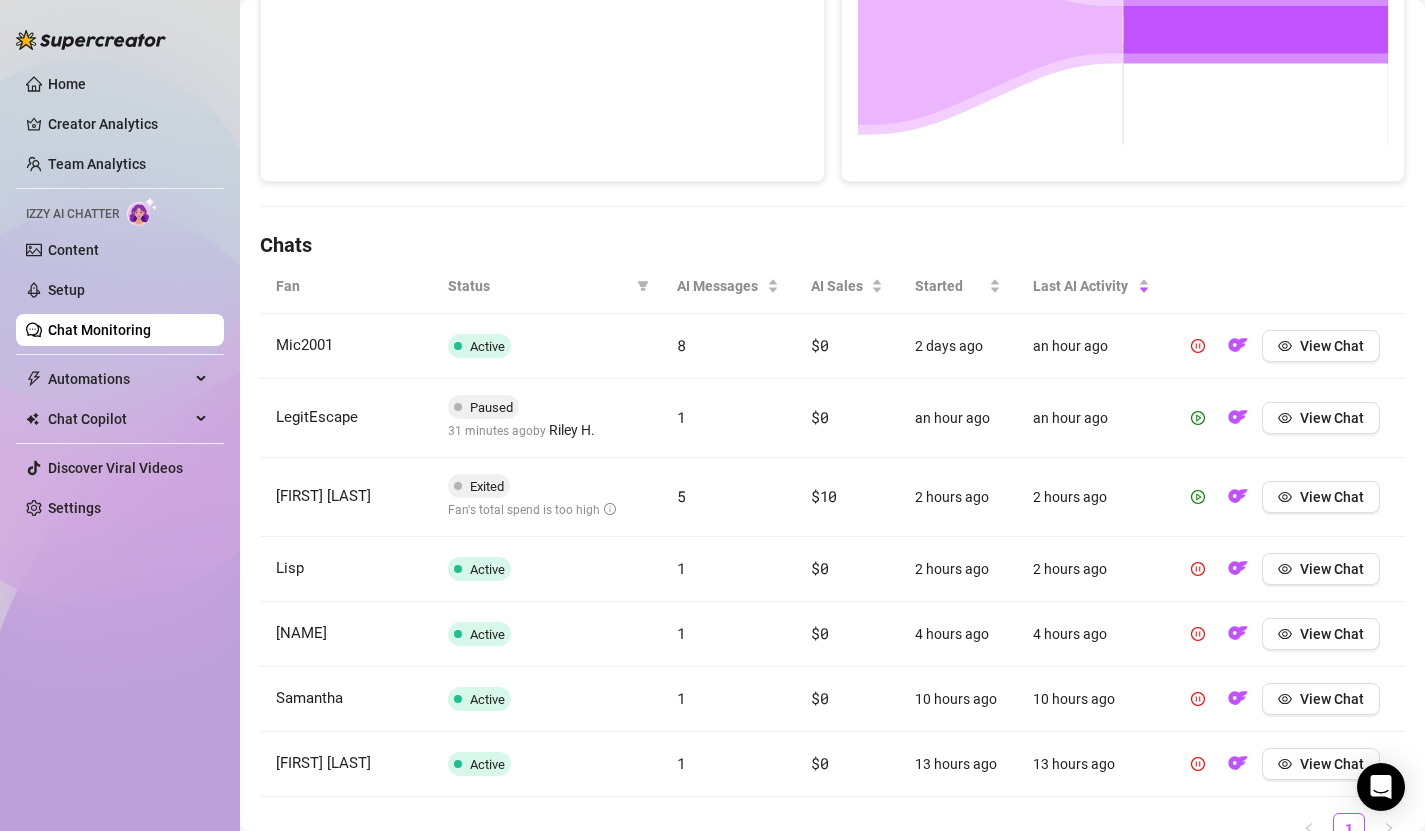 scroll, scrollTop: 575, scrollLeft: 0, axis: vertical 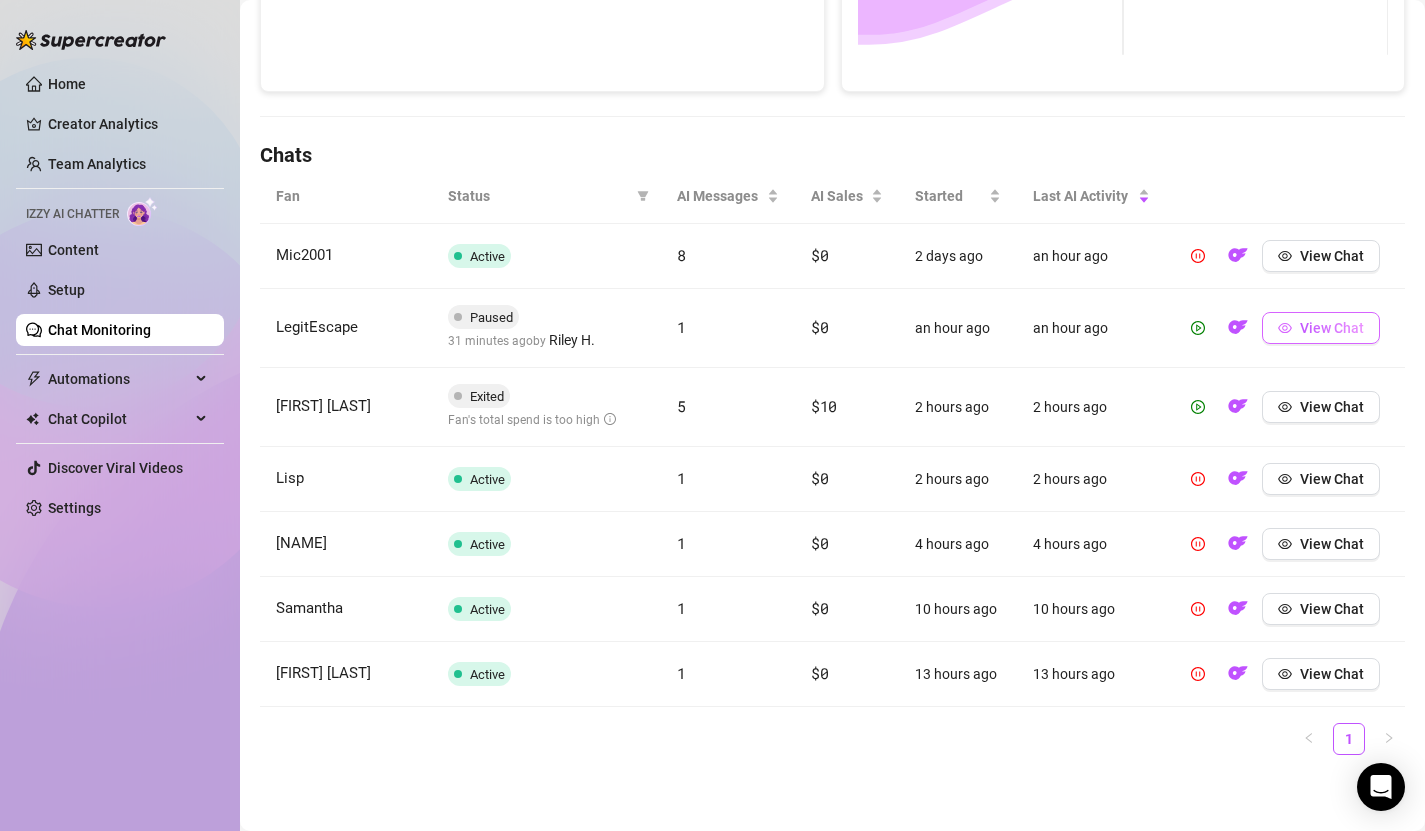 click on "View Chat" at bounding box center (1332, 328) 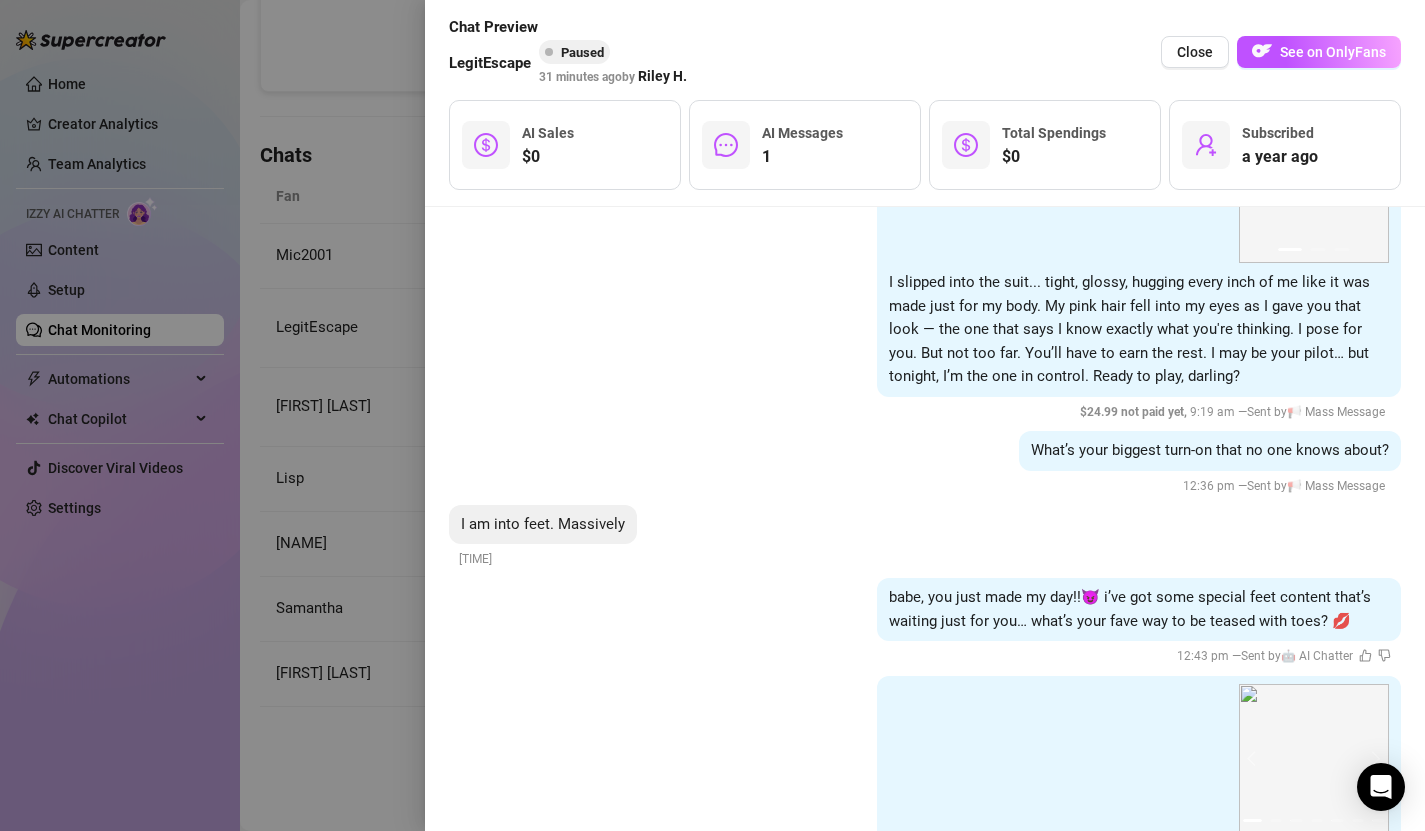 scroll, scrollTop: 337, scrollLeft: 0, axis: vertical 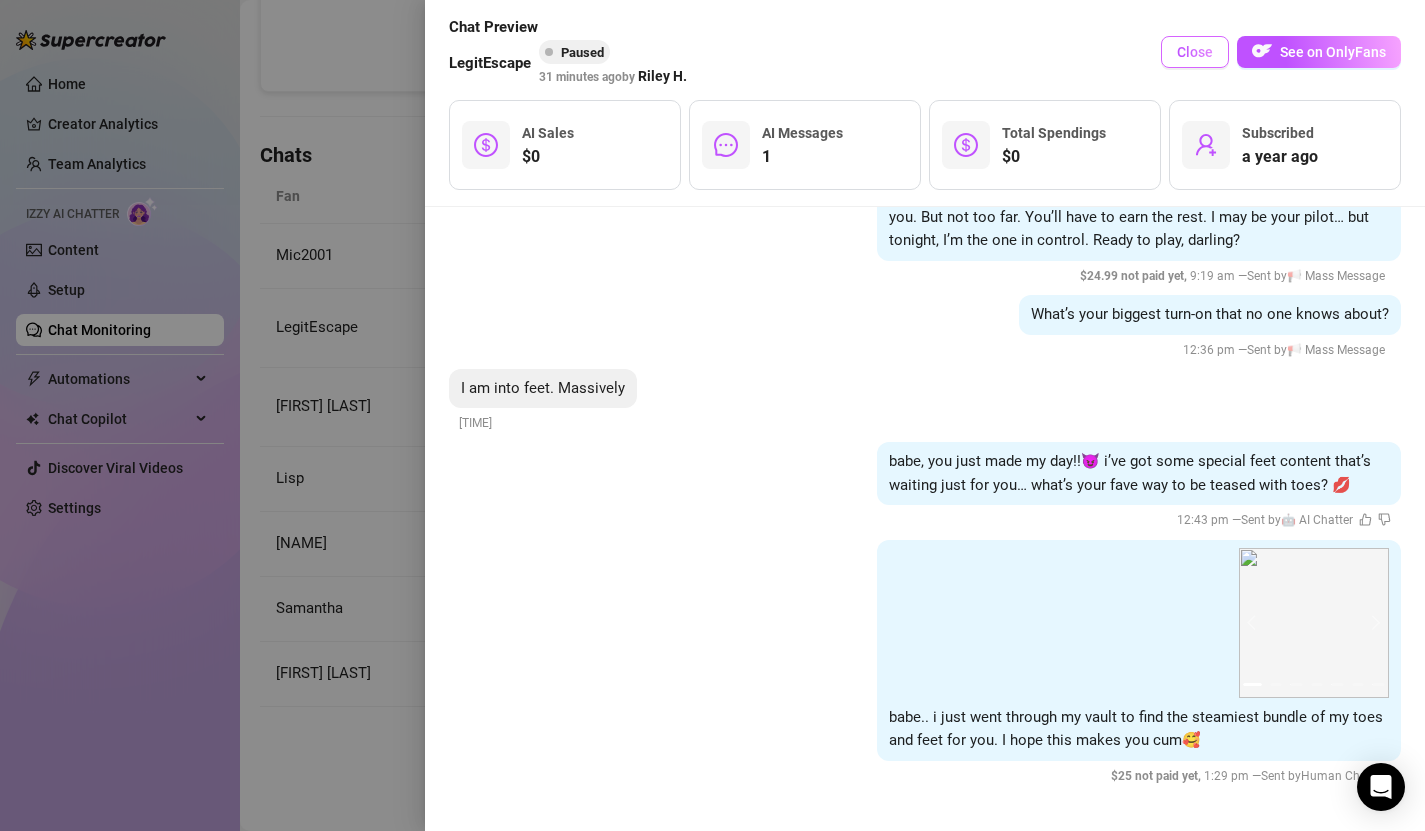 click on "Close" at bounding box center [1195, 52] 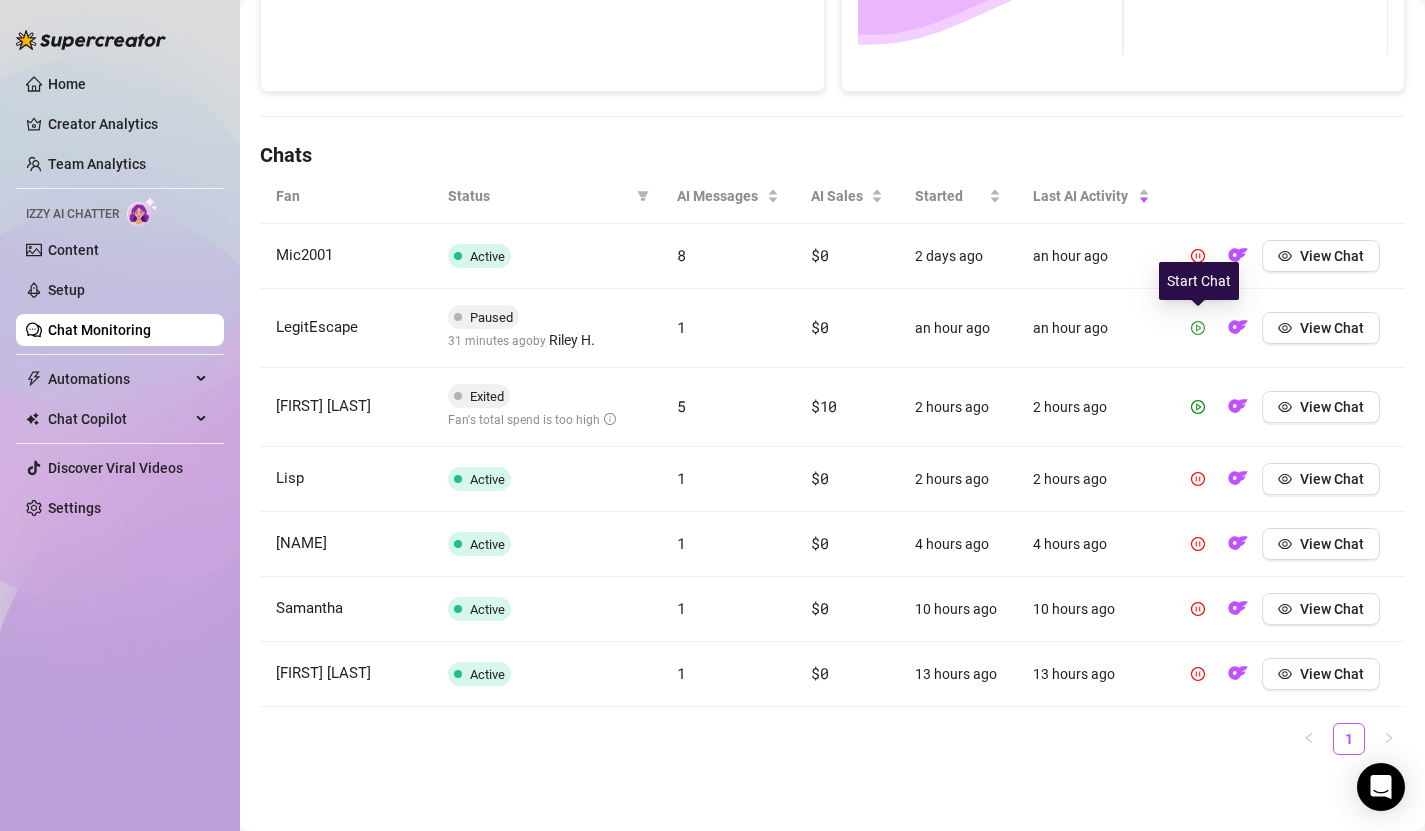 click 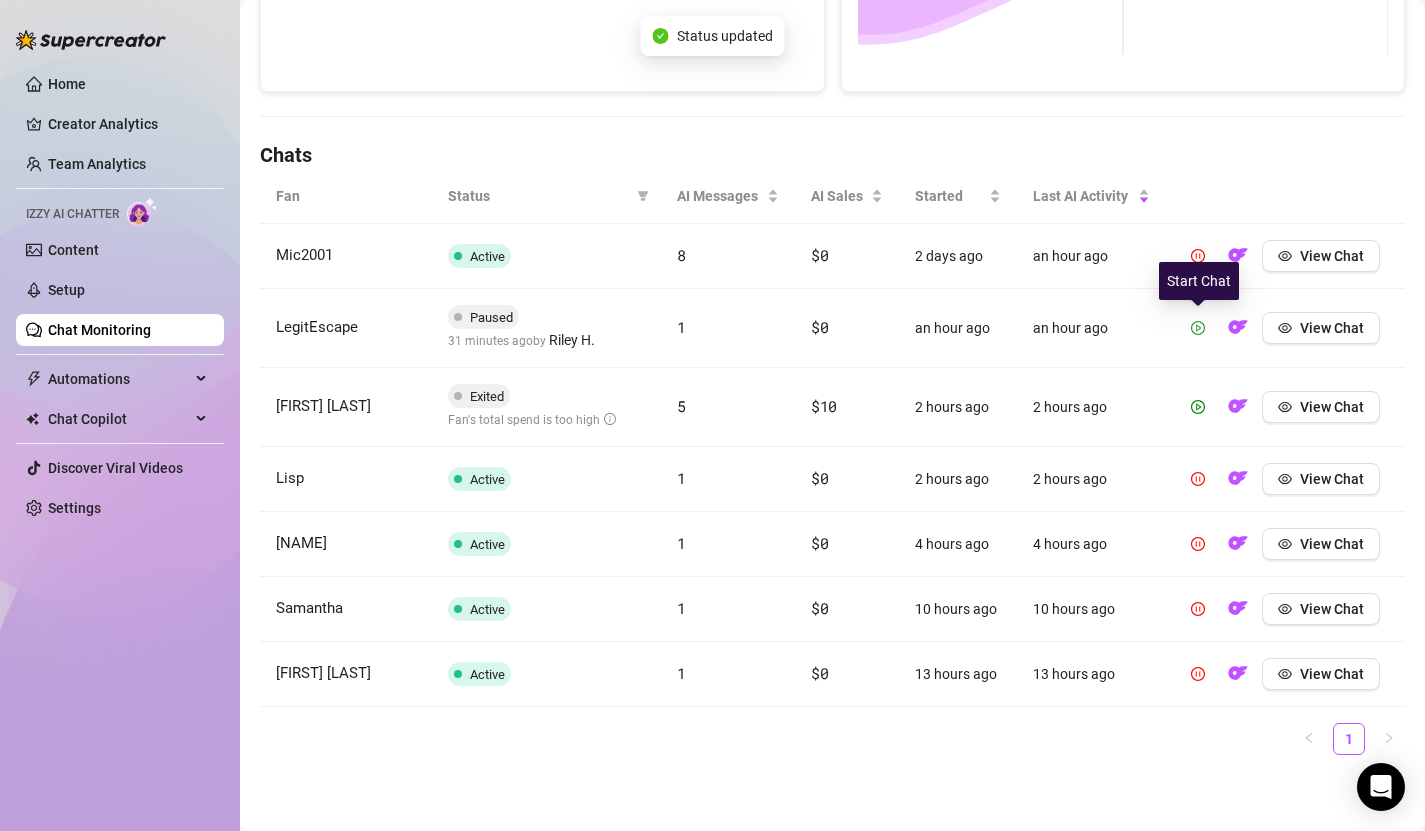 scroll, scrollTop: 561, scrollLeft: 0, axis: vertical 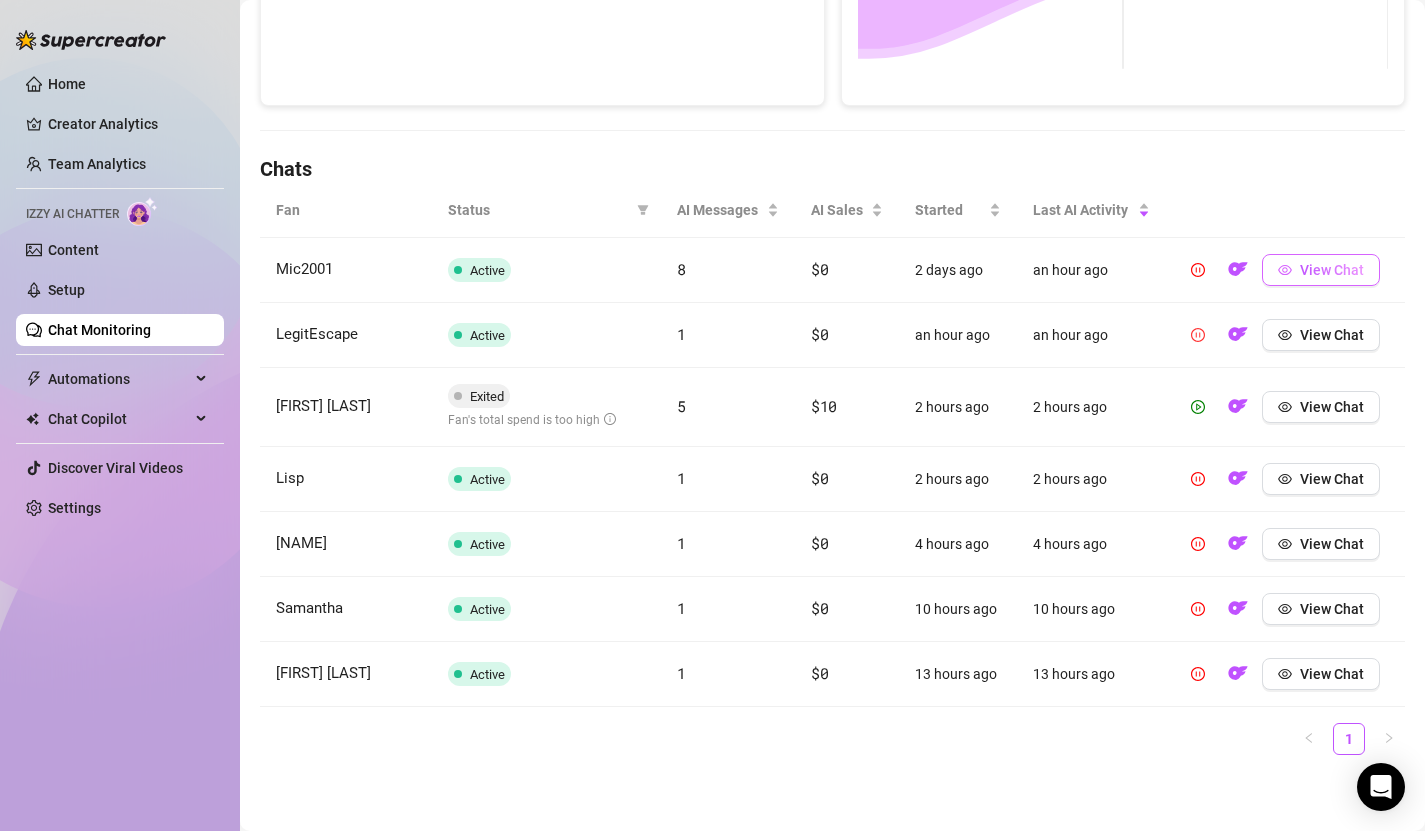 click on "View Chat" at bounding box center (1332, 270) 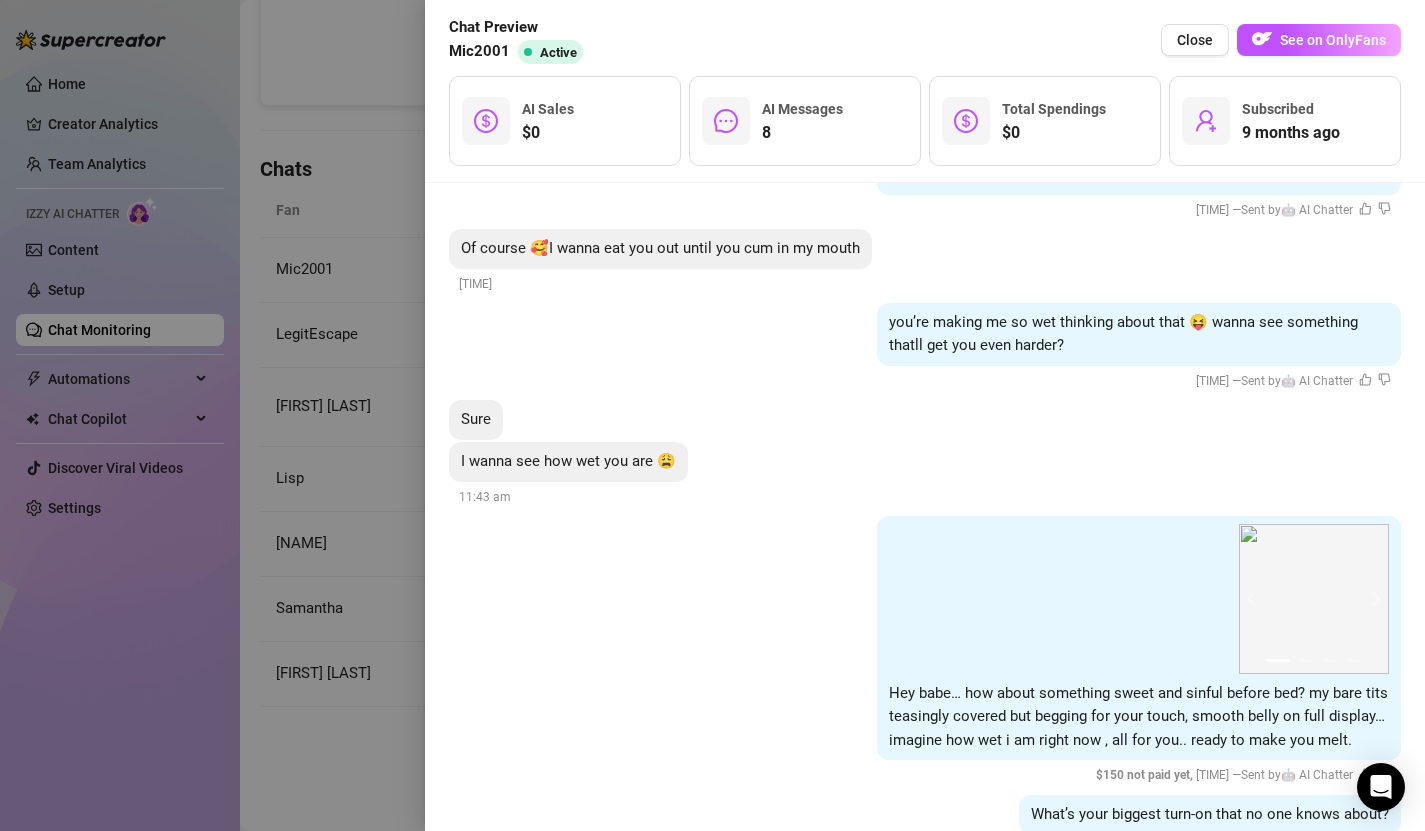scroll, scrollTop: 1022, scrollLeft: 0, axis: vertical 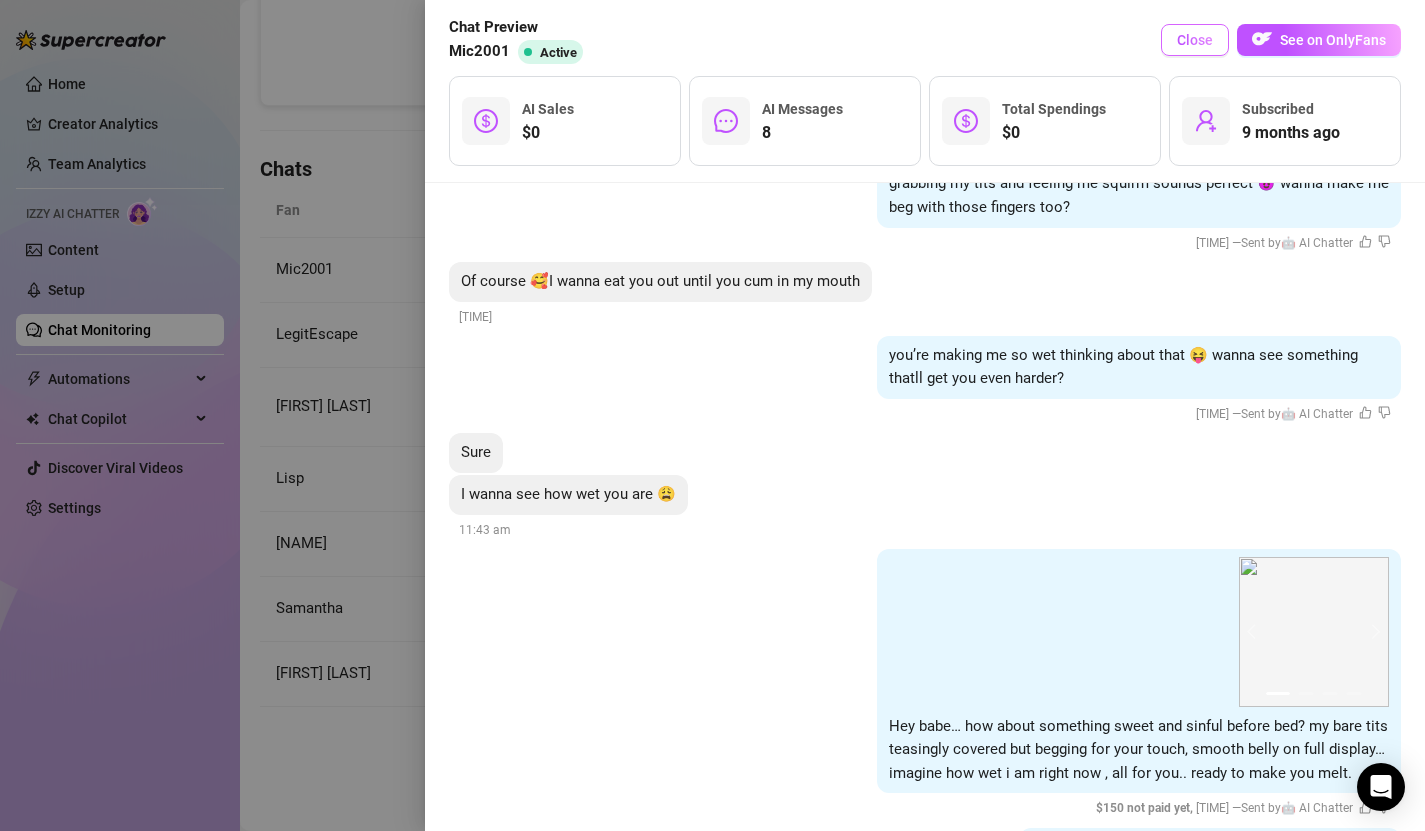 click on "Close" at bounding box center [1195, 40] 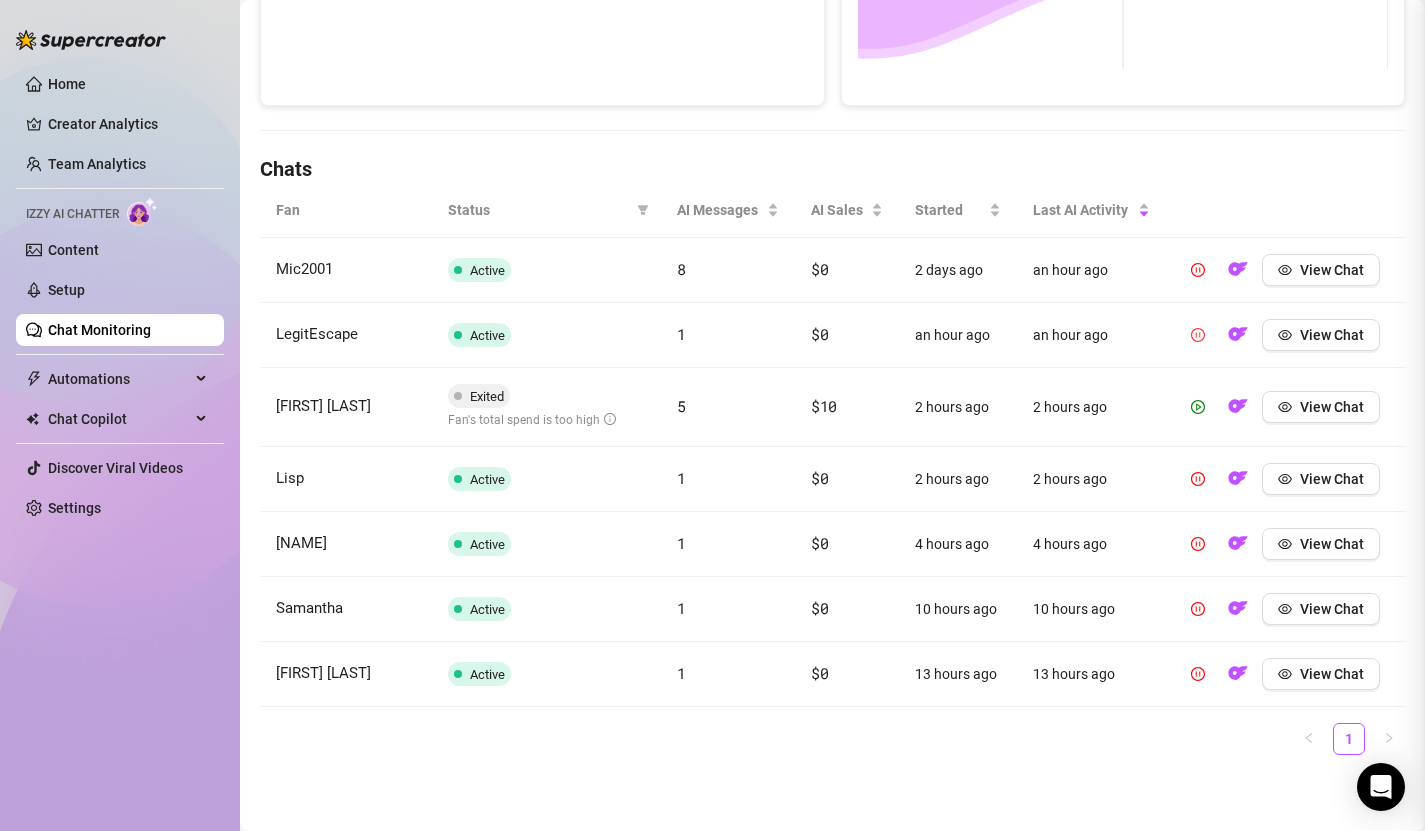 scroll, scrollTop: 0, scrollLeft: 0, axis: both 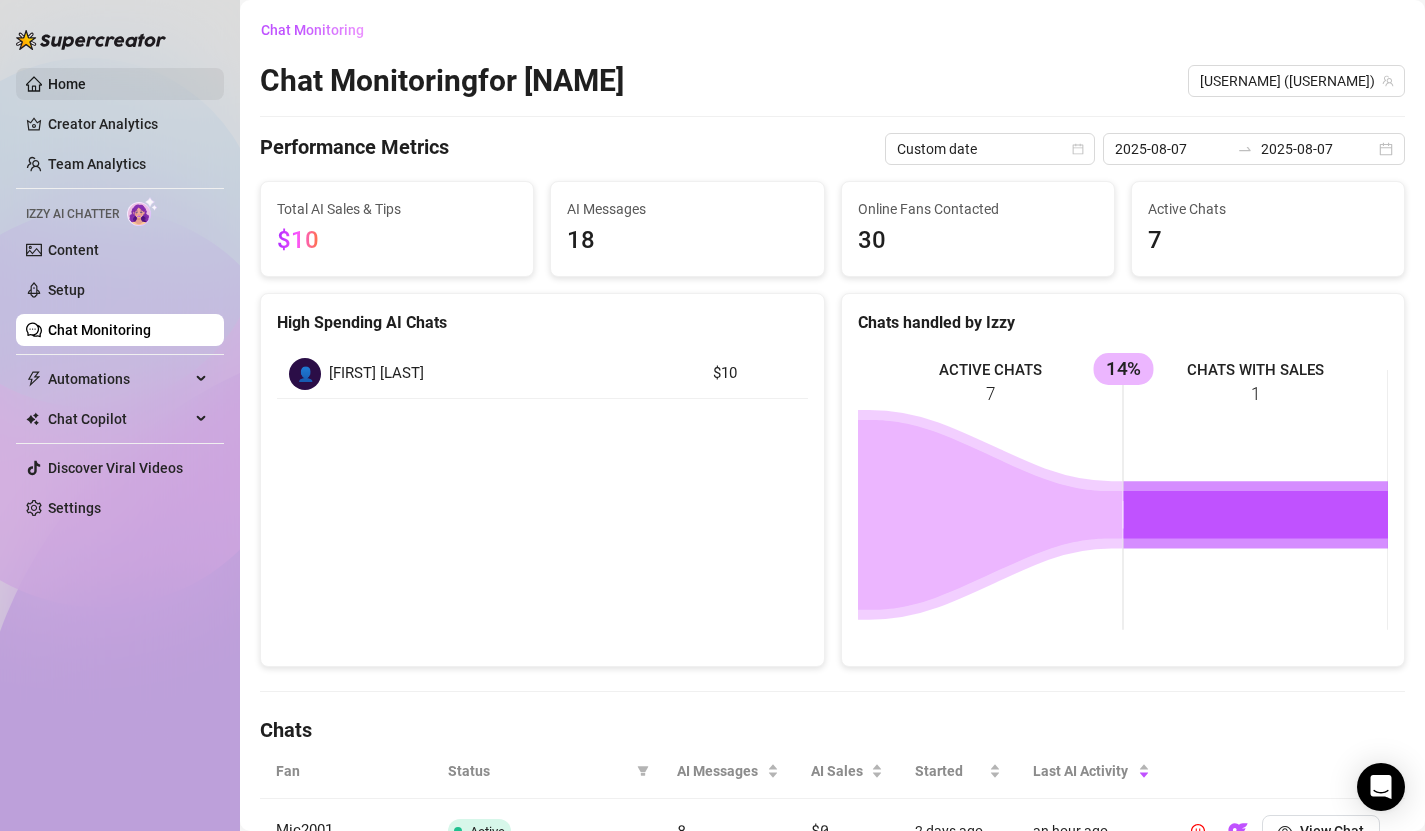 click on "Home" at bounding box center (67, 84) 